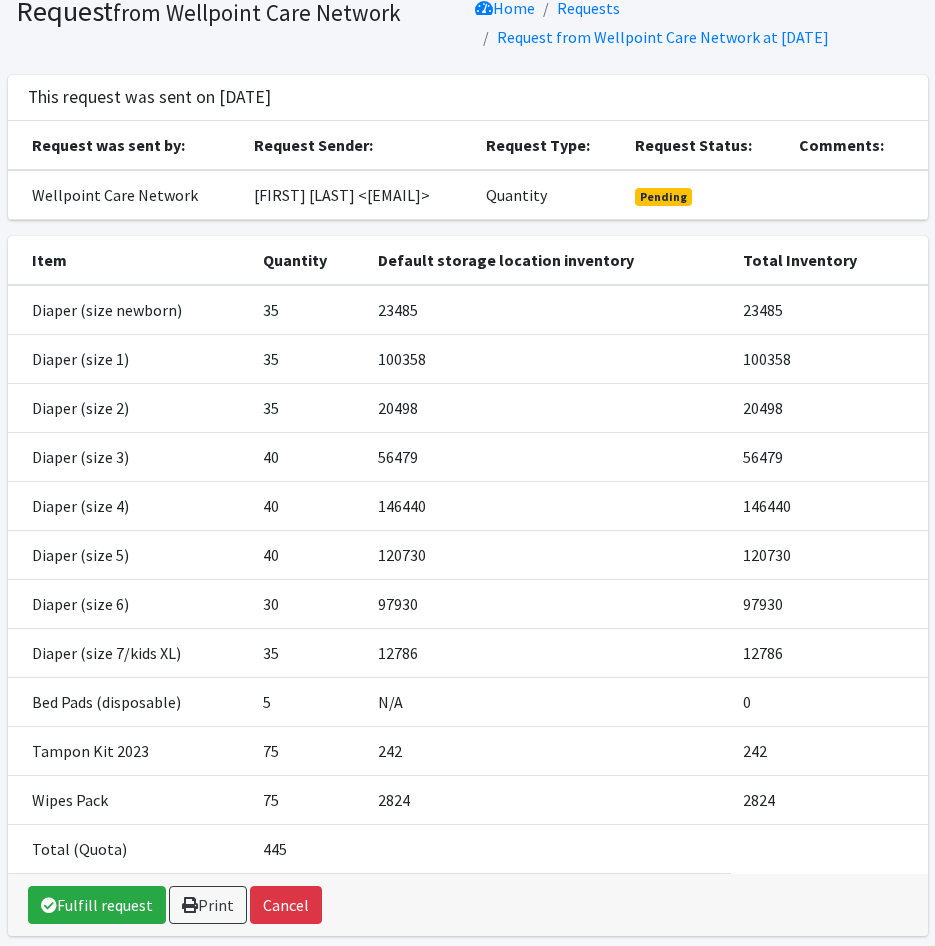 scroll, scrollTop: 159, scrollLeft: 0, axis: vertical 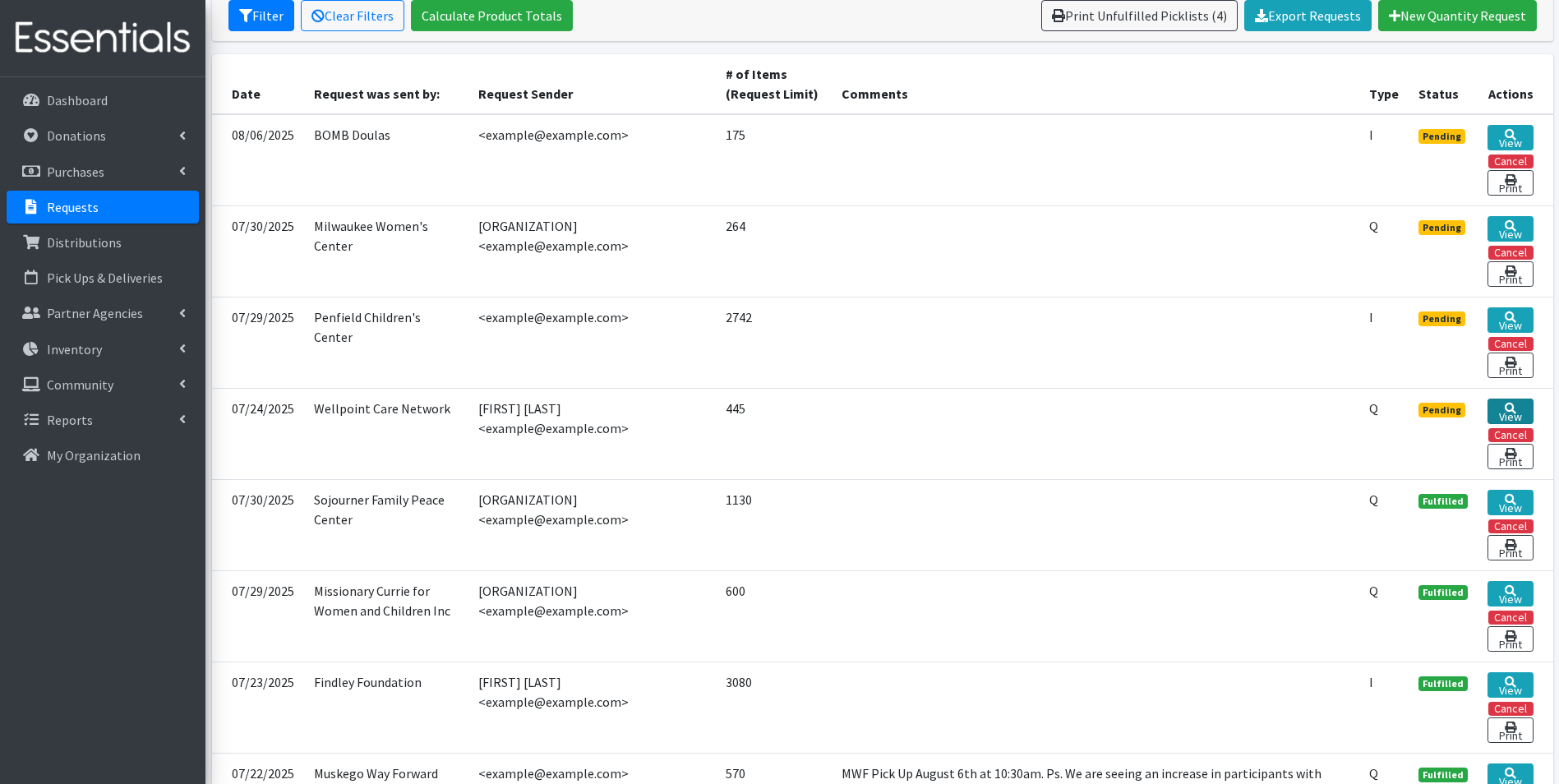 click on "View" at bounding box center [1511, 411] 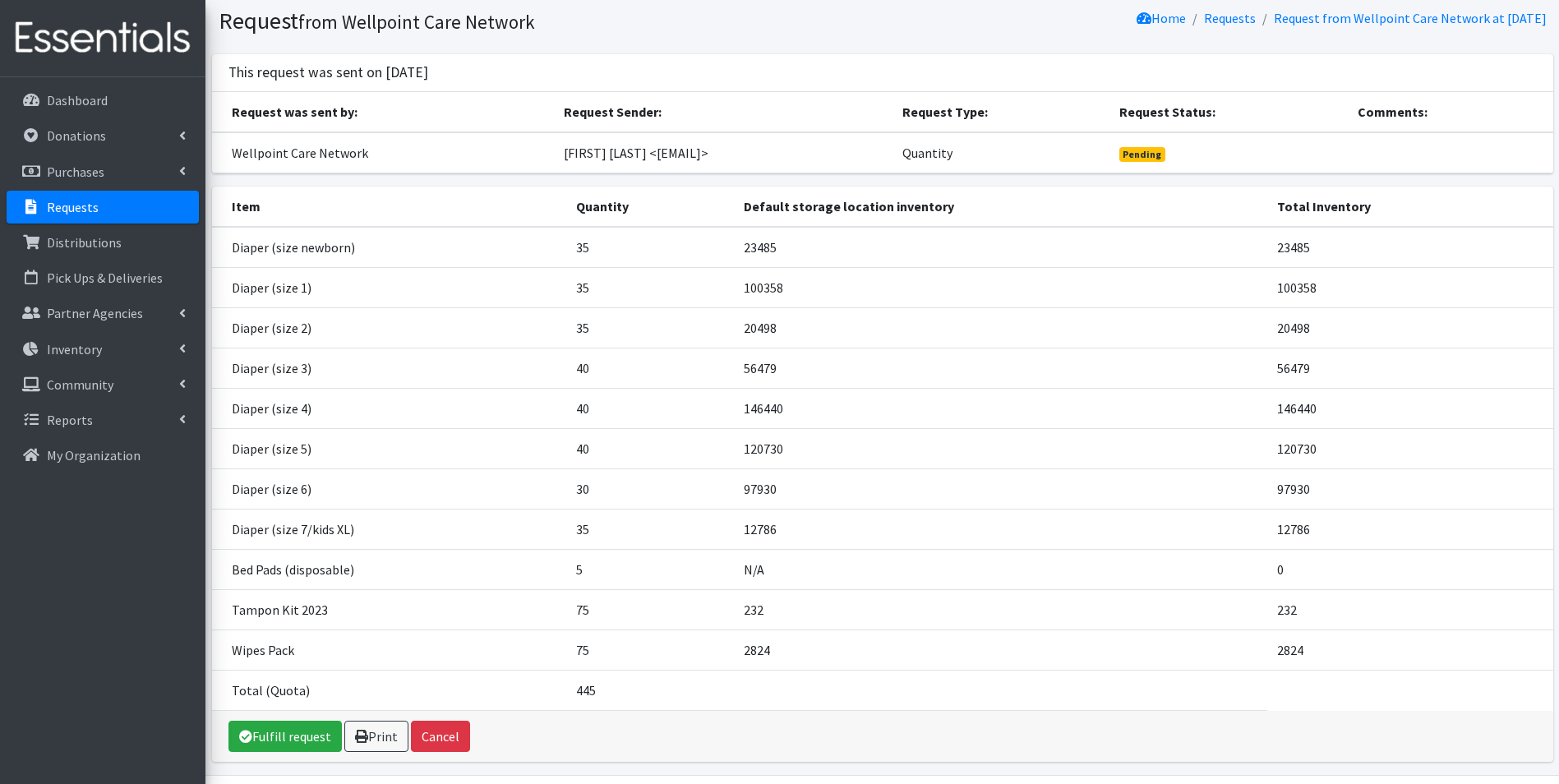 scroll, scrollTop: 82, scrollLeft: 0, axis: vertical 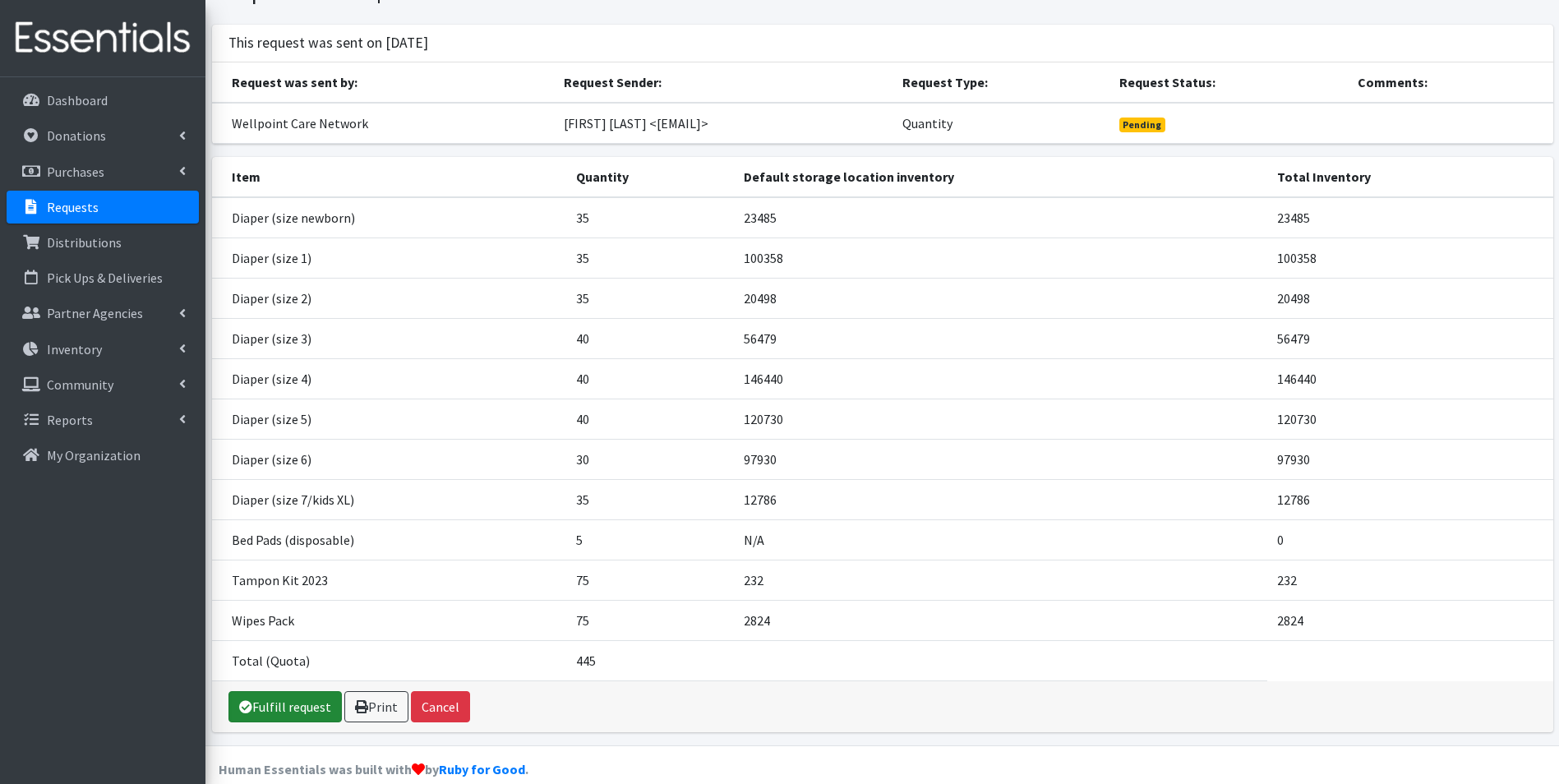 click on "Fulfill request" at bounding box center [285, 707] 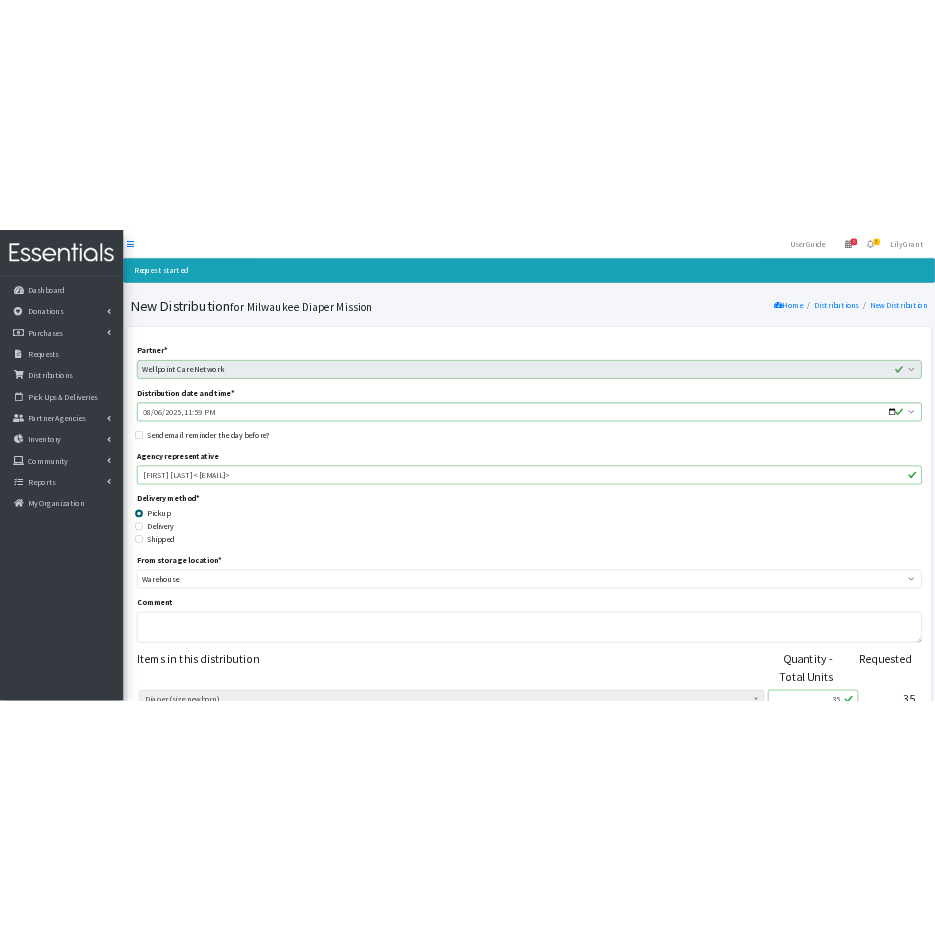 scroll, scrollTop: 0, scrollLeft: 0, axis: both 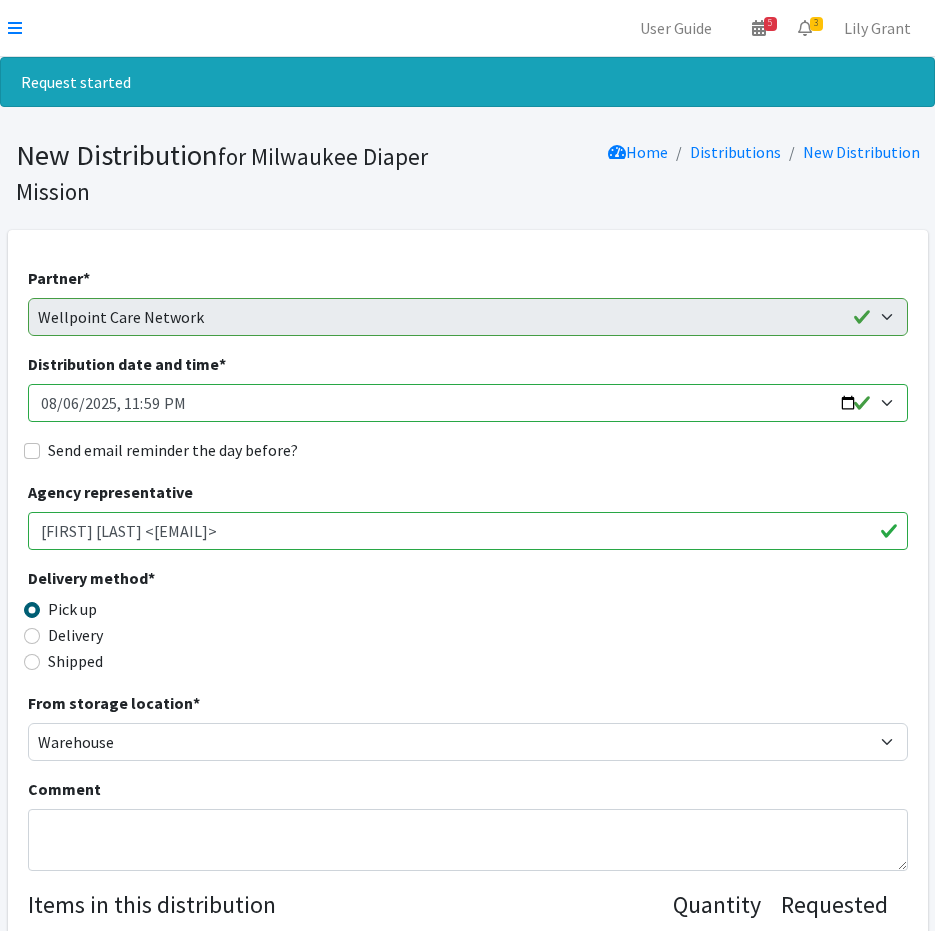 click on "Distribution date and time  *" at bounding box center (468, 403) 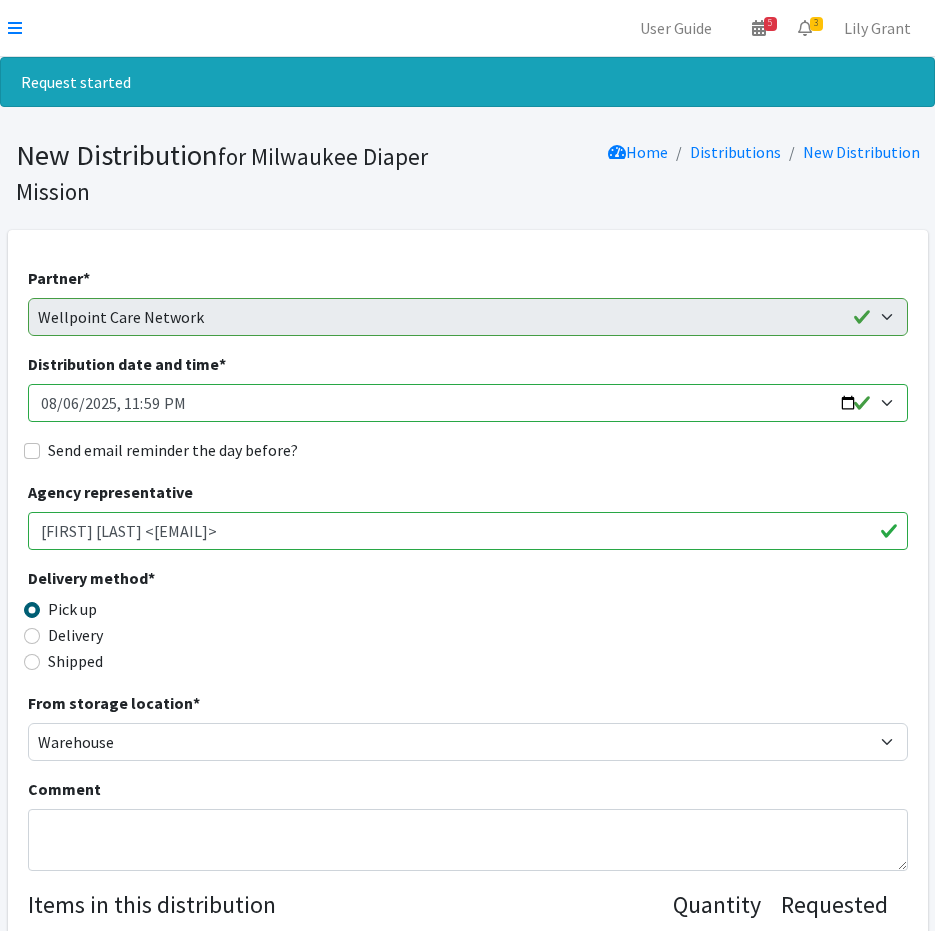 type on "2025-08-12T11:30" 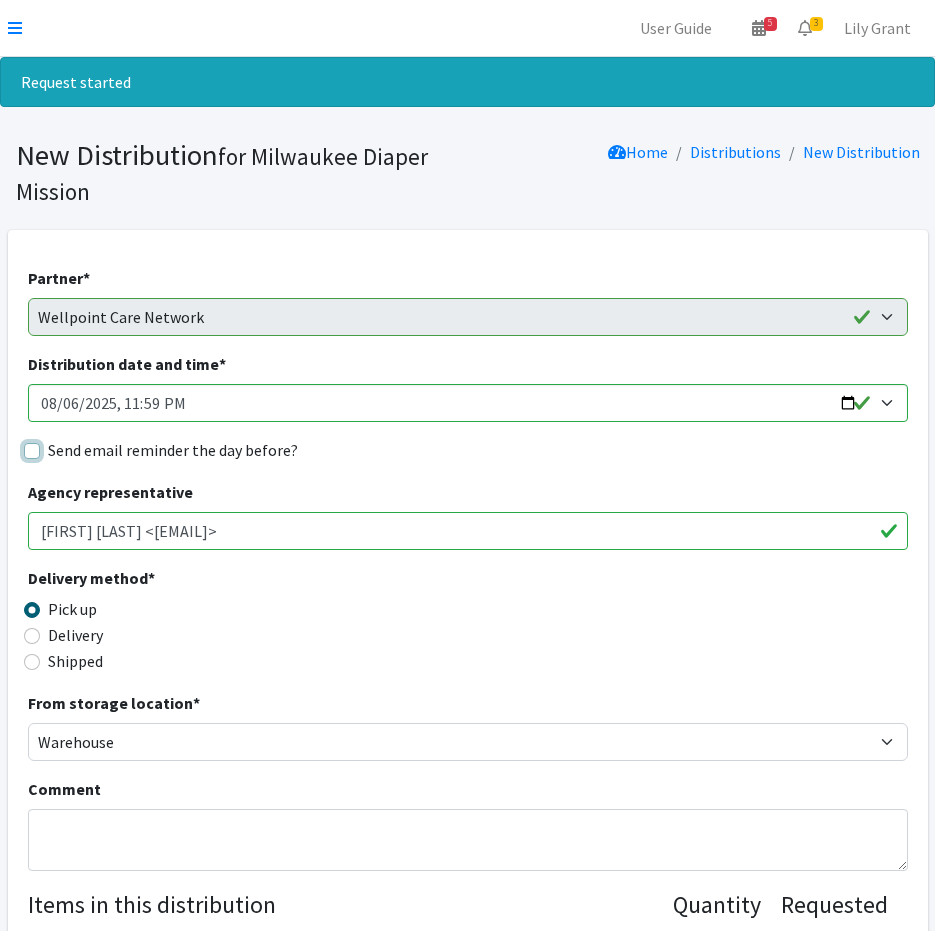 click on "Send email reminder the day before?" at bounding box center [32, 451] 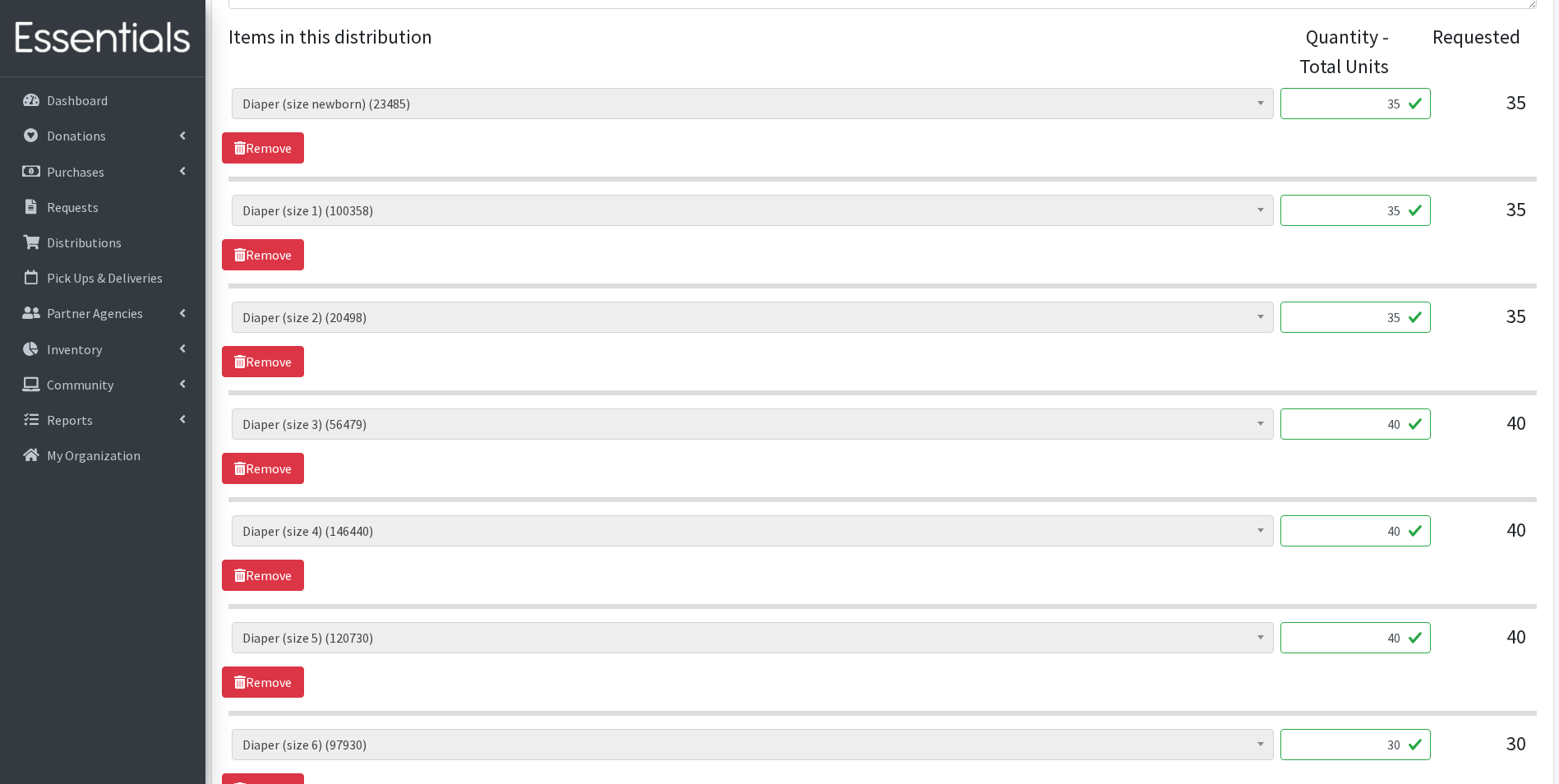 scroll, scrollTop: 712, scrollLeft: 0, axis: vertical 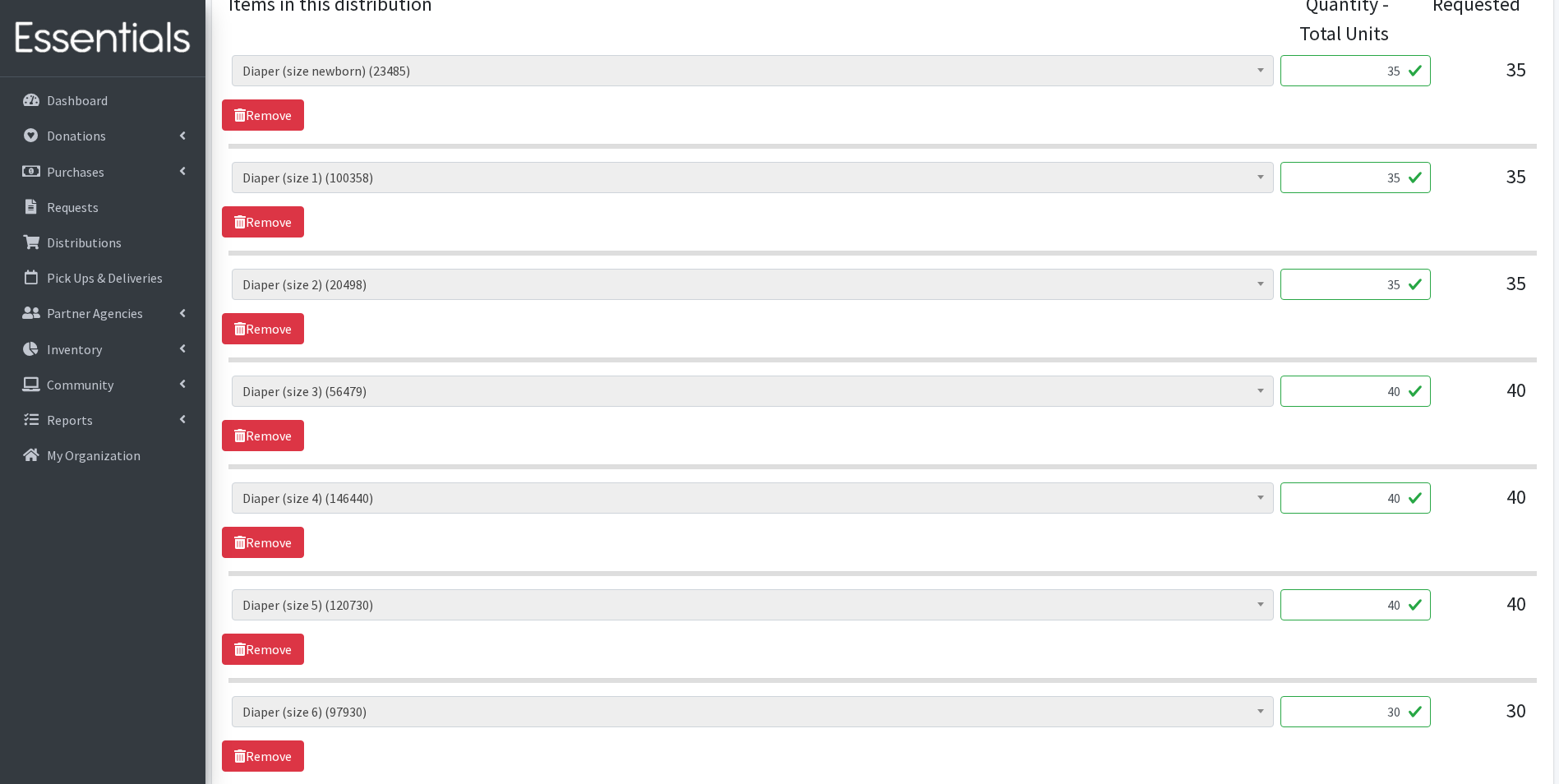 drag, startPoint x: 1398, startPoint y: 74, endPoint x: 1430, endPoint y: 83, distance: 33.2415 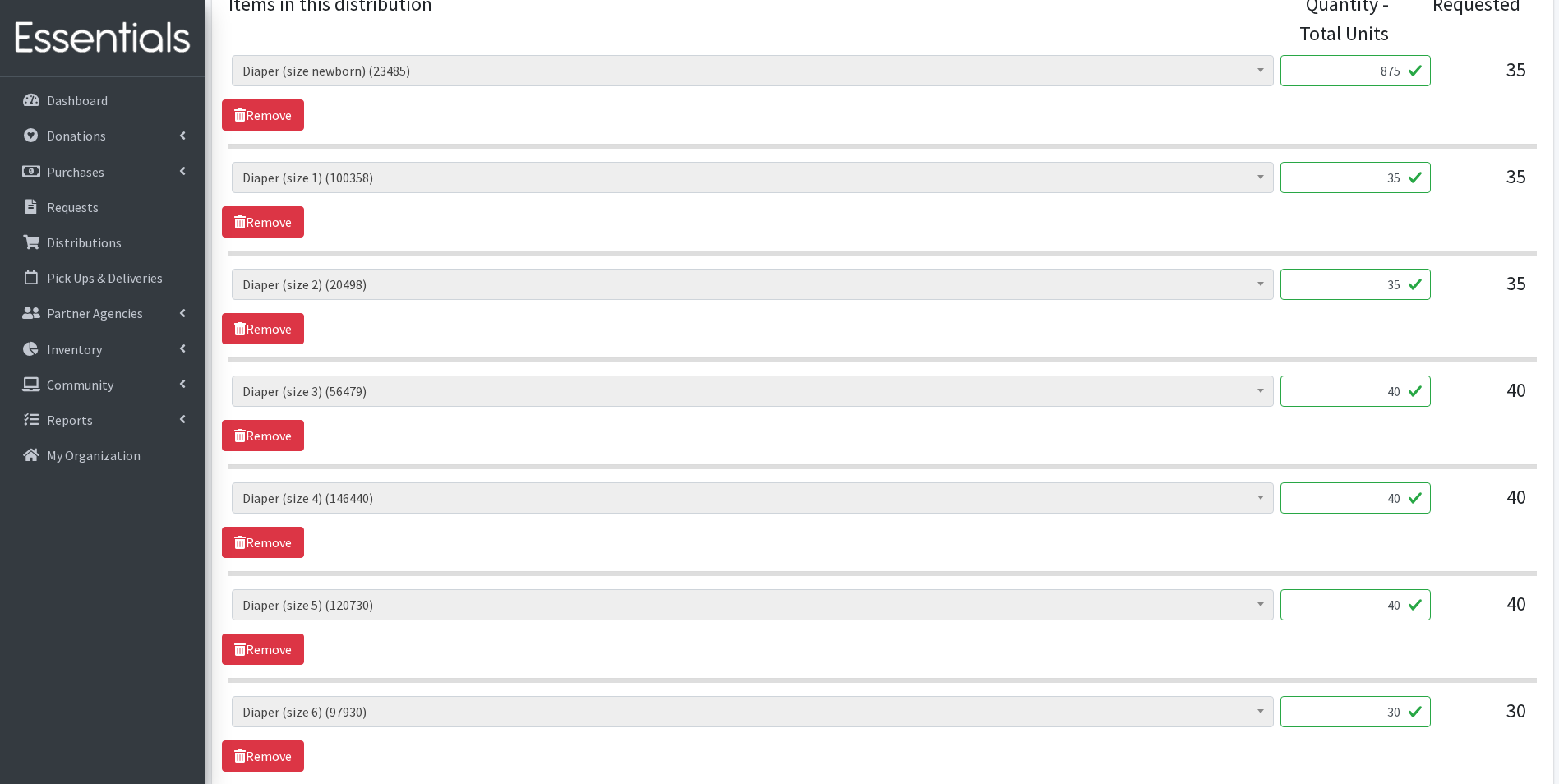 type on "875" 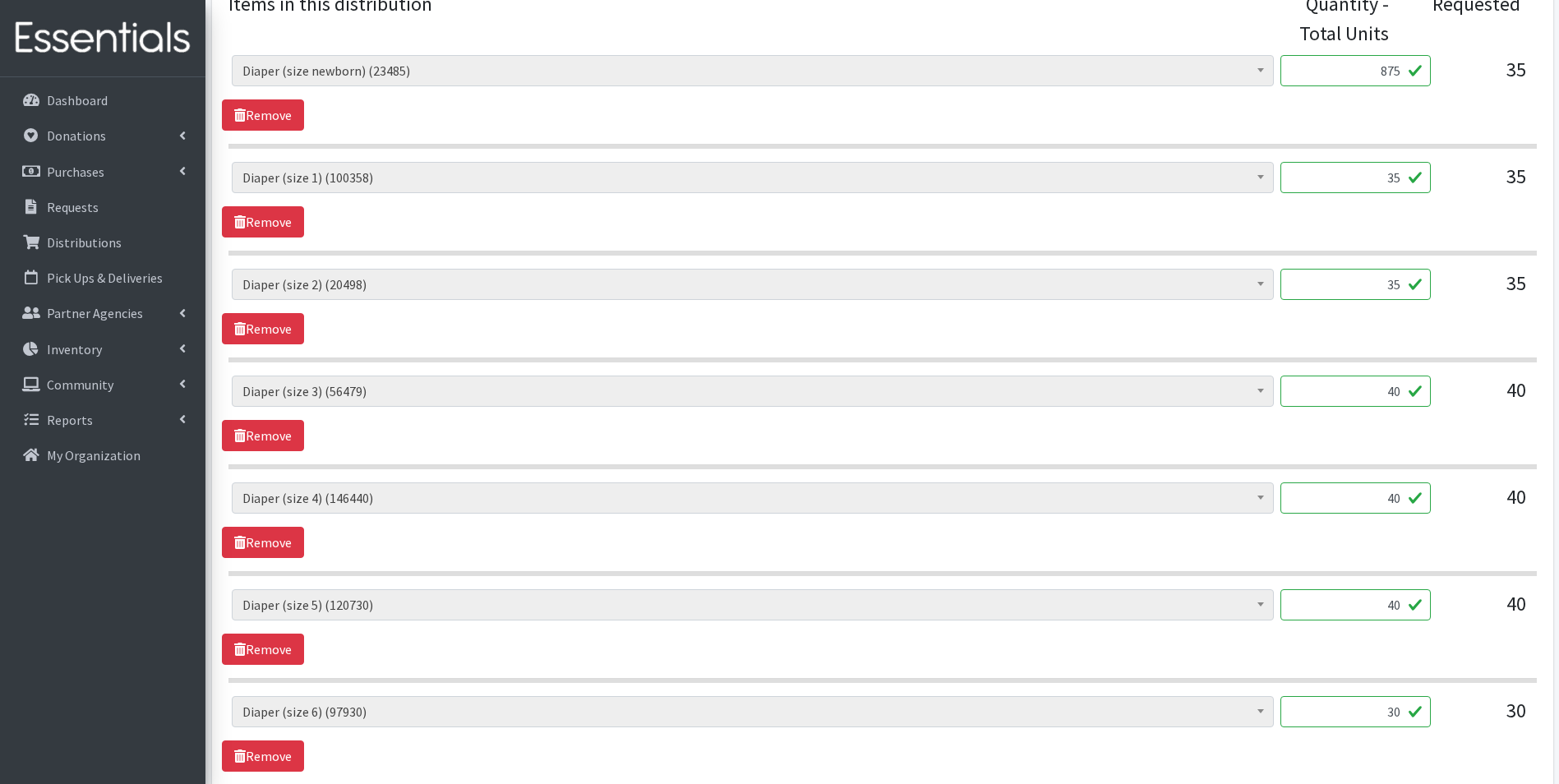 drag, startPoint x: 1362, startPoint y: 188, endPoint x: 1465, endPoint y: 182, distance: 103.174609 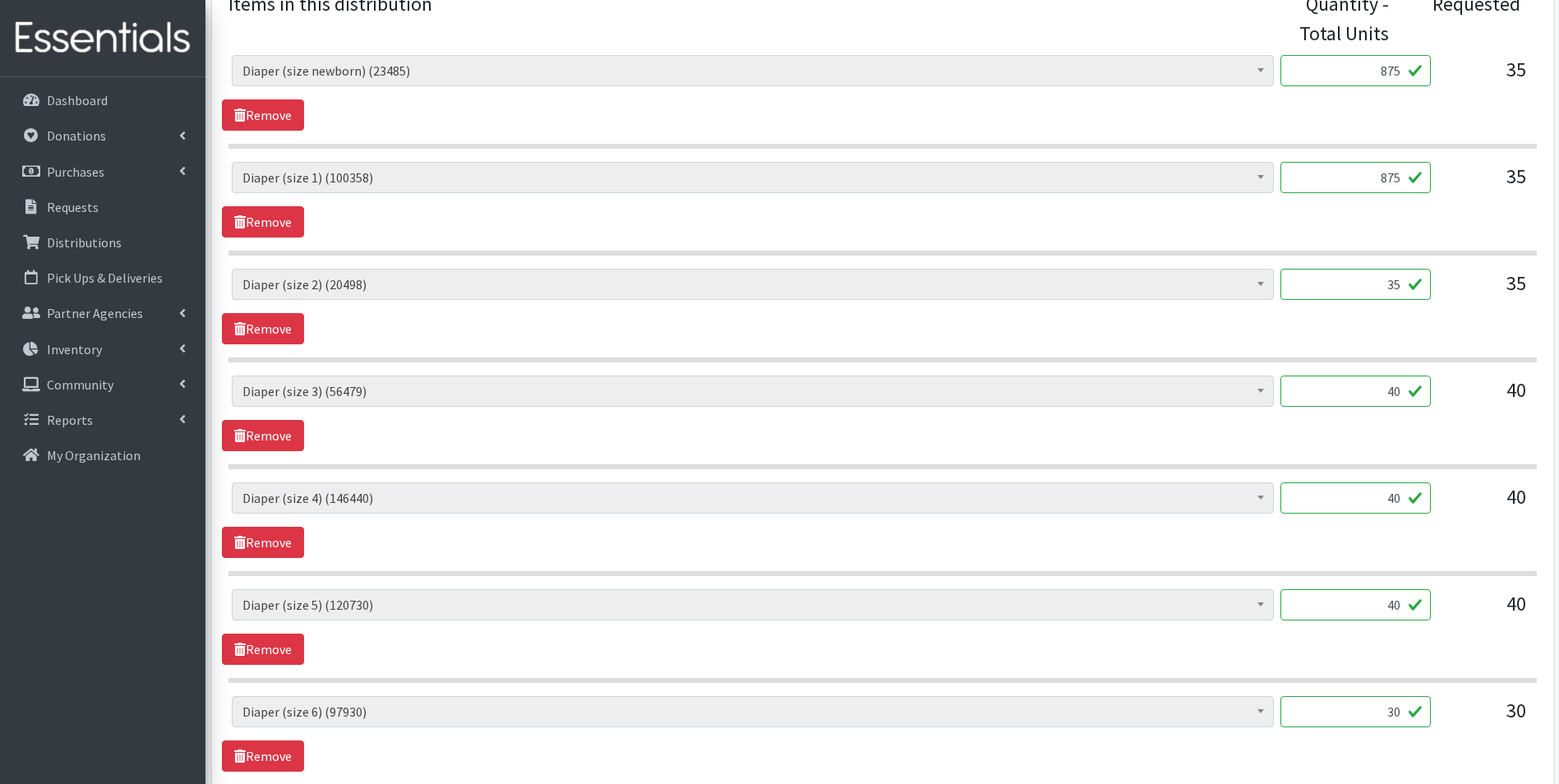 type on "875" 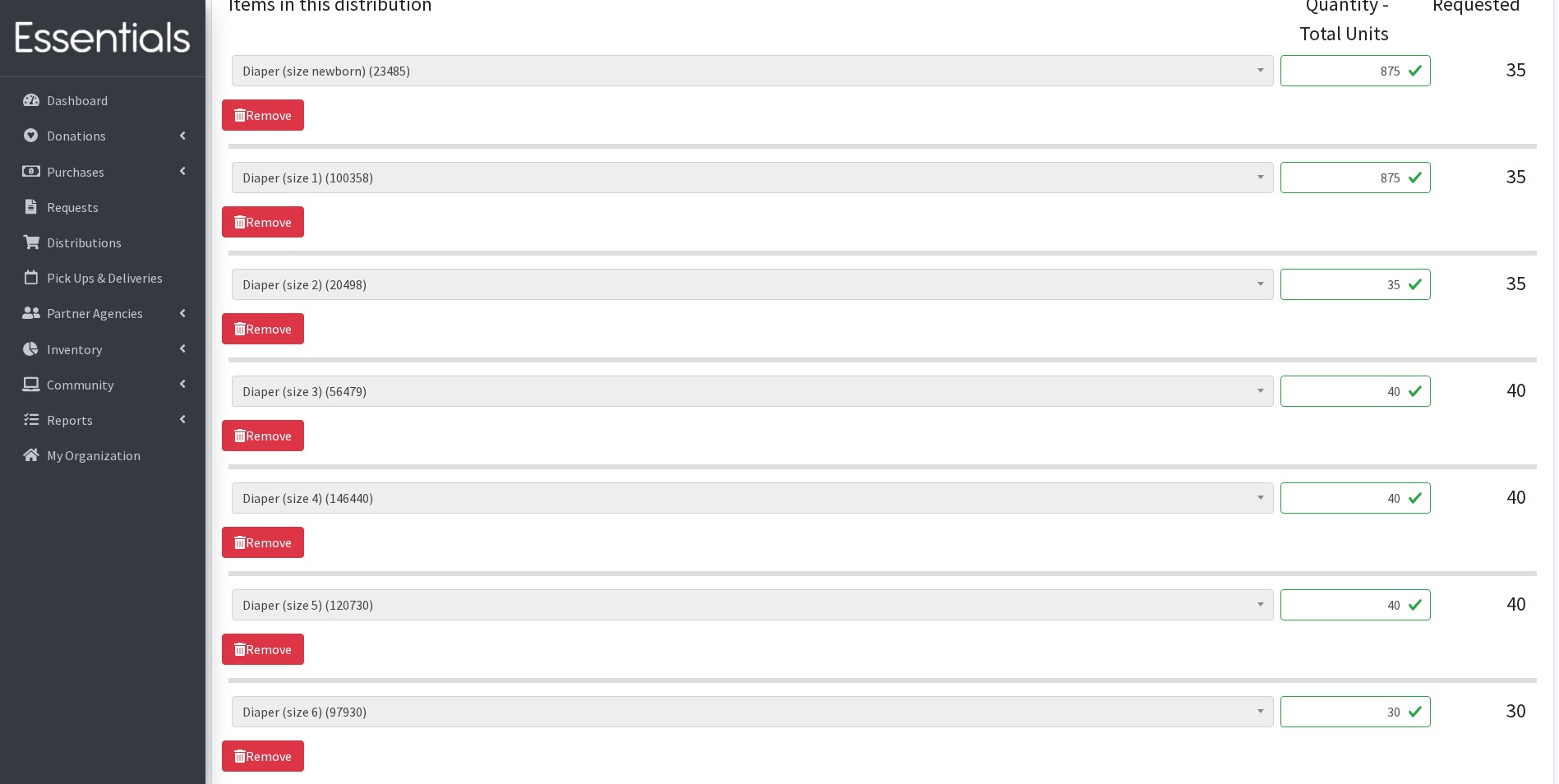 drag, startPoint x: 1372, startPoint y: 295, endPoint x: 1464, endPoint y: 291, distance: 92.086915 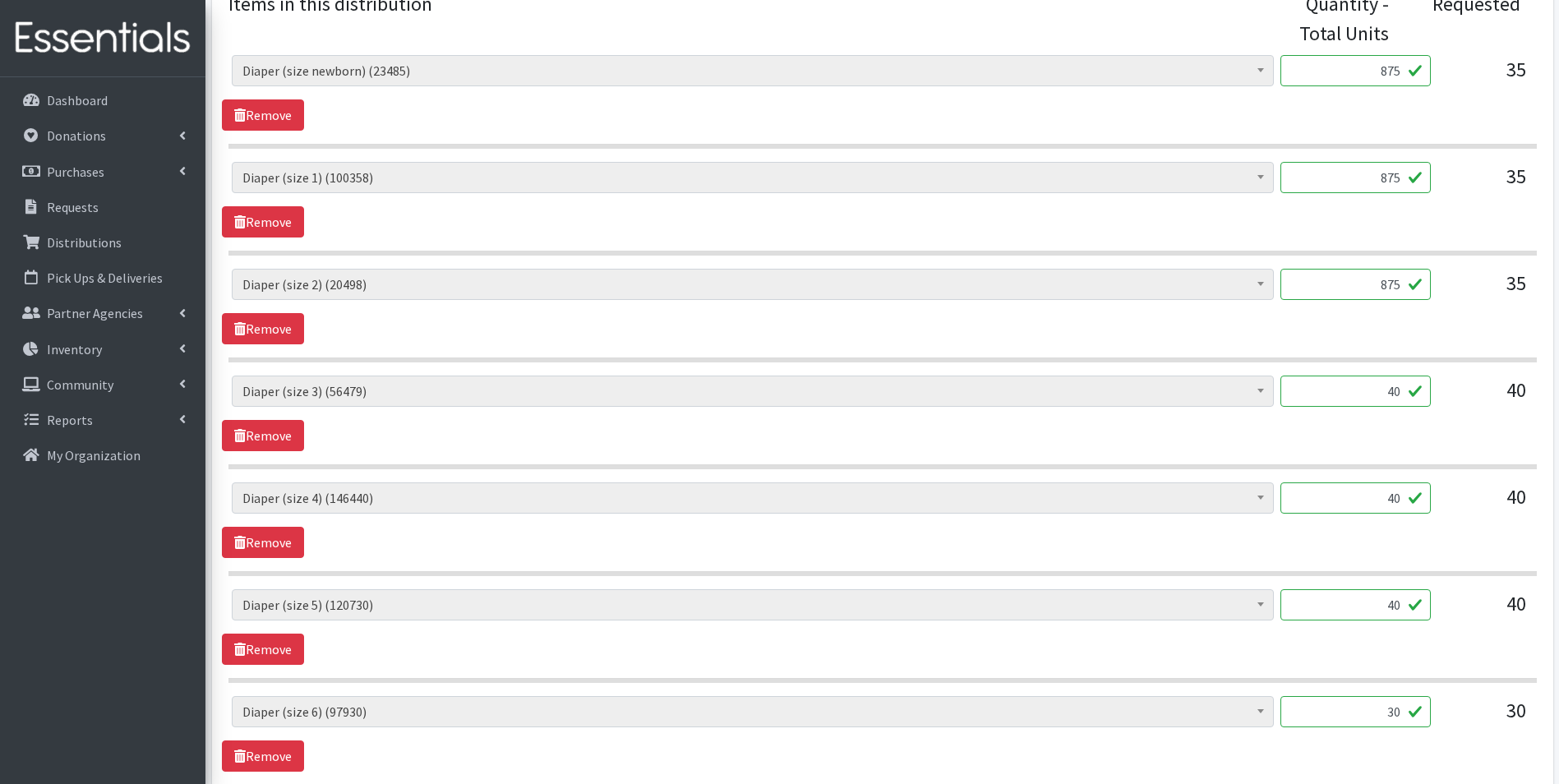 type on "875" 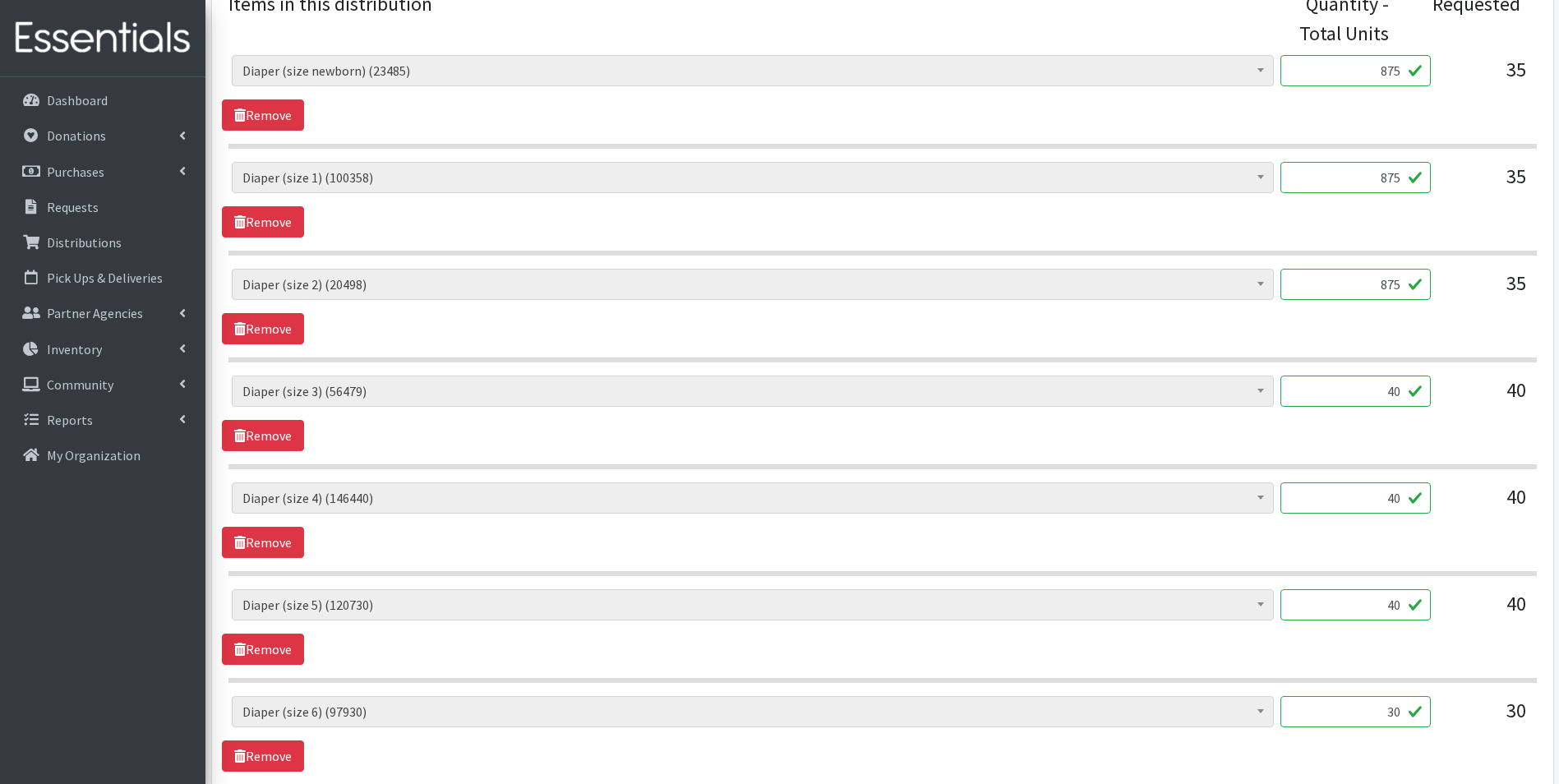 drag, startPoint x: 1391, startPoint y: 389, endPoint x: 1415, endPoint y: 392, distance: 24.186773 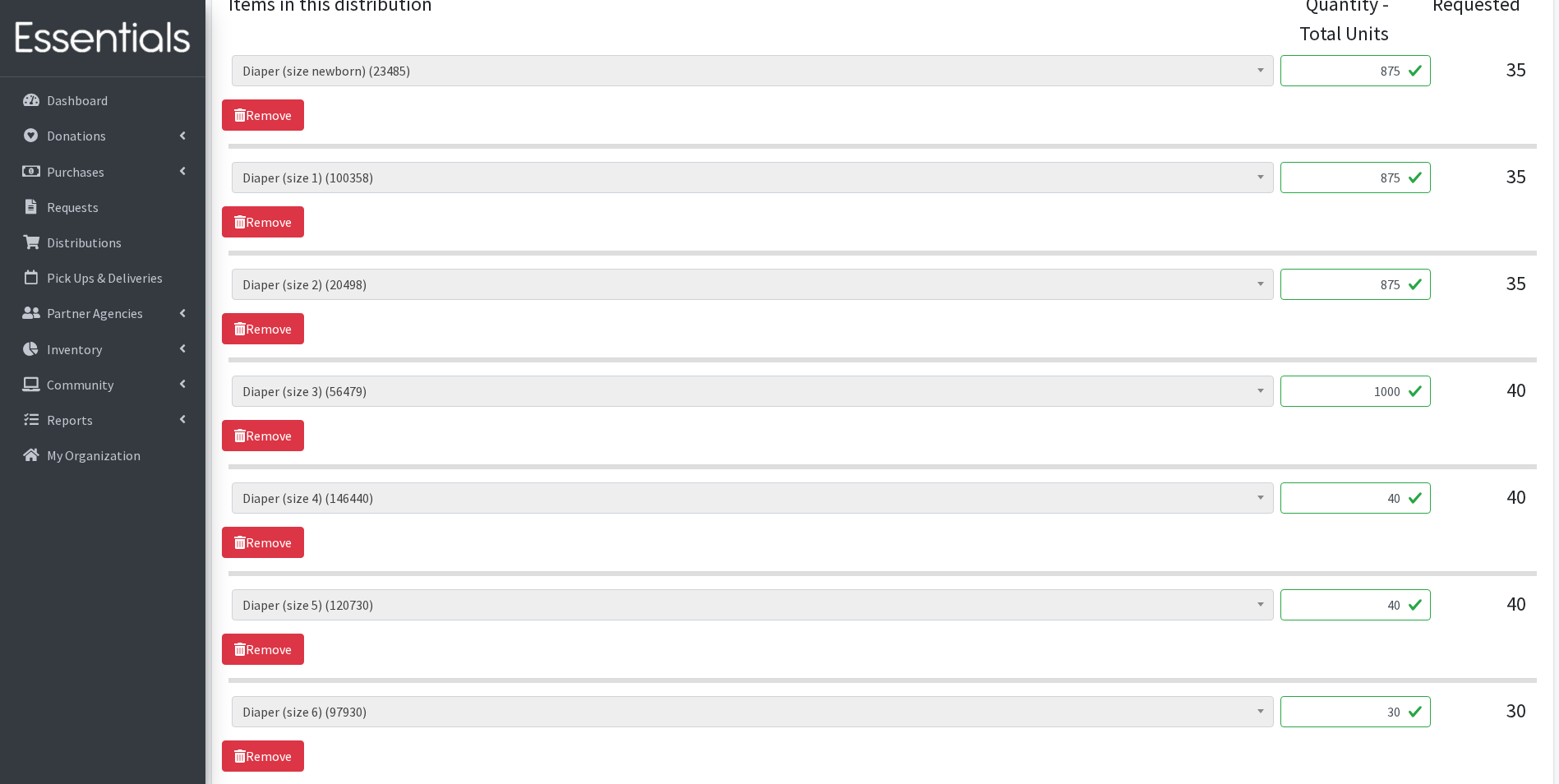 type on "1000" 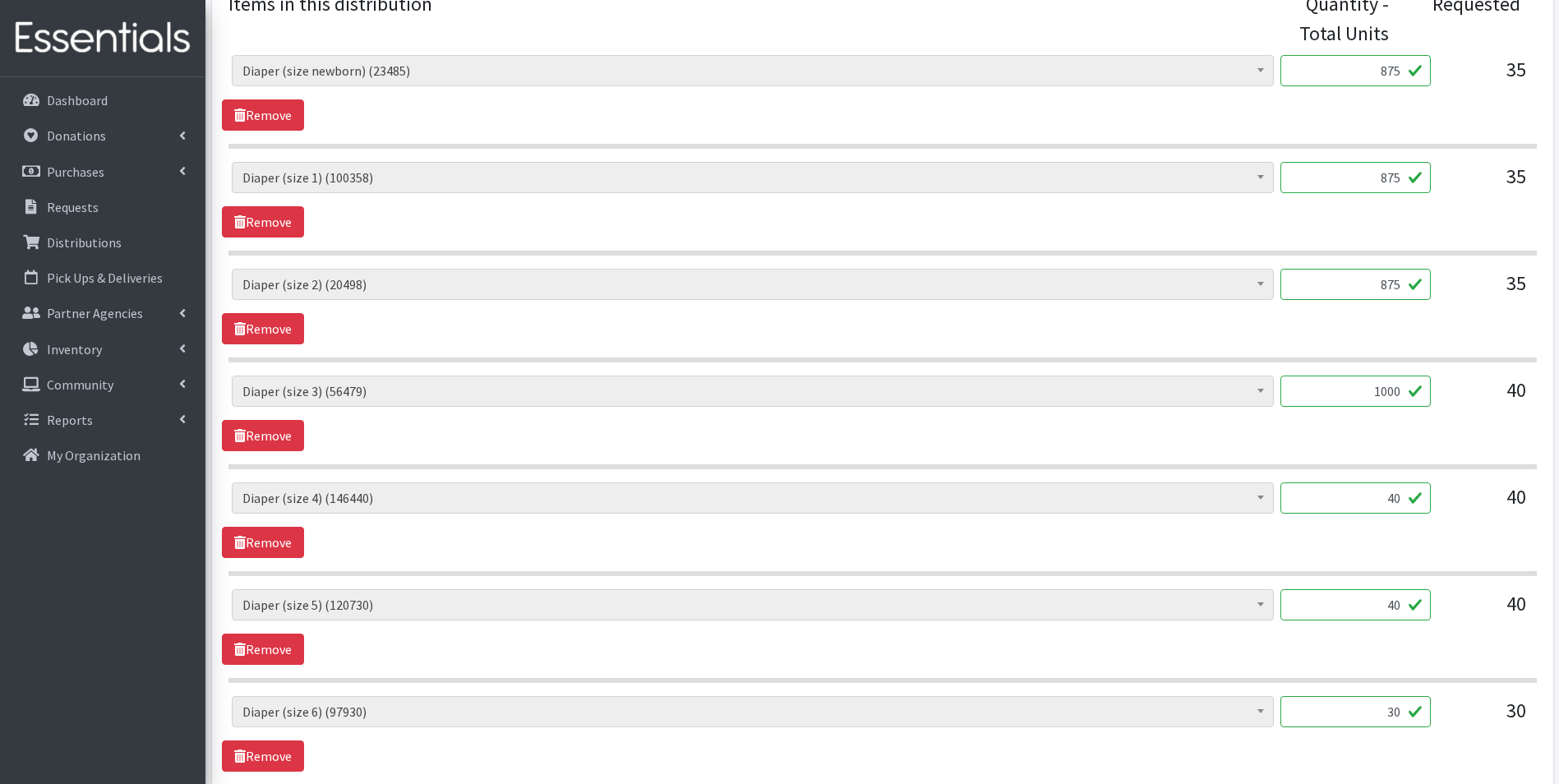 drag, startPoint x: 1397, startPoint y: 491, endPoint x: 1488, endPoint y: 497, distance: 91.1976 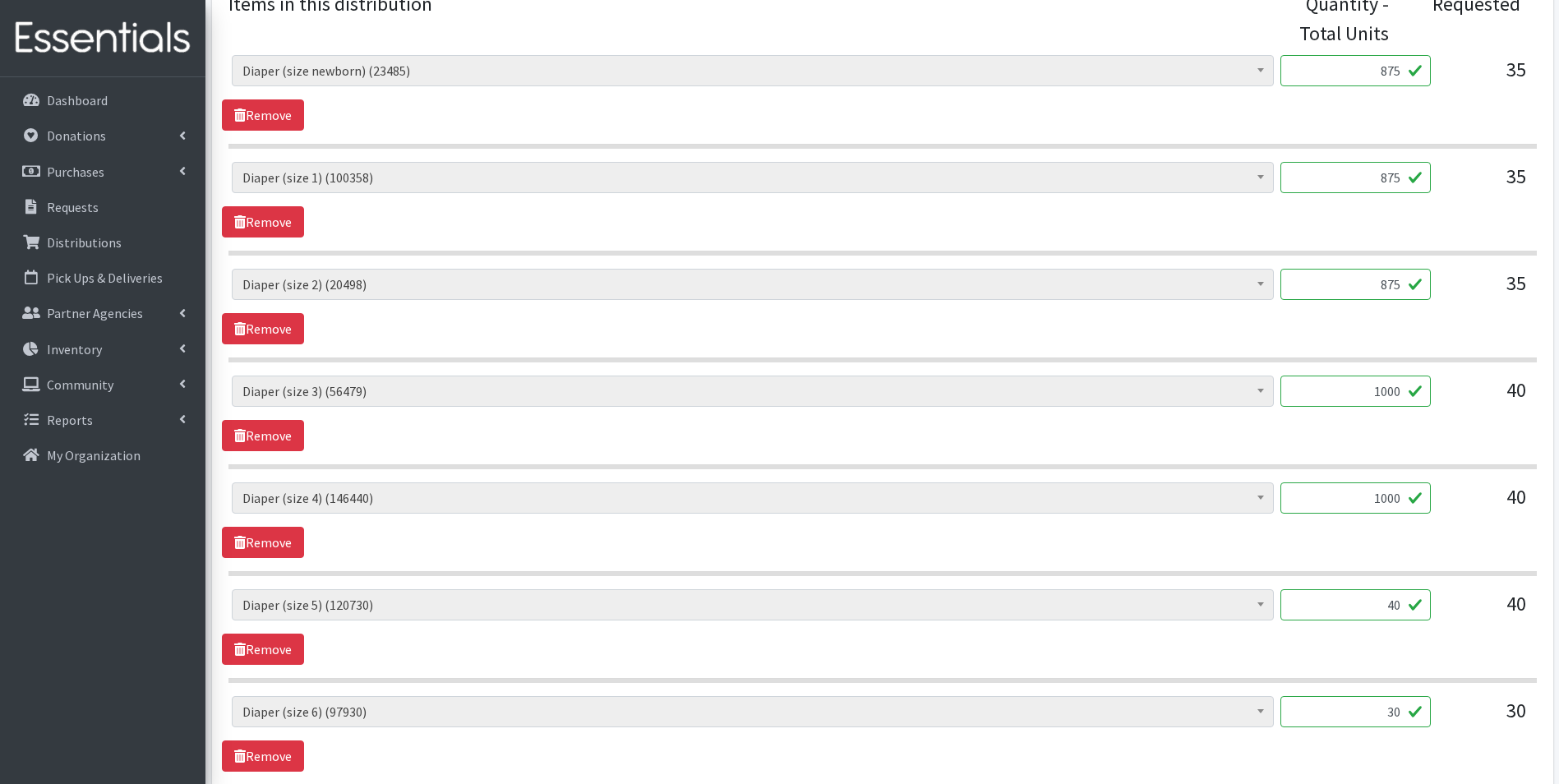 type on "1000" 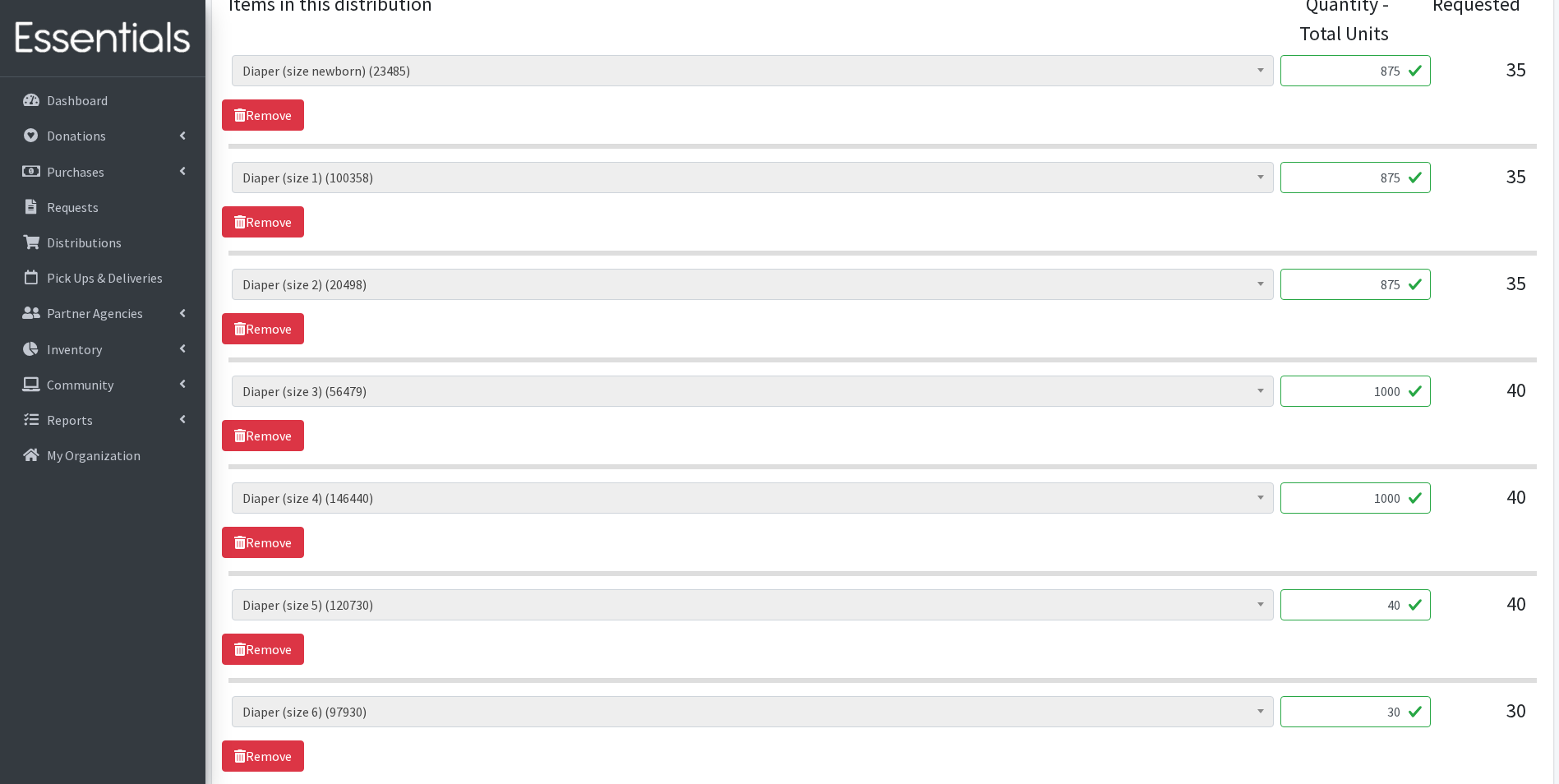 drag, startPoint x: 1372, startPoint y: 602, endPoint x: 1486, endPoint y: 611, distance: 114.35471 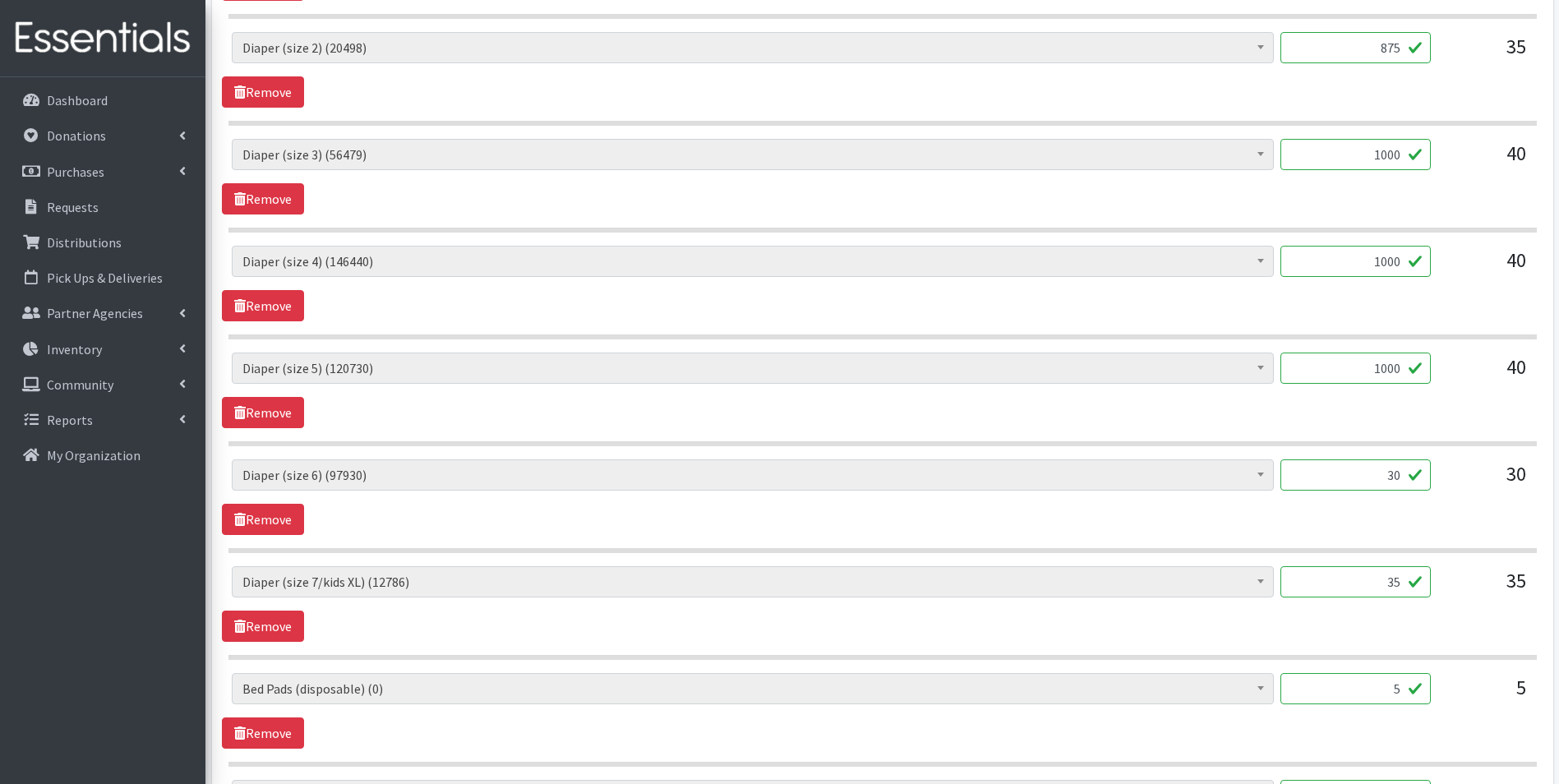 scroll, scrollTop: 958, scrollLeft: 0, axis: vertical 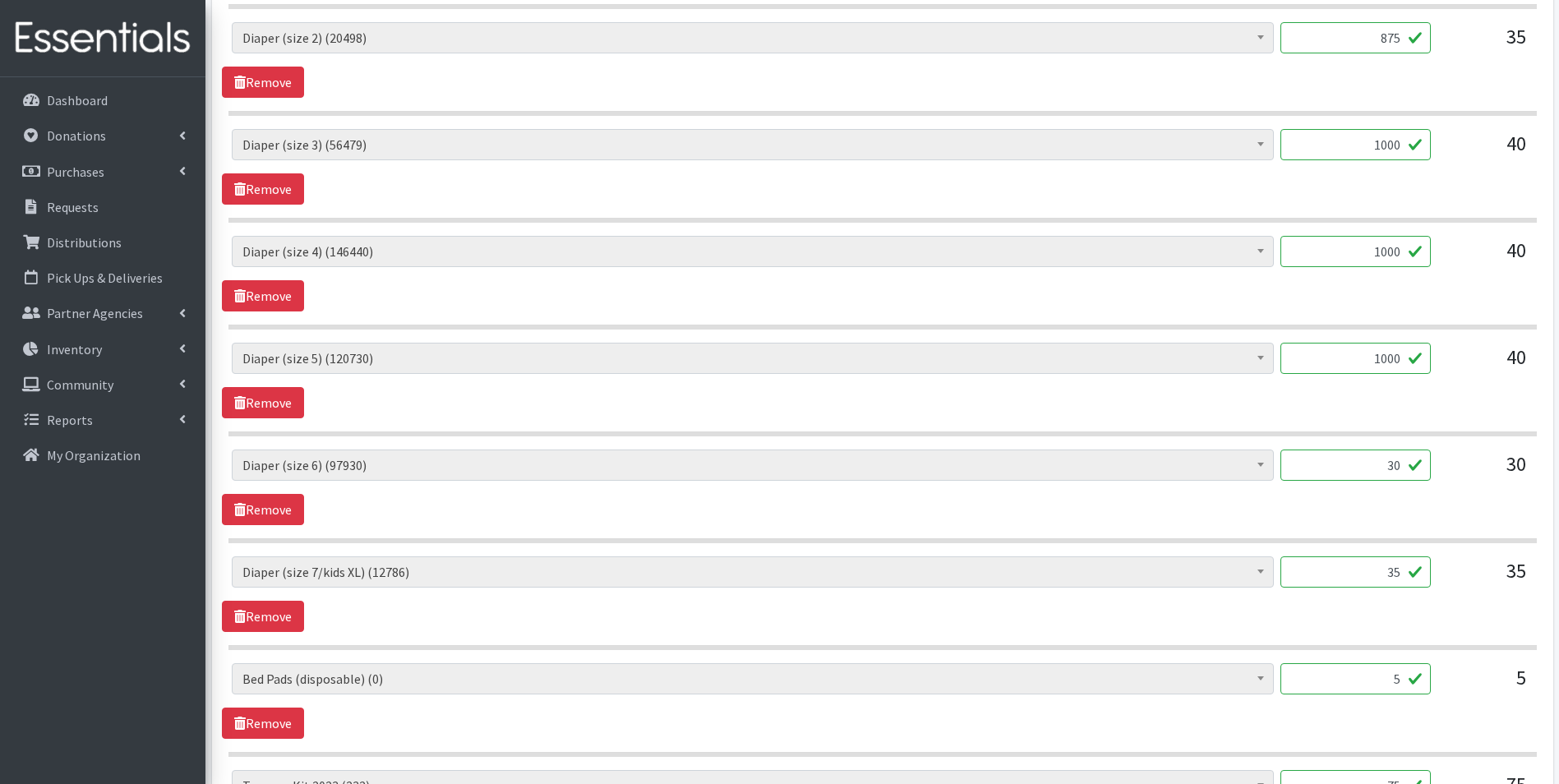 type on "1000" 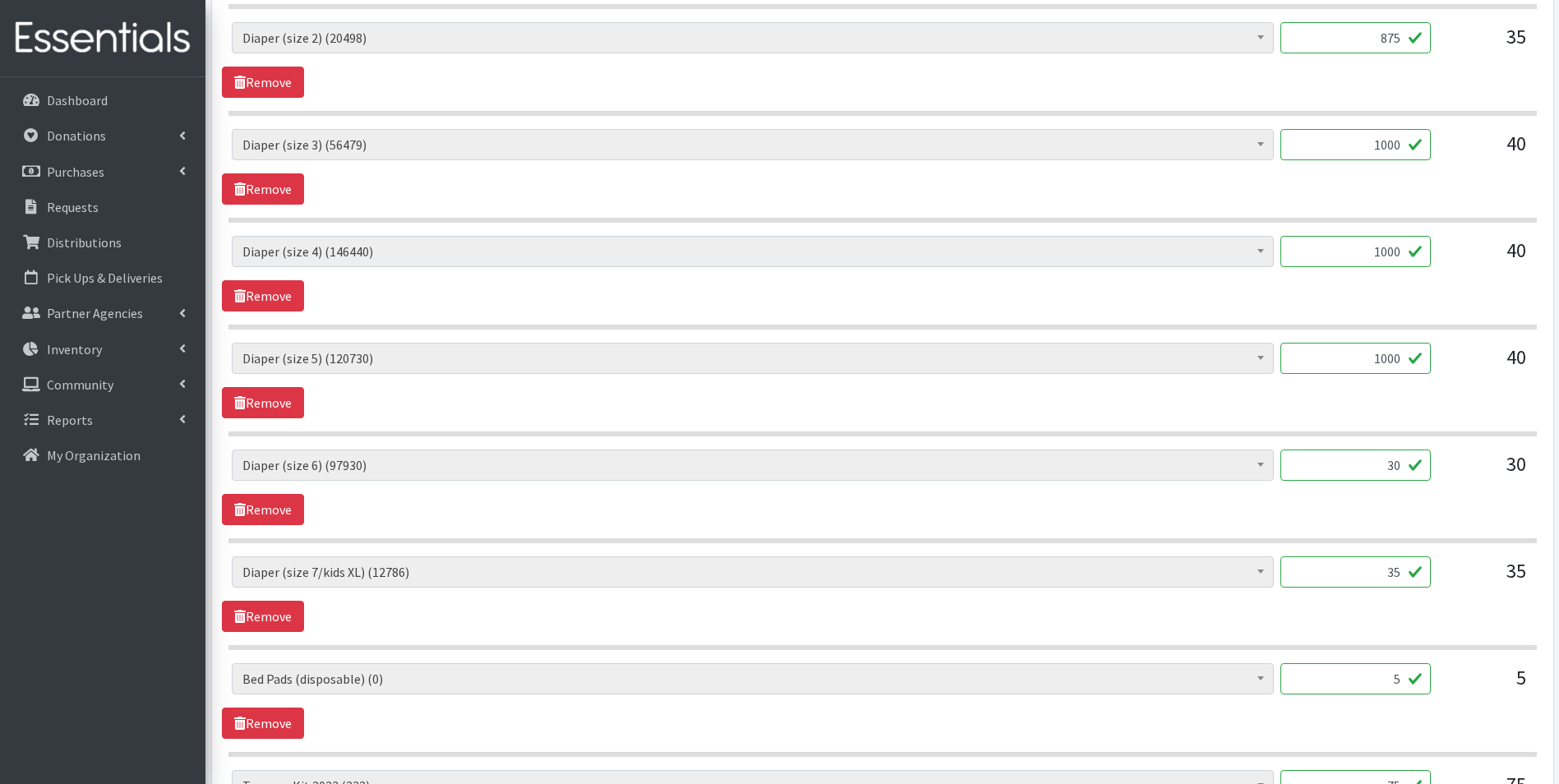 drag, startPoint x: 1354, startPoint y: 467, endPoint x: 1534, endPoint y: 468, distance: 180.00278 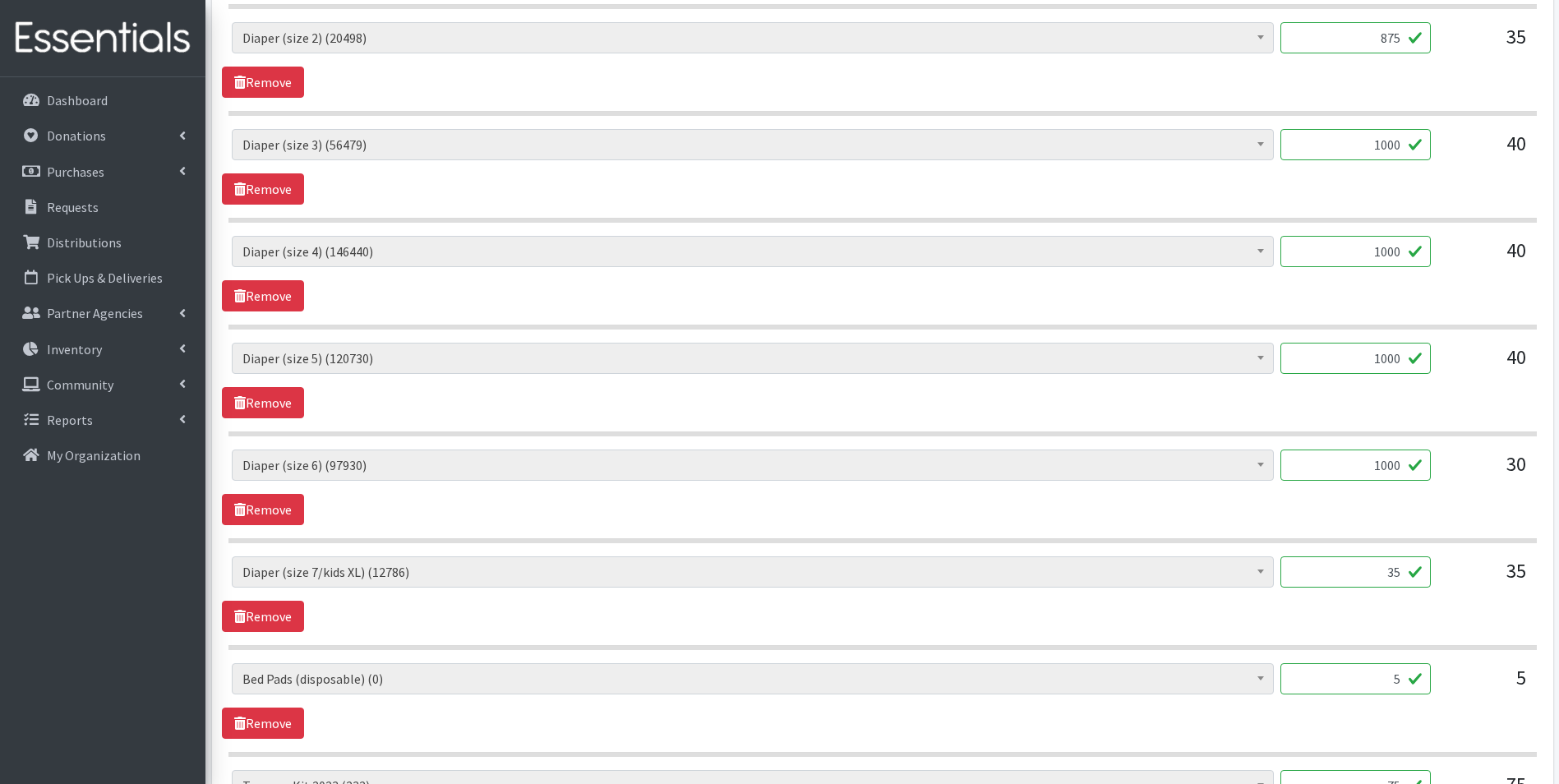 type on "1000" 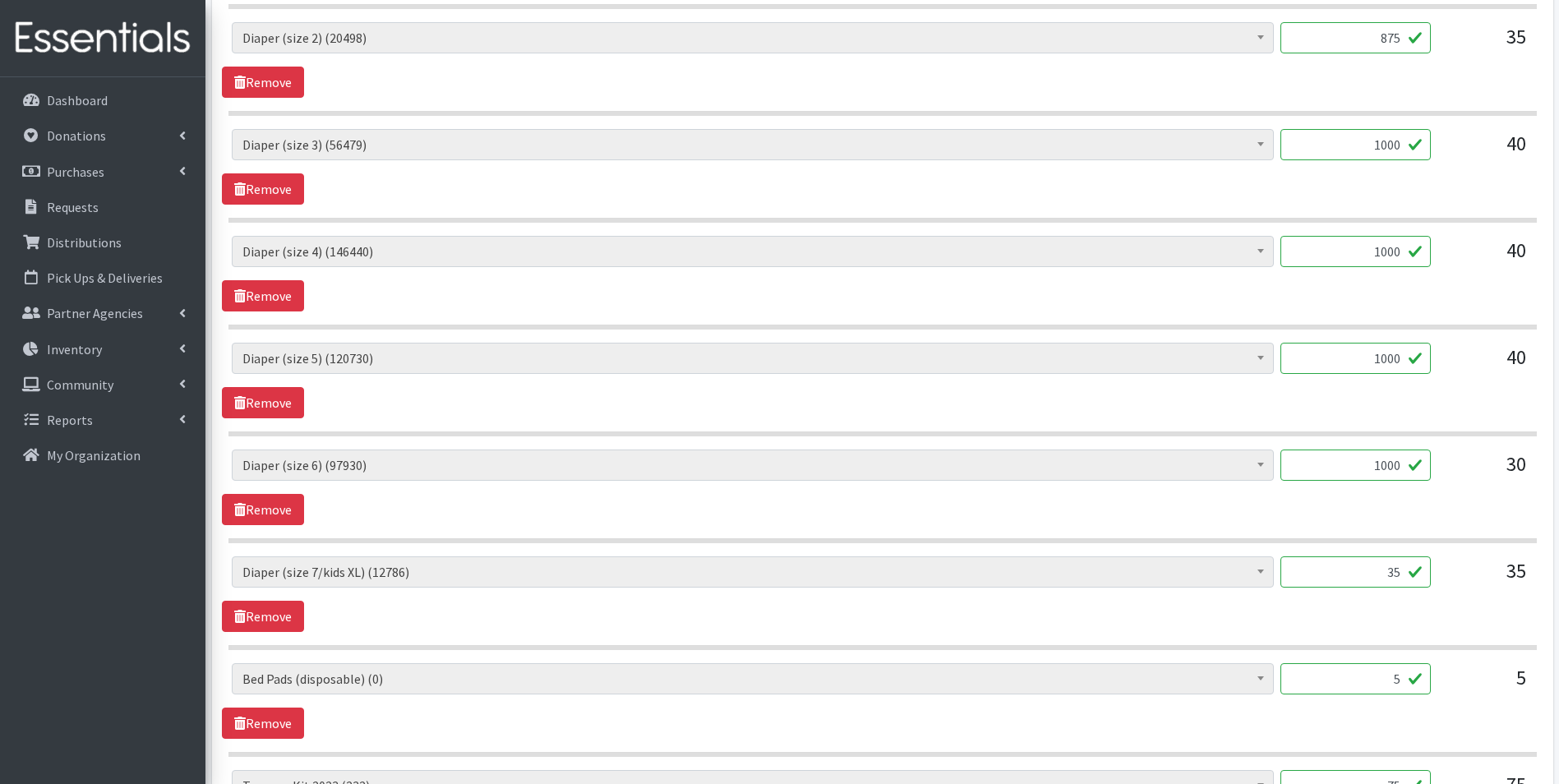 drag, startPoint x: 1420, startPoint y: 575, endPoint x: 1450, endPoint y: 575, distance: 30 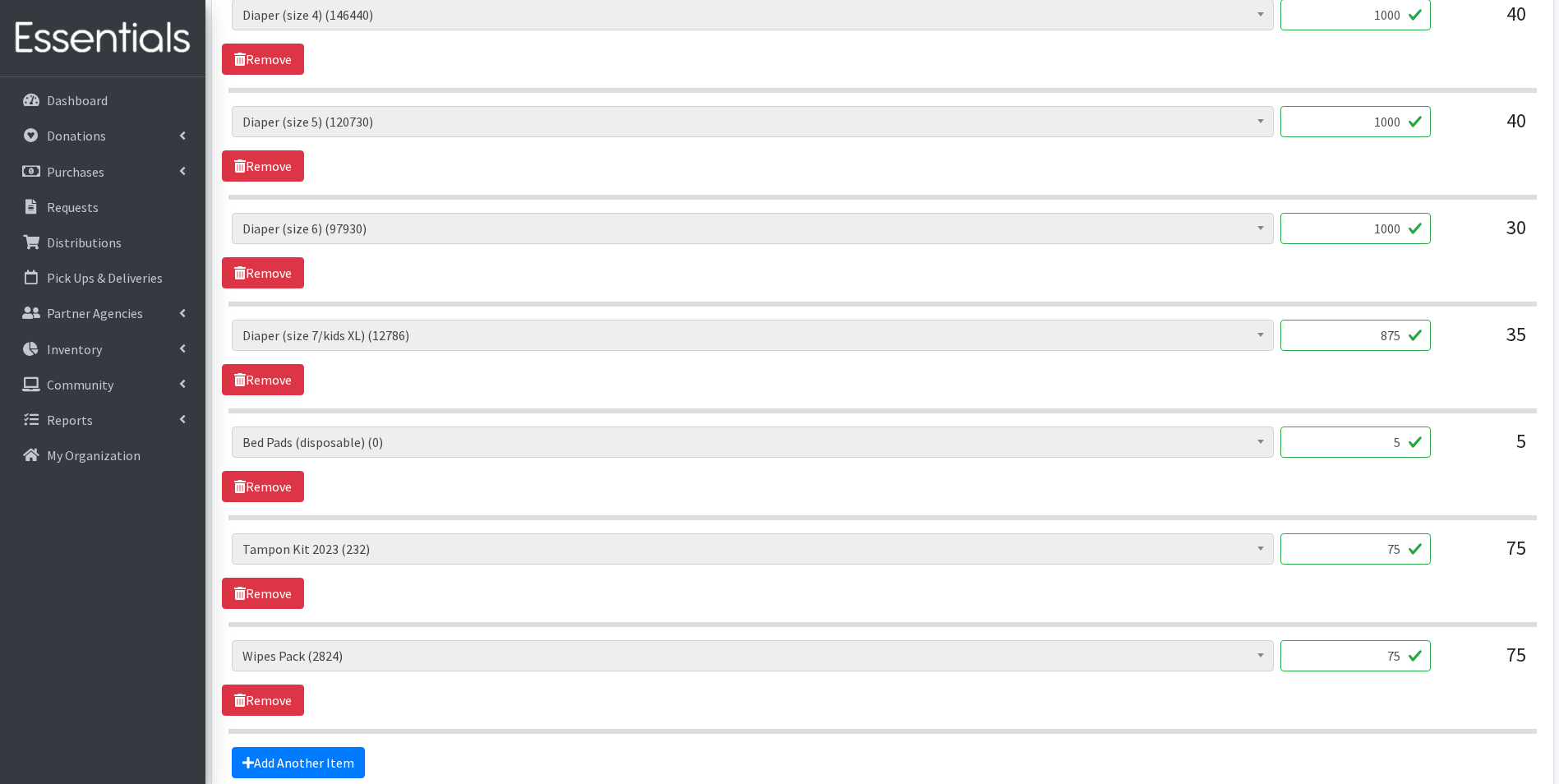 scroll, scrollTop: 1205, scrollLeft: 0, axis: vertical 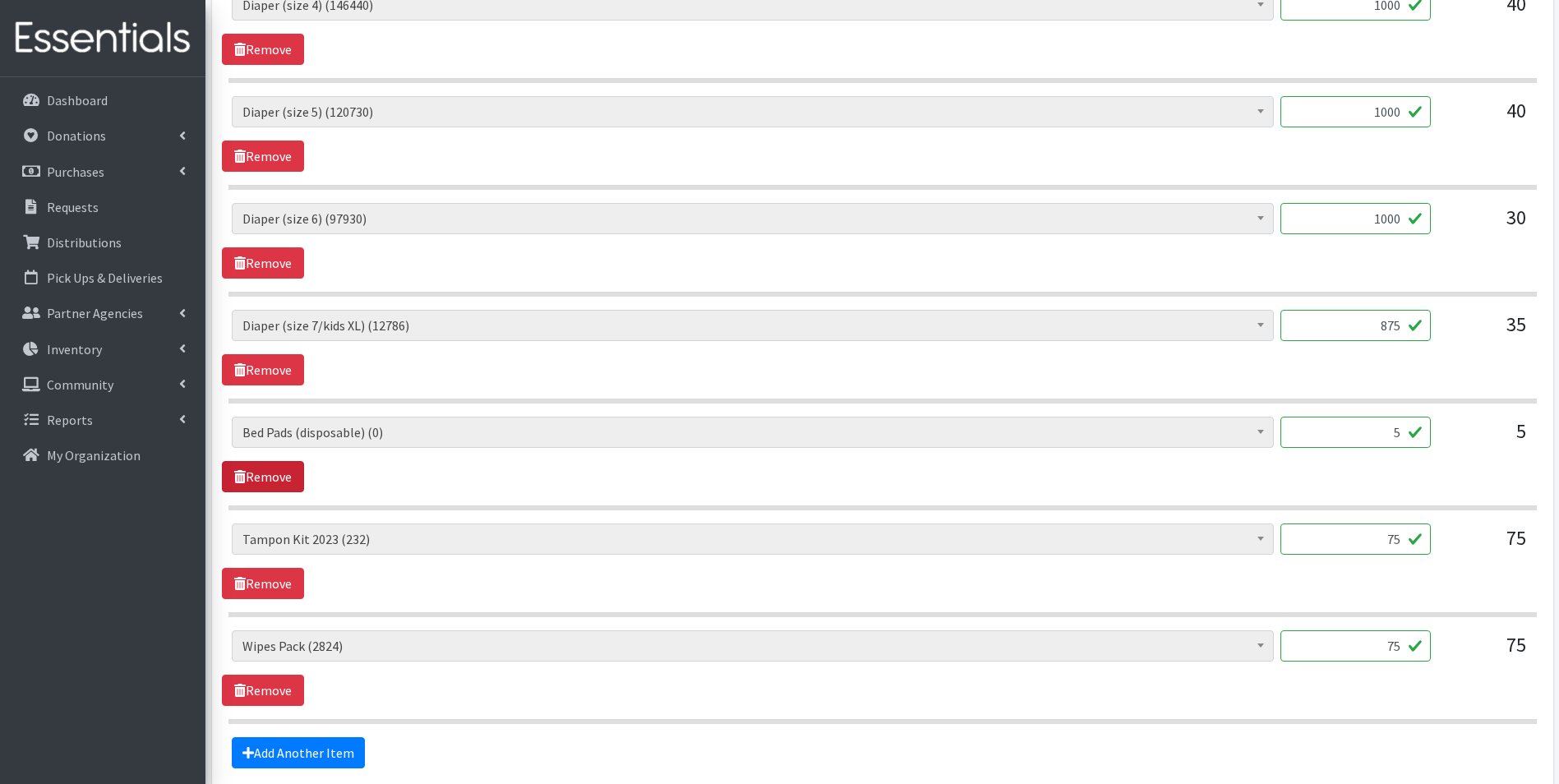 type on "875" 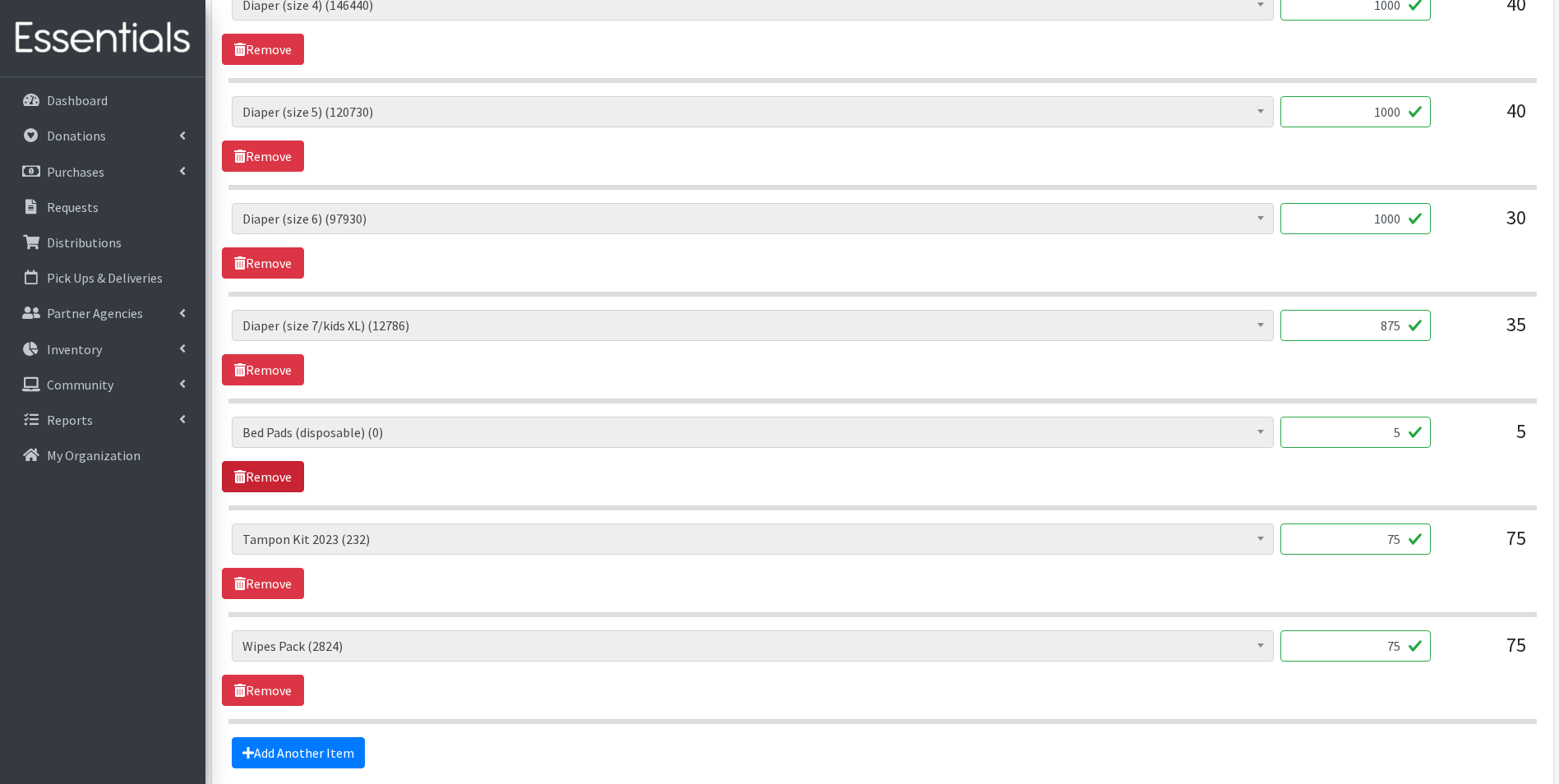 click on "Remove" at bounding box center (263, 477) 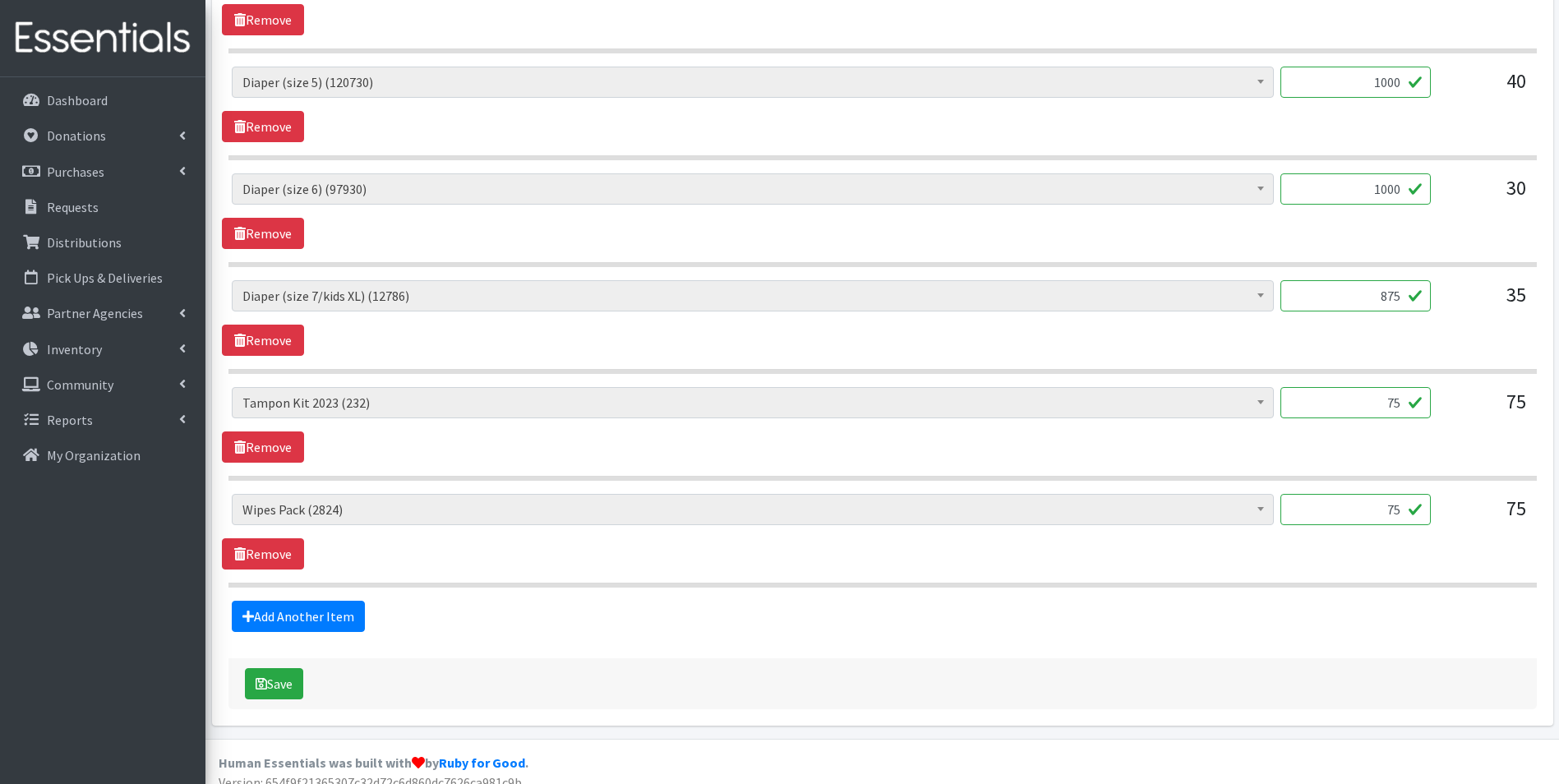 scroll, scrollTop: 1251, scrollLeft: 0, axis: vertical 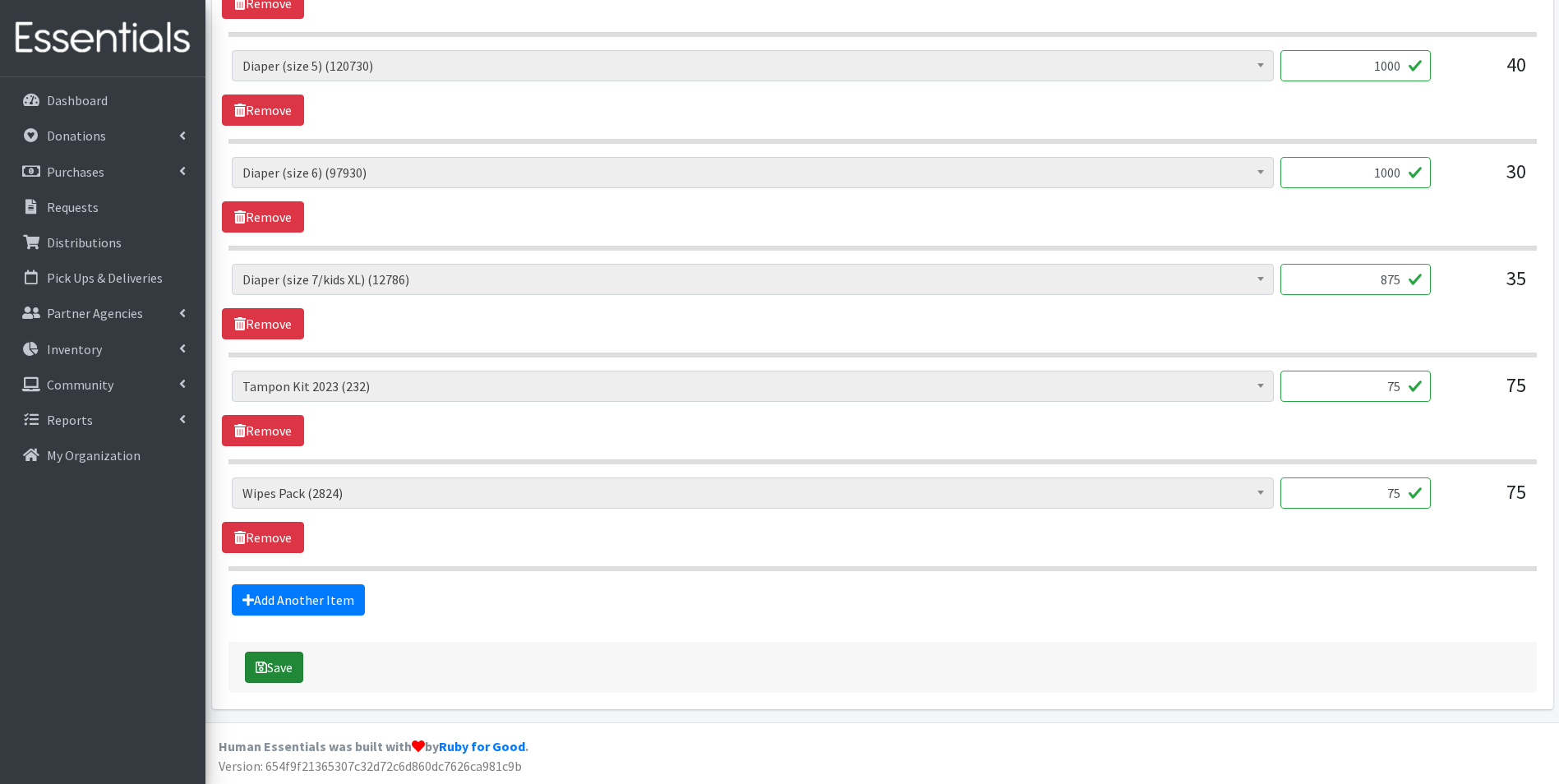 click on "Save" at bounding box center (274, 667) 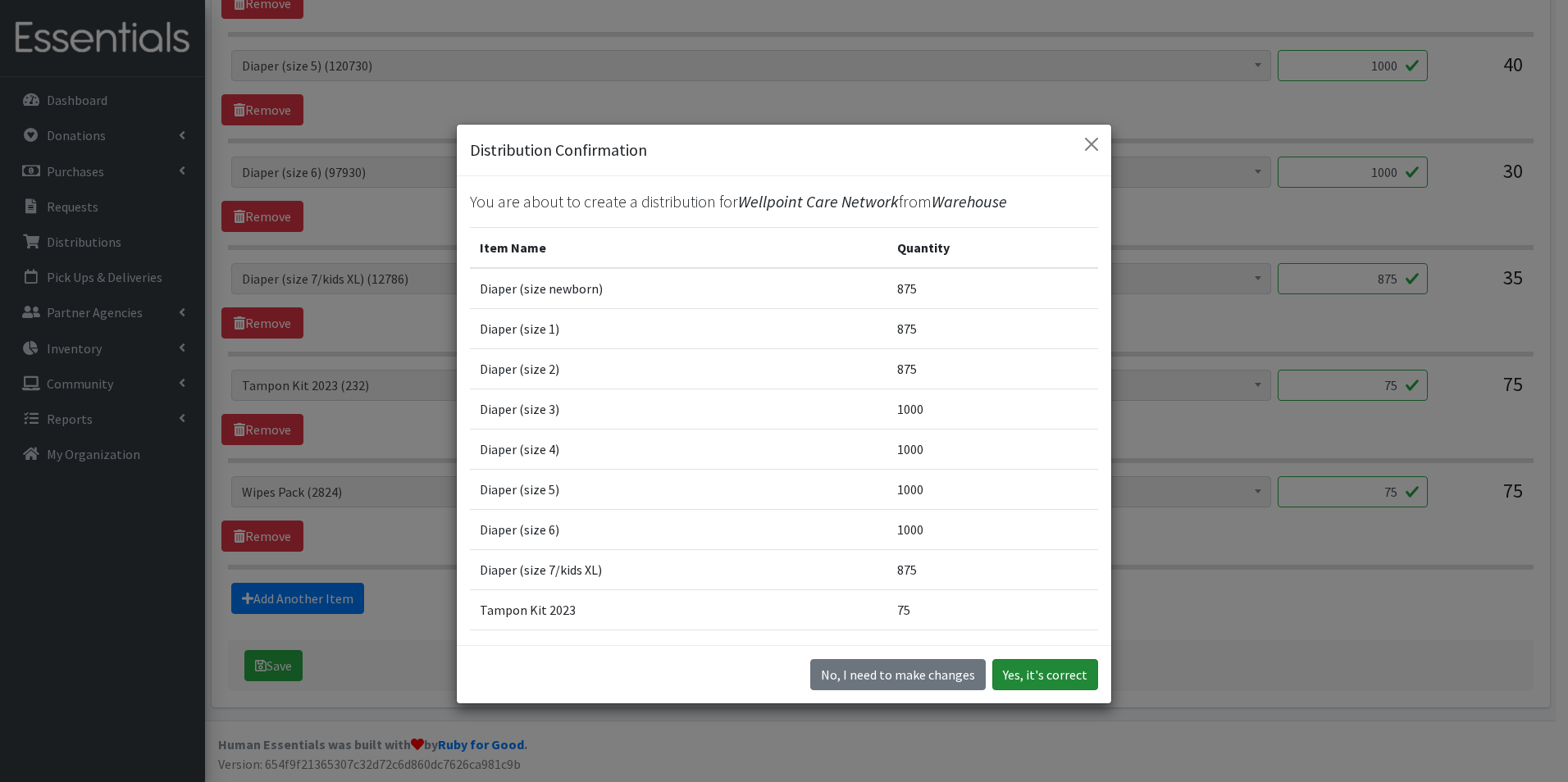 click on "Yes, it's correct" at bounding box center (1045, 675) 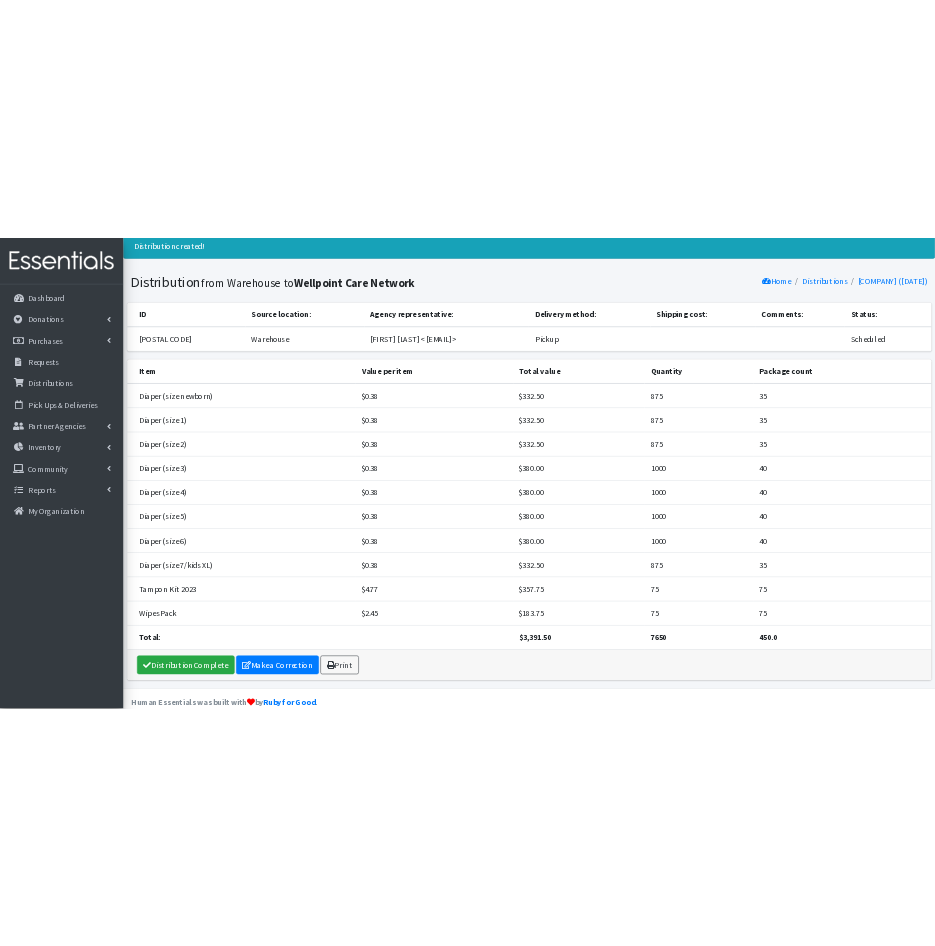 scroll, scrollTop: 99, scrollLeft: 0, axis: vertical 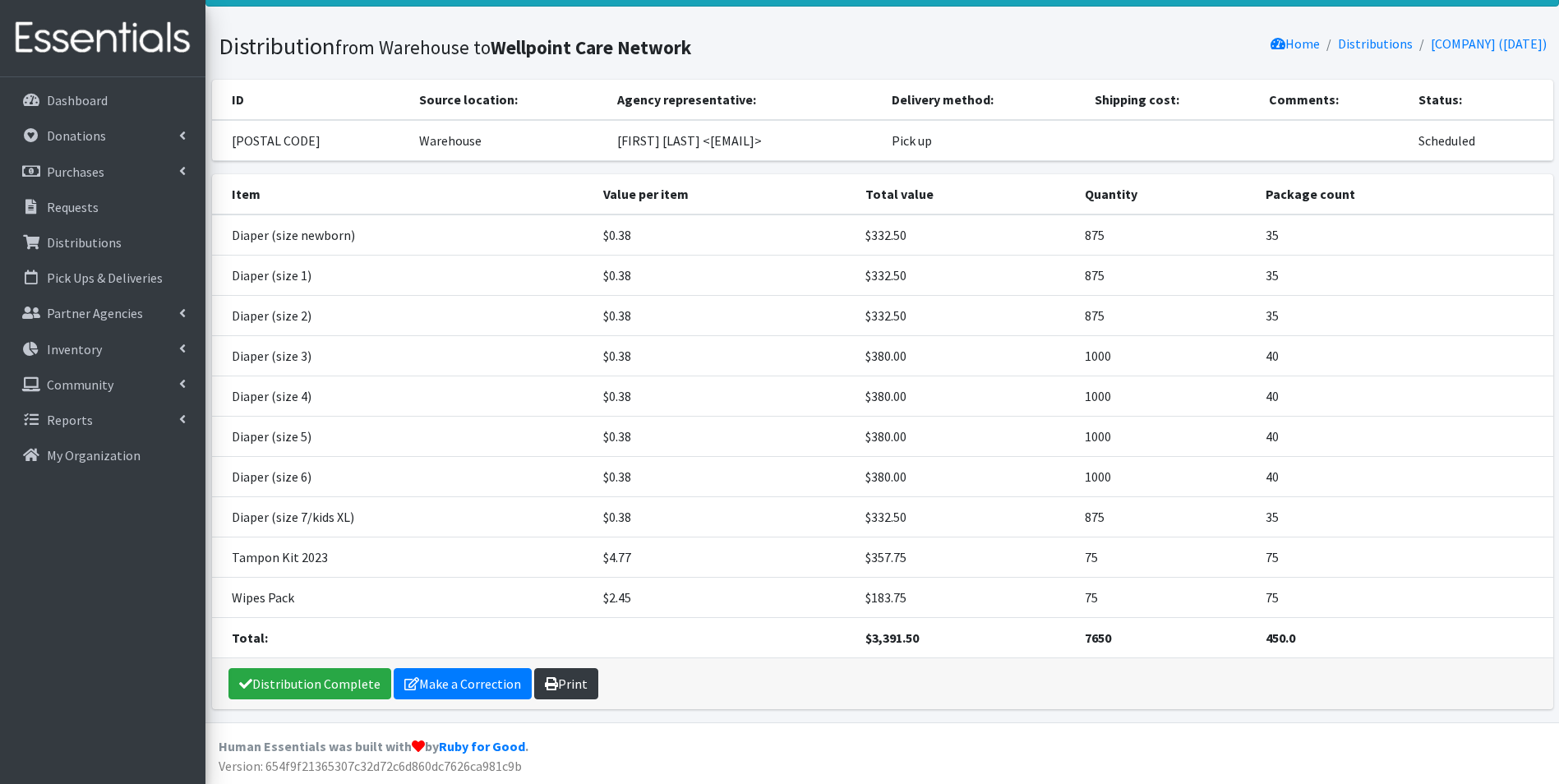 click on "Print" at bounding box center (566, 684) 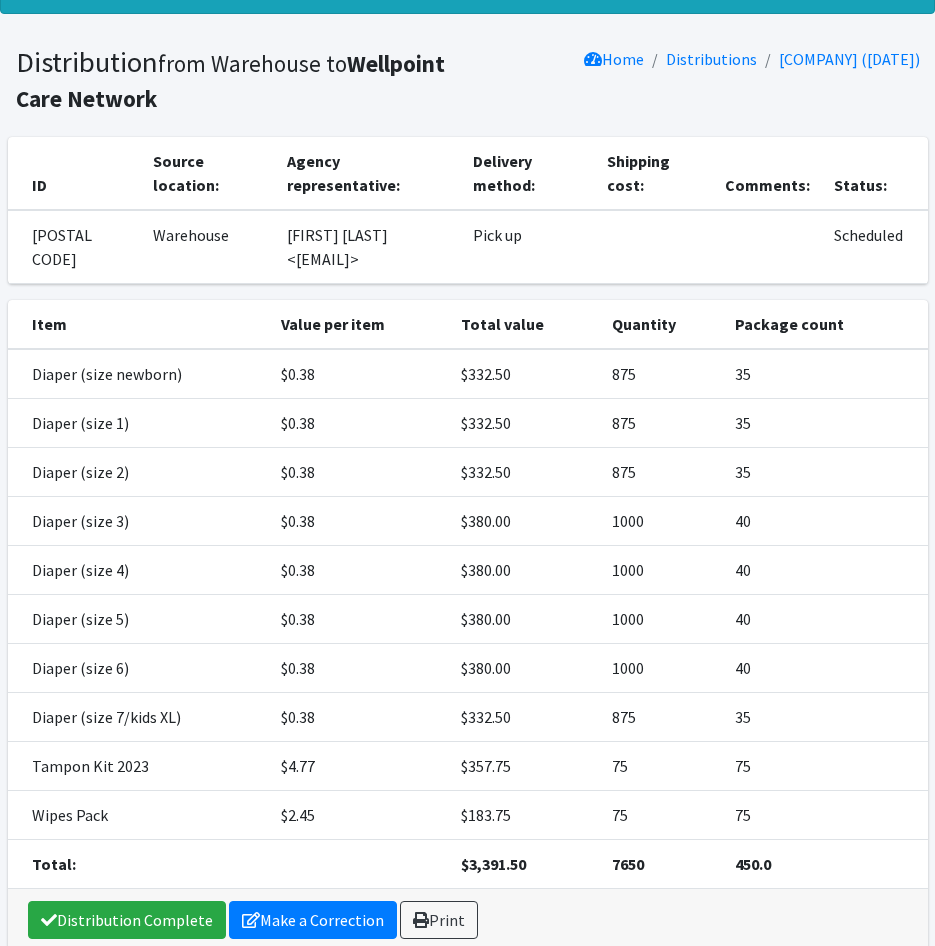 scroll, scrollTop: 0, scrollLeft: 0, axis: both 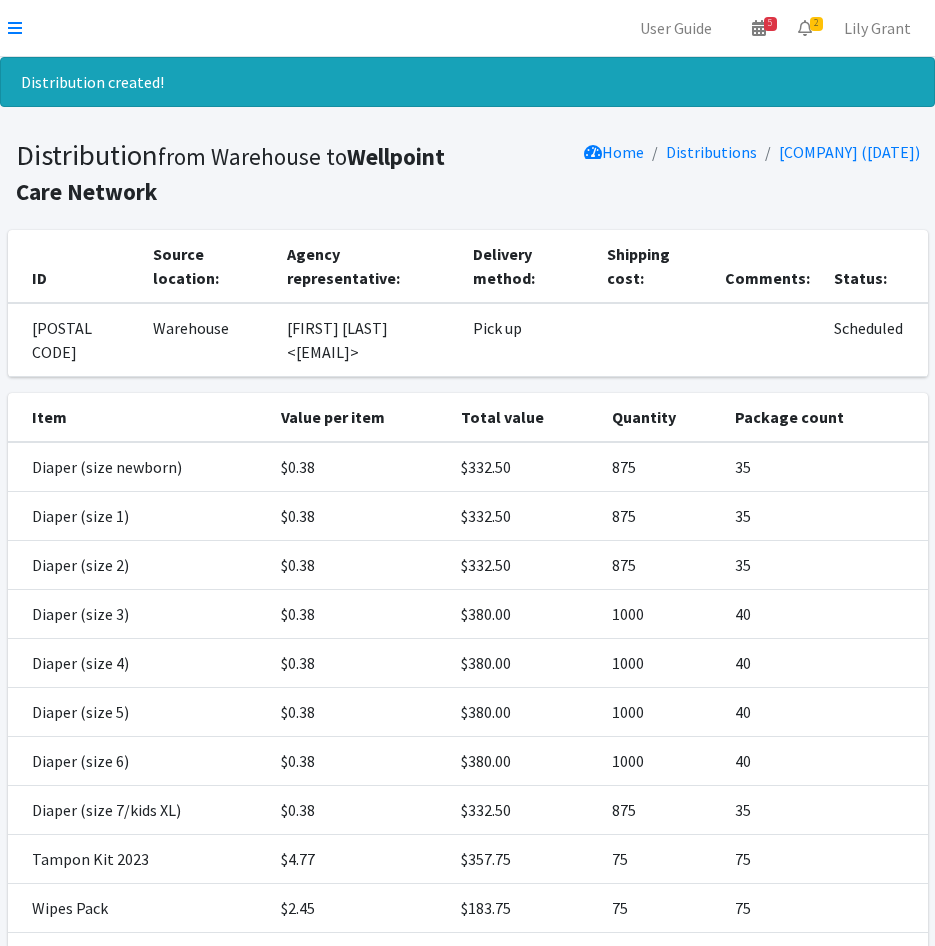 click on "Distributions" at bounding box center [700, 152] 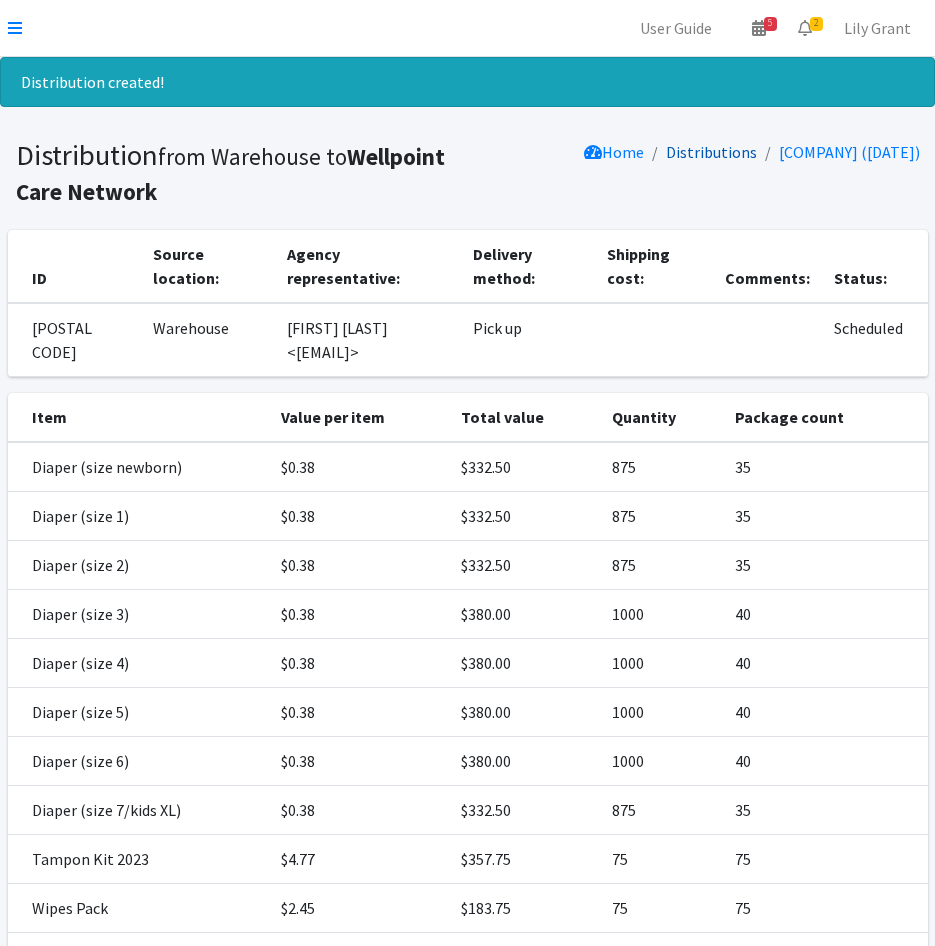 click on "Distributions" at bounding box center [711, 152] 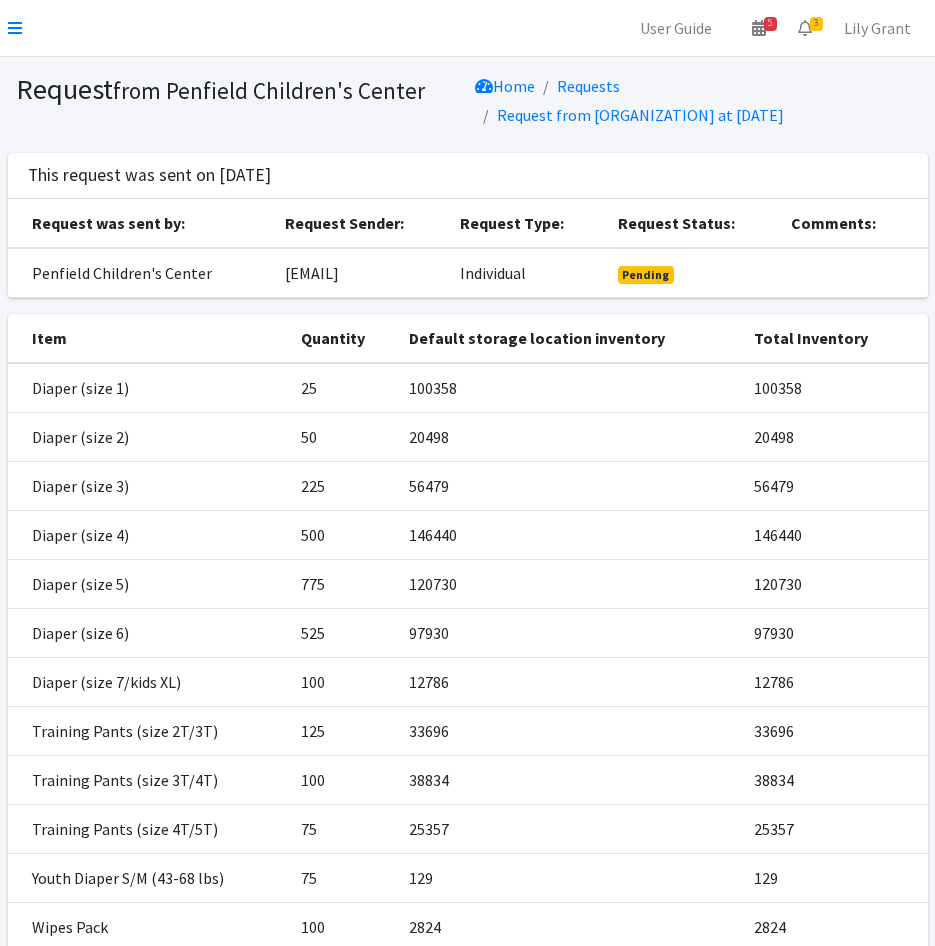 scroll, scrollTop: 252, scrollLeft: 0, axis: vertical 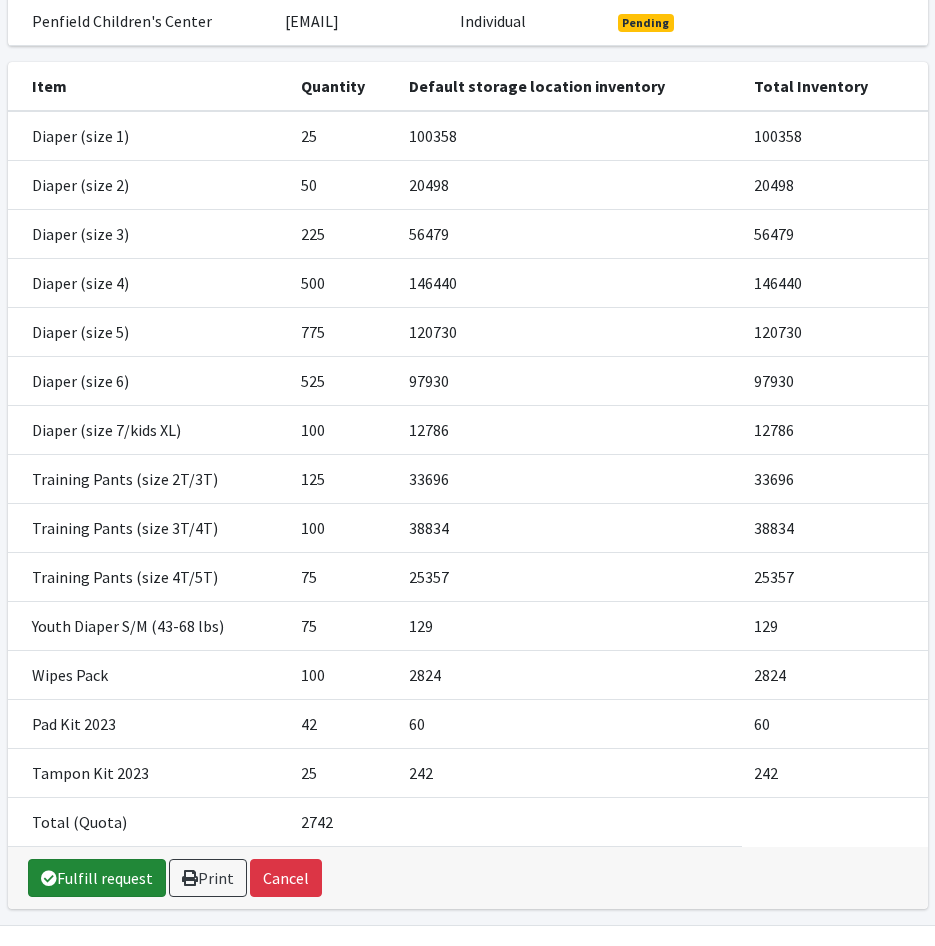 click on "Fulfill request" at bounding box center (97, 878) 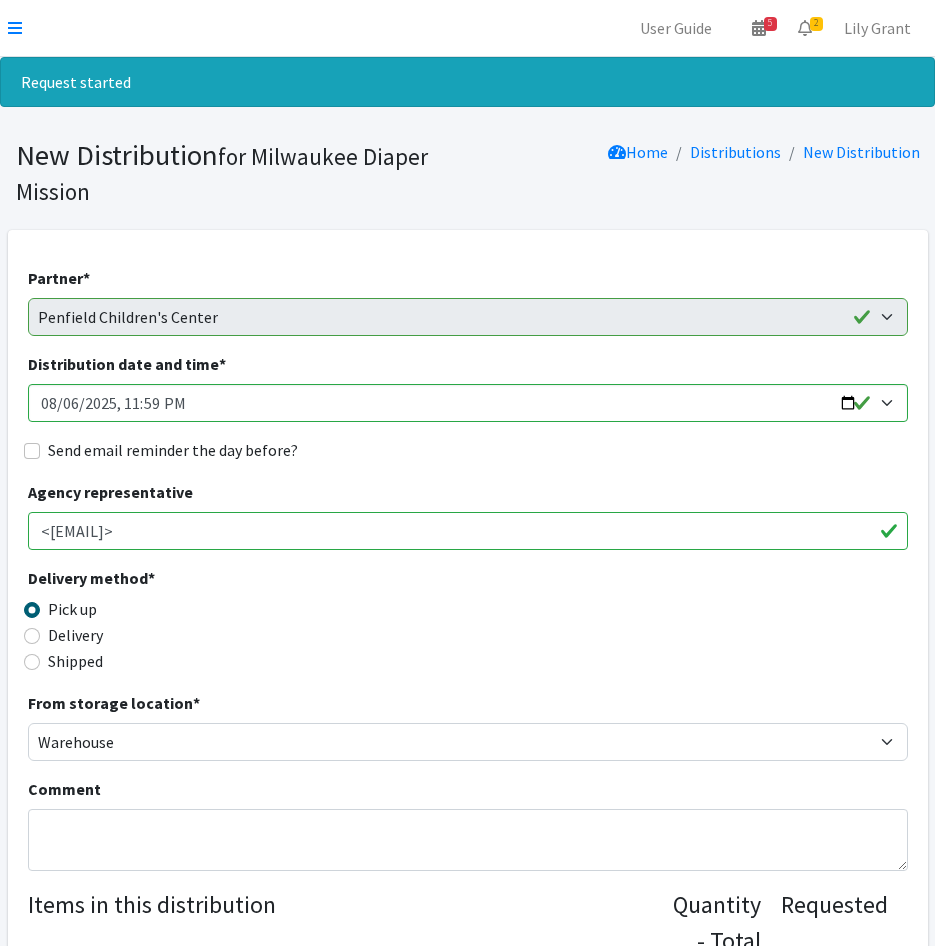 scroll, scrollTop: 0, scrollLeft: 0, axis: both 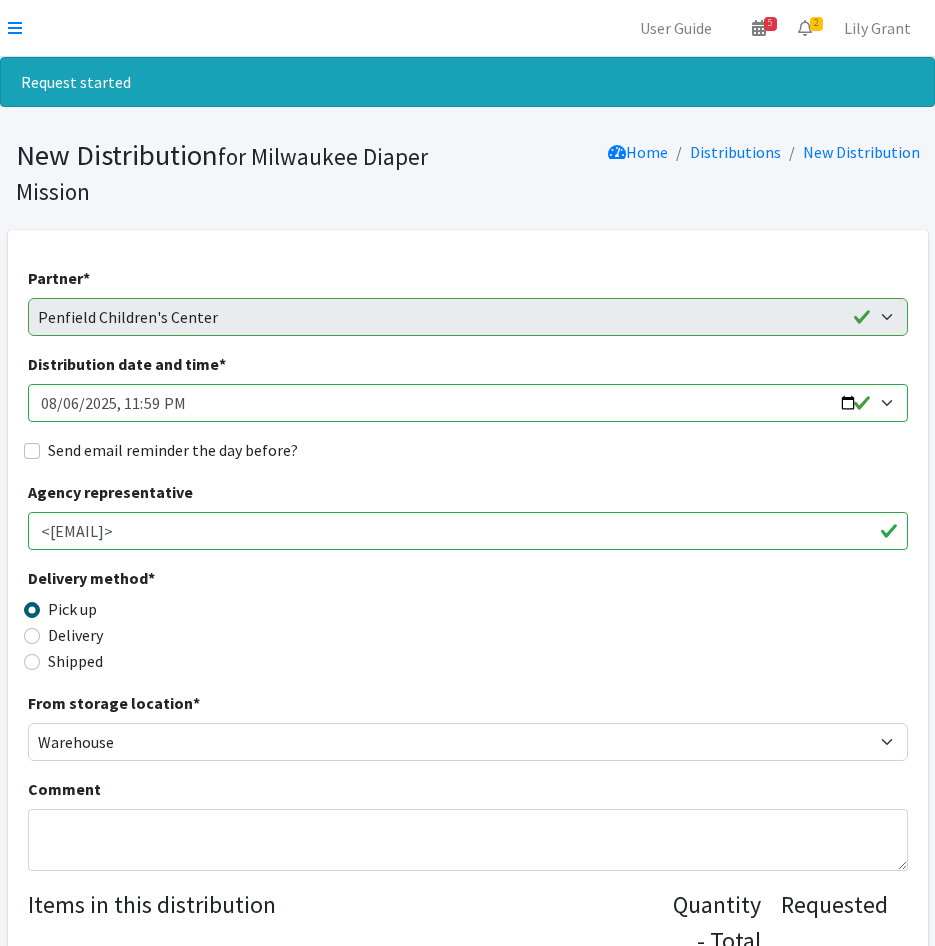 click on "Distribution date and time  *" at bounding box center (468, 403) 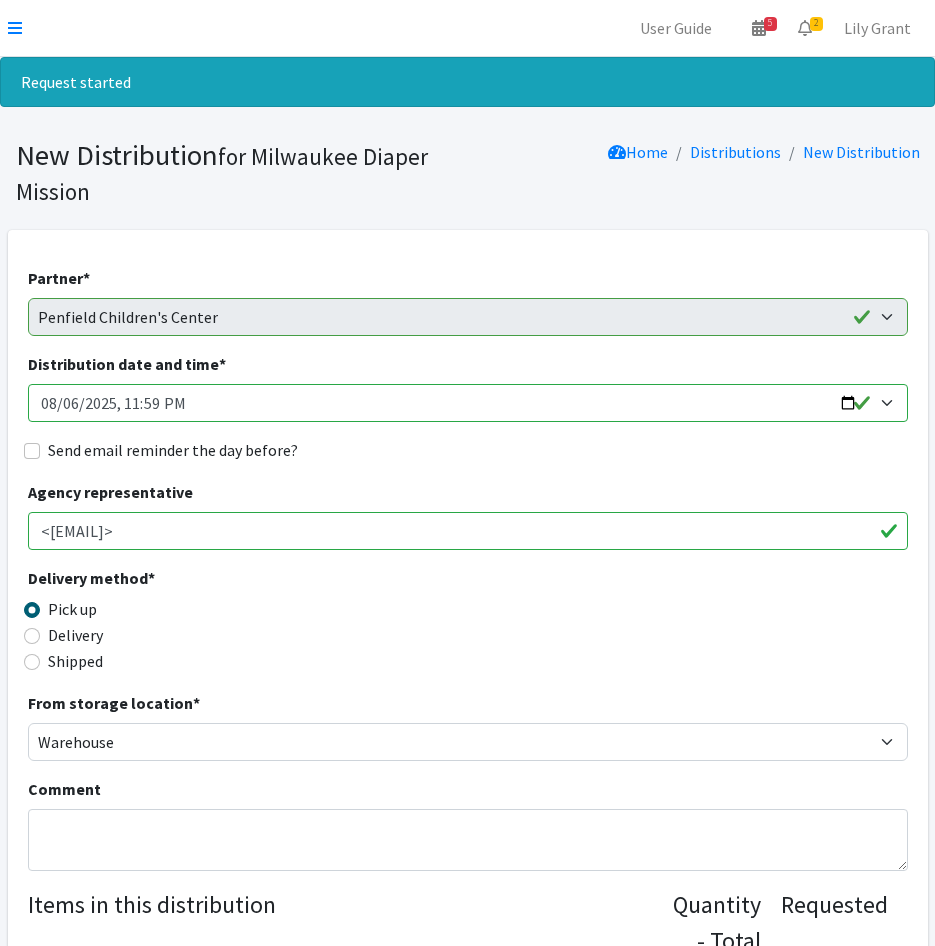 click on "Distribution date and time  *" at bounding box center (468, 403) 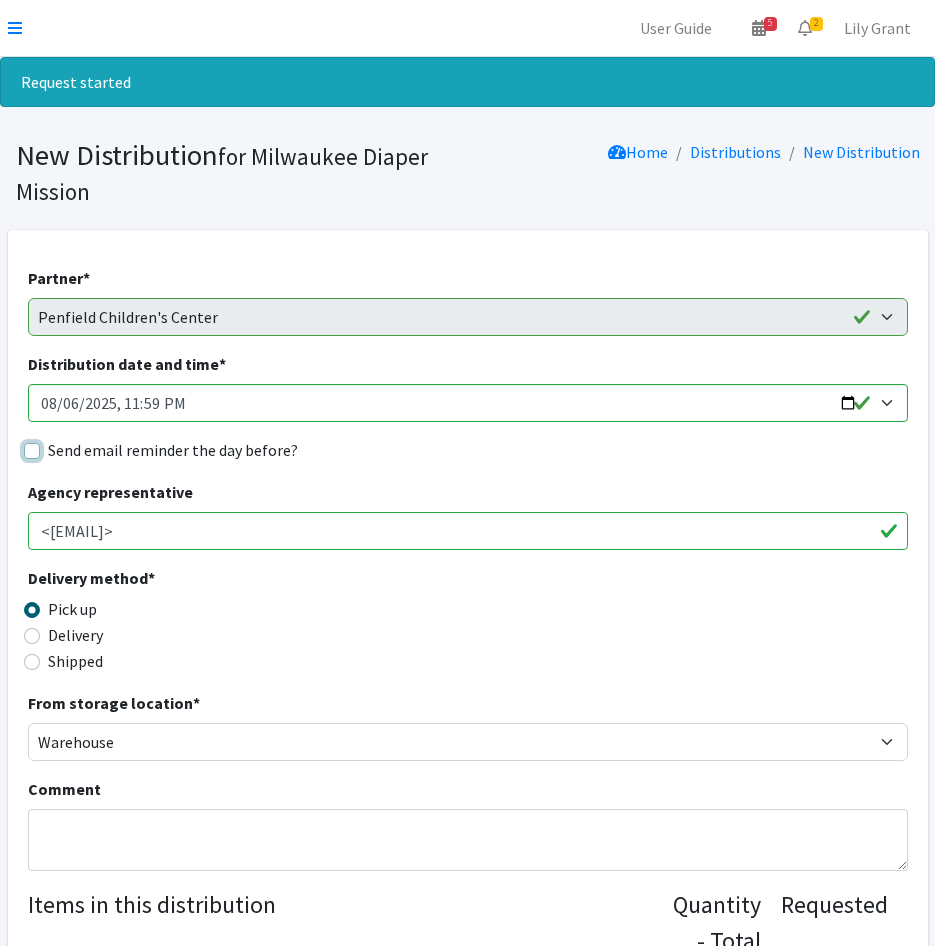 click on "Send email reminder the day before?" at bounding box center [32, 451] 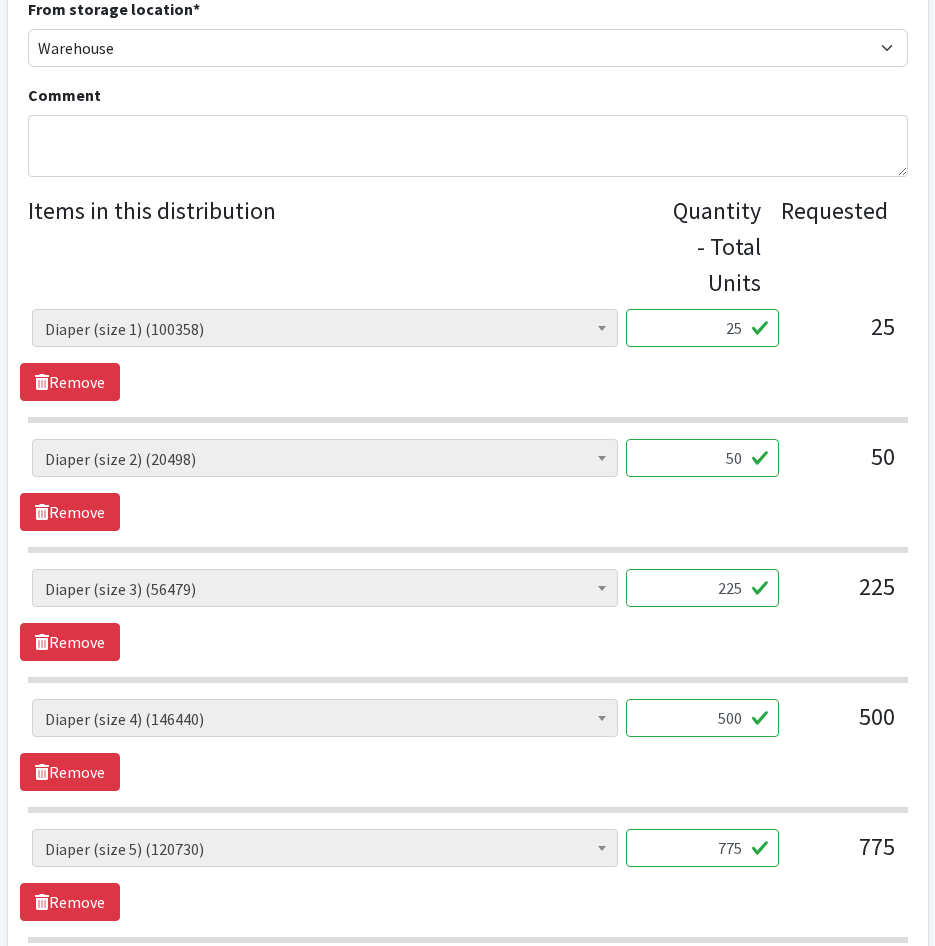 scroll, scrollTop: 700, scrollLeft: 0, axis: vertical 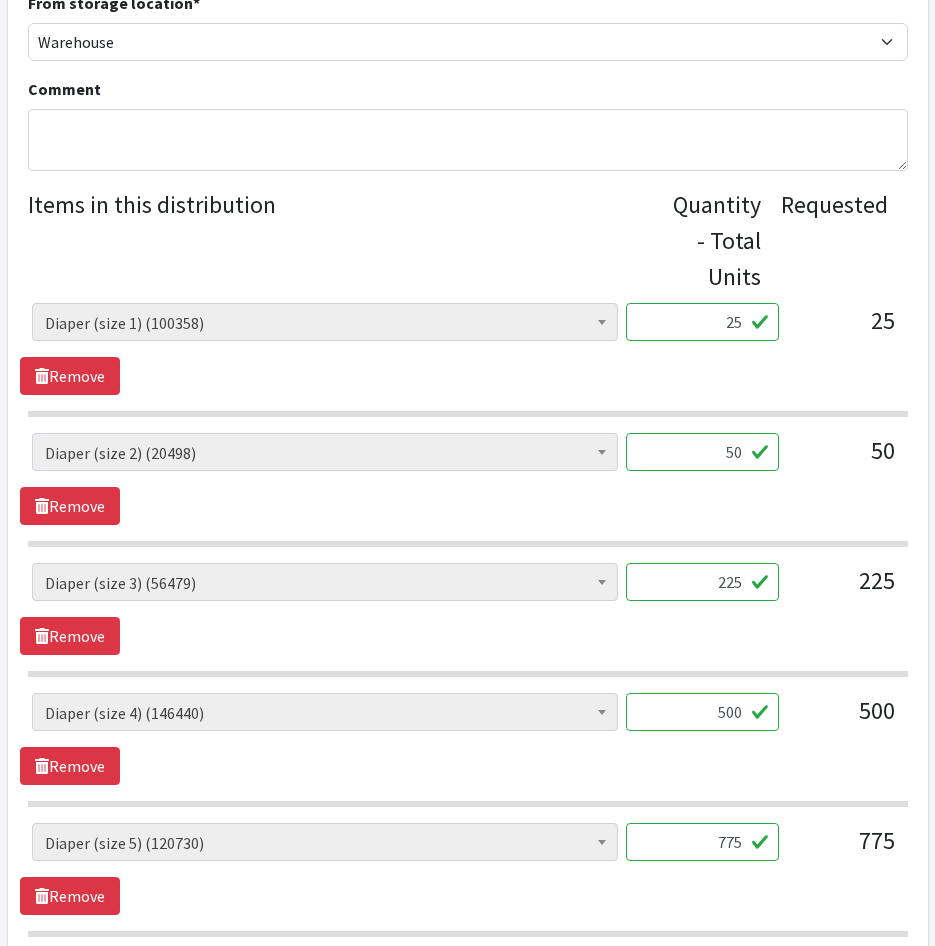 click on "25" at bounding box center [702, 322] 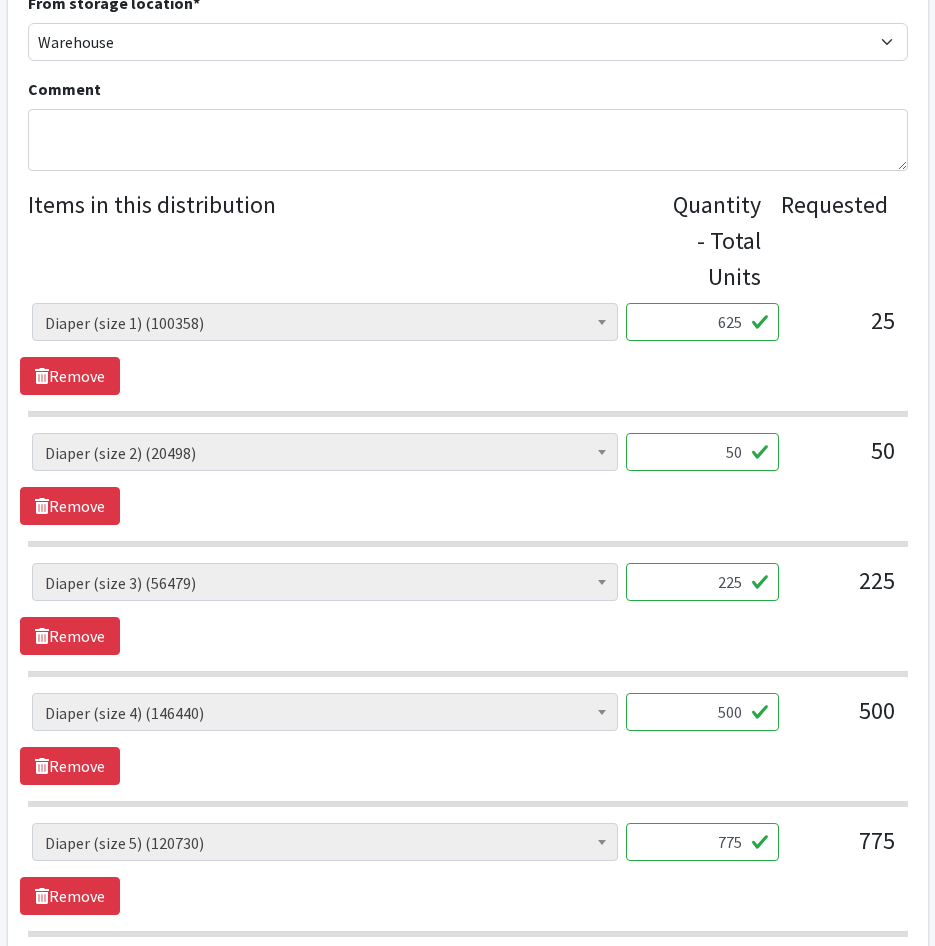 type on "625" 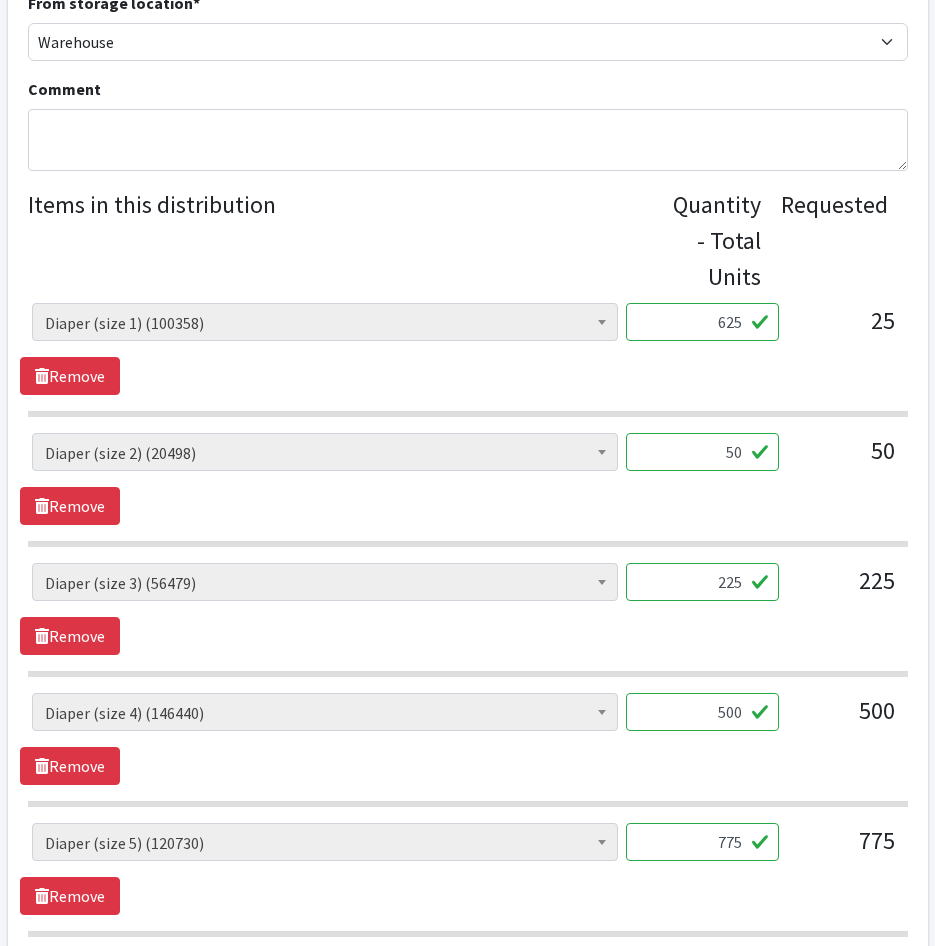 click on "50" at bounding box center [702, 452] 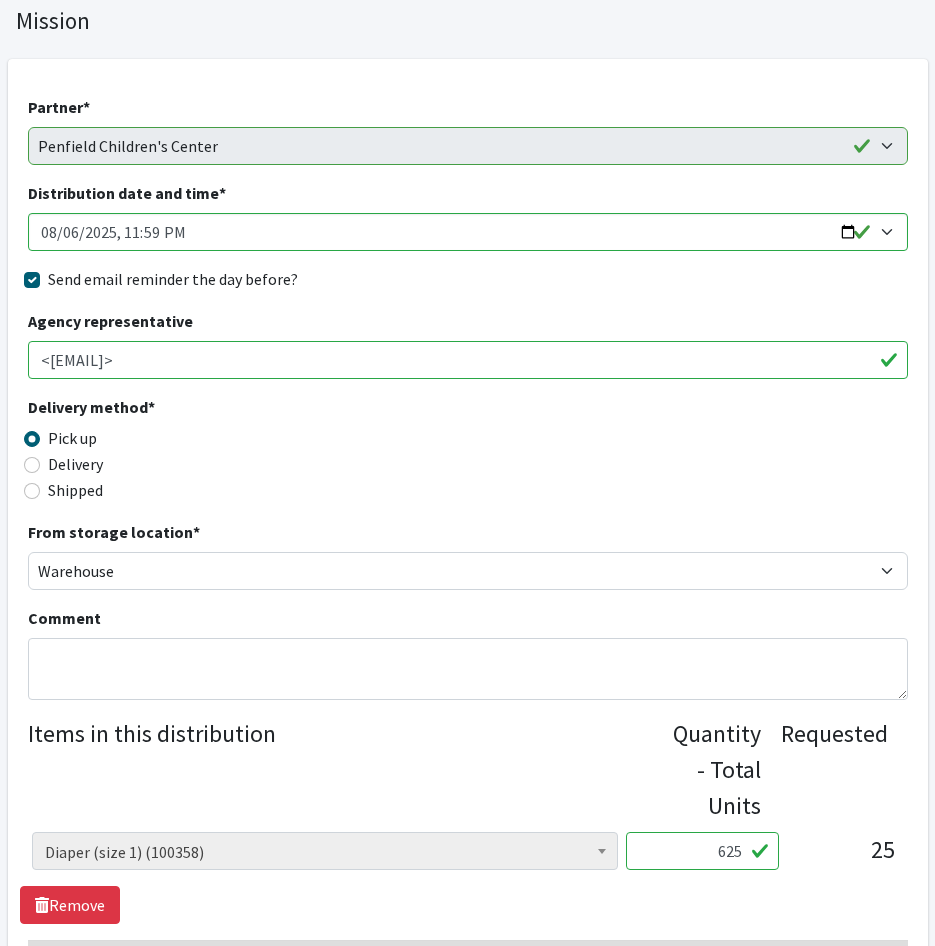 scroll, scrollTop: 0, scrollLeft: 0, axis: both 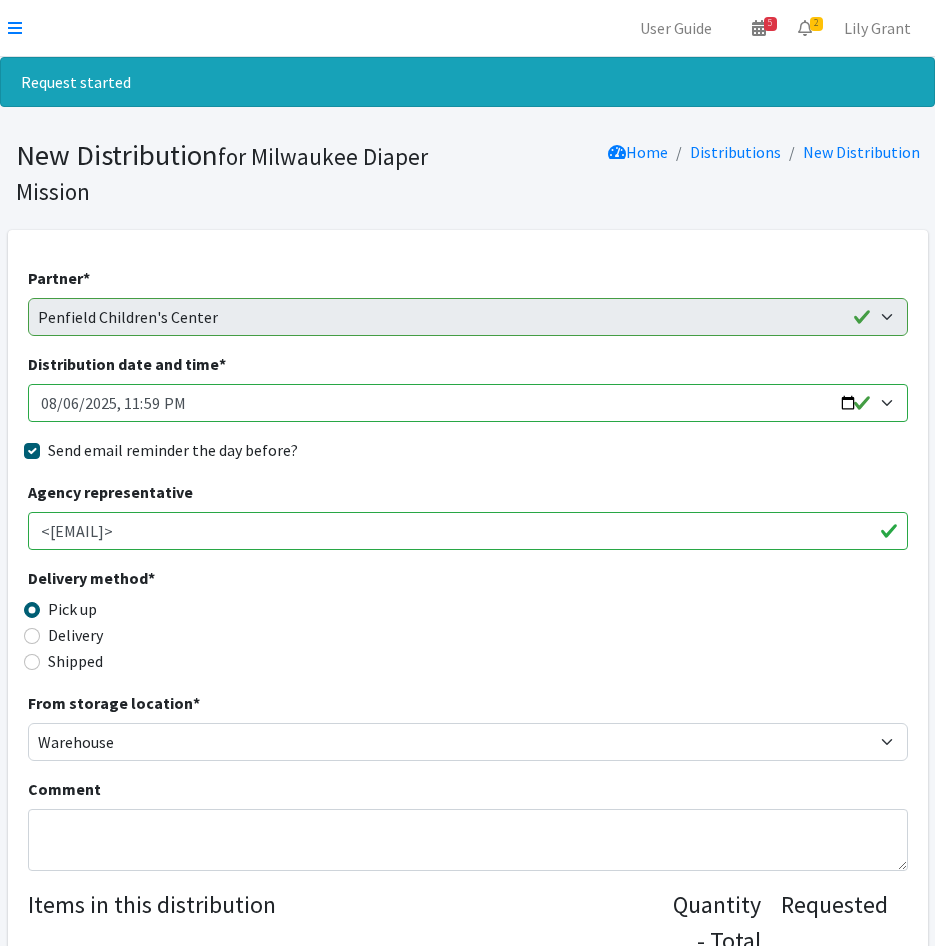 click on "Distribution date and time  *" at bounding box center [468, 403] 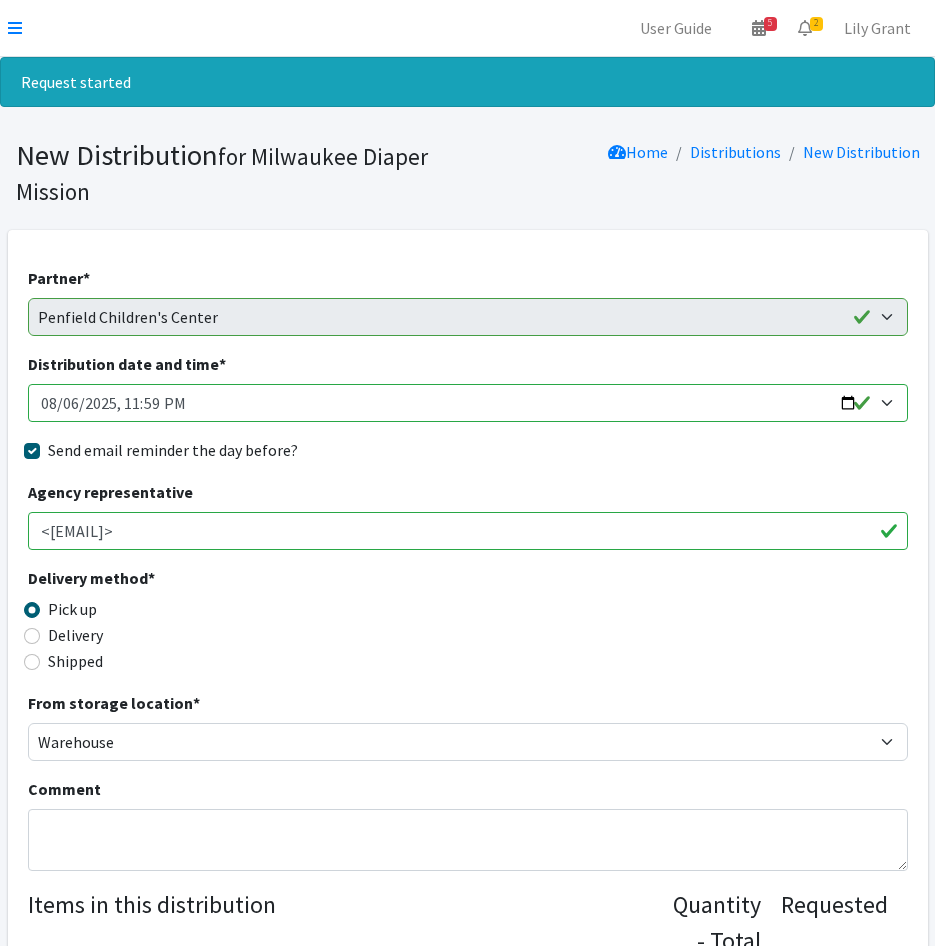 type on "2025-08-12T12:00" 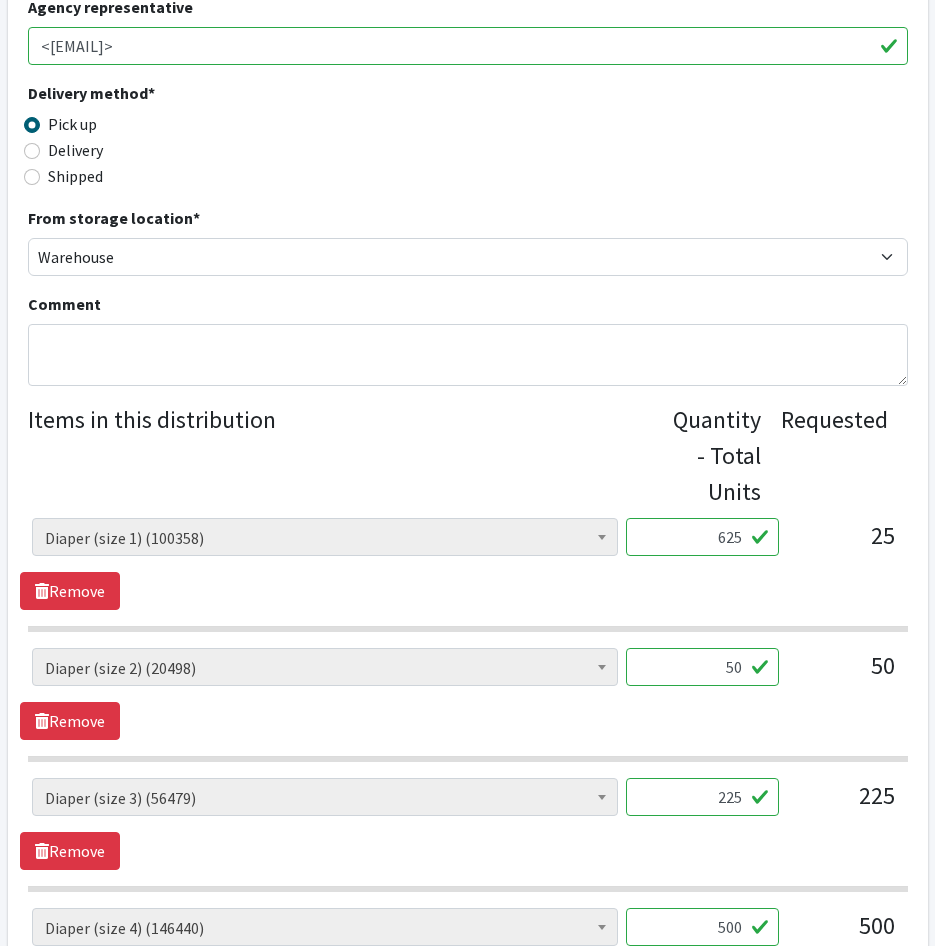 scroll, scrollTop: 600, scrollLeft: 0, axis: vertical 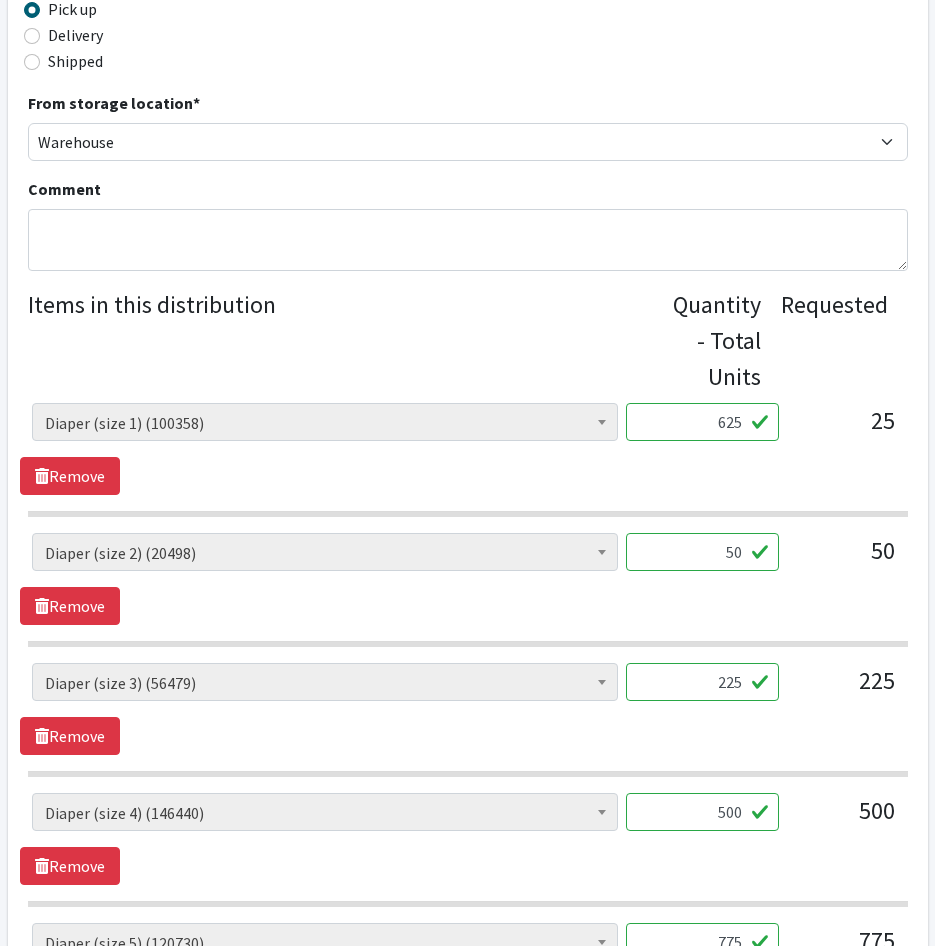 drag, startPoint x: 718, startPoint y: 539, endPoint x: 749, endPoint y: 545, distance: 31.575306 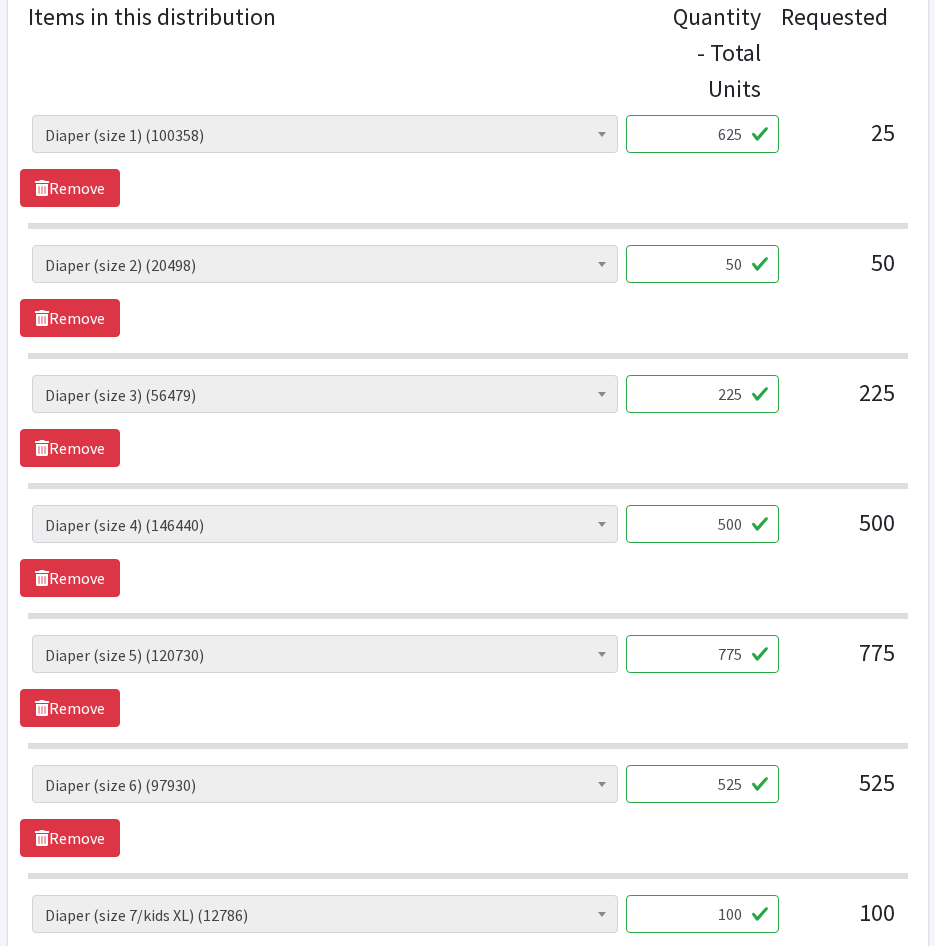 scroll, scrollTop: 900, scrollLeft: 0, axis: vertical 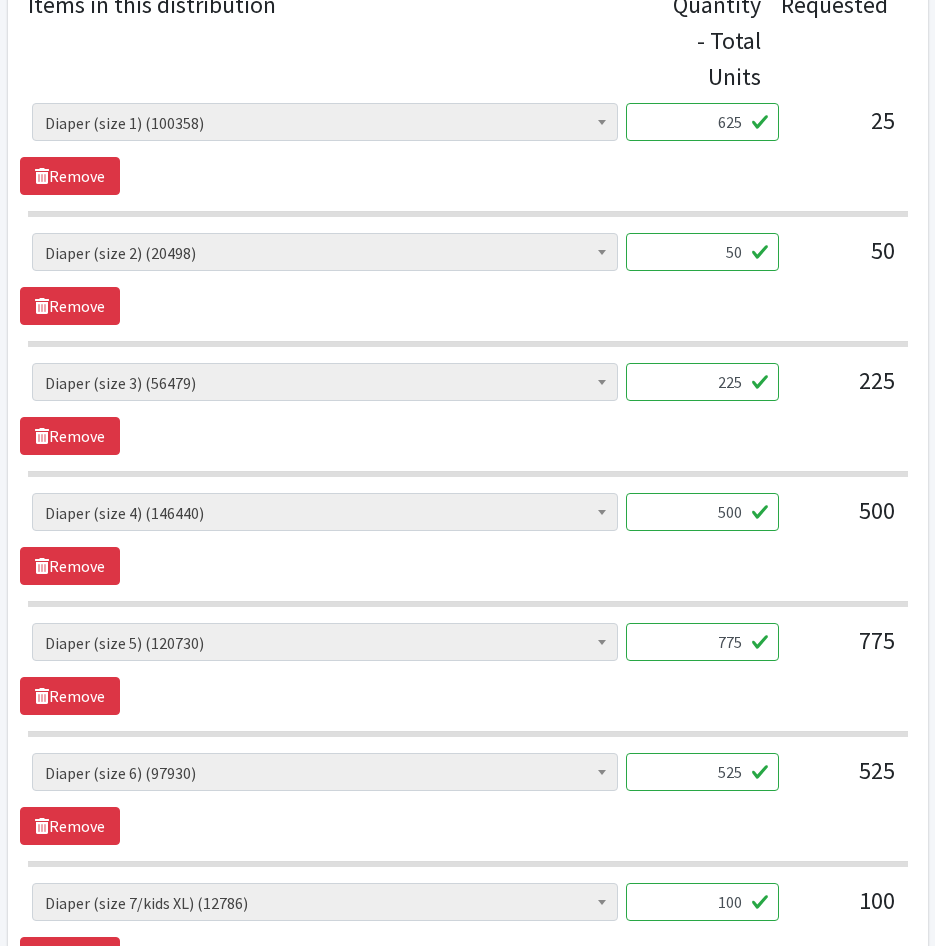 click on "AIO's (Newborn) (26)
AIO's (Sized) (58)
Adult Briefs (Medium) (102)
Adult Briefs (XL) (0)
Adult Briefs (XS) (316)
Adult Briefs (XXL) (0)
Adult Briefs (large) (15)
Adult Briefs (small) (277)
Adult Incontinence Underwear Liners (1)
Bed Pads (disposable) (0)
Cloth Pad (1440)
Cloth Swim Diapers (25)
Cloth Training Pants (44)
Cloth Wipes (17)
Covers (Newborn) (293)
Covers (Sized) (312)
Diaper (size 1) (100358)
Diaper (size 2) (20498)
Diaper (size 3) (56479)
Diaper (size 4) (146440)
Diaper (size 5) (120730)
Diaper (size 6) (97930)
Diaper (size 7/kids XL) (12786)
Diaper (size newborn) (23485)
Diaper (size preemie) (329)" at bounding box center (467, 149) 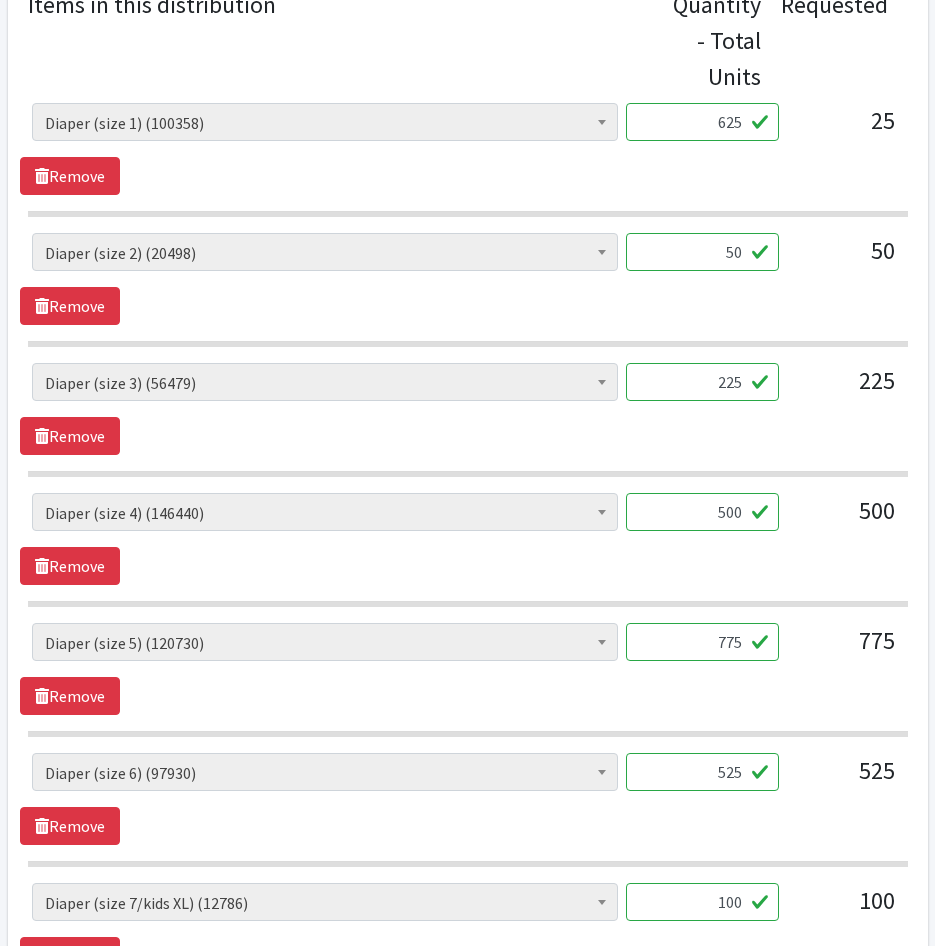 drag, startPoint x: 726, startPoint y: 129, endPoint x: 706, endPoint y: 128, distance: 20.024984 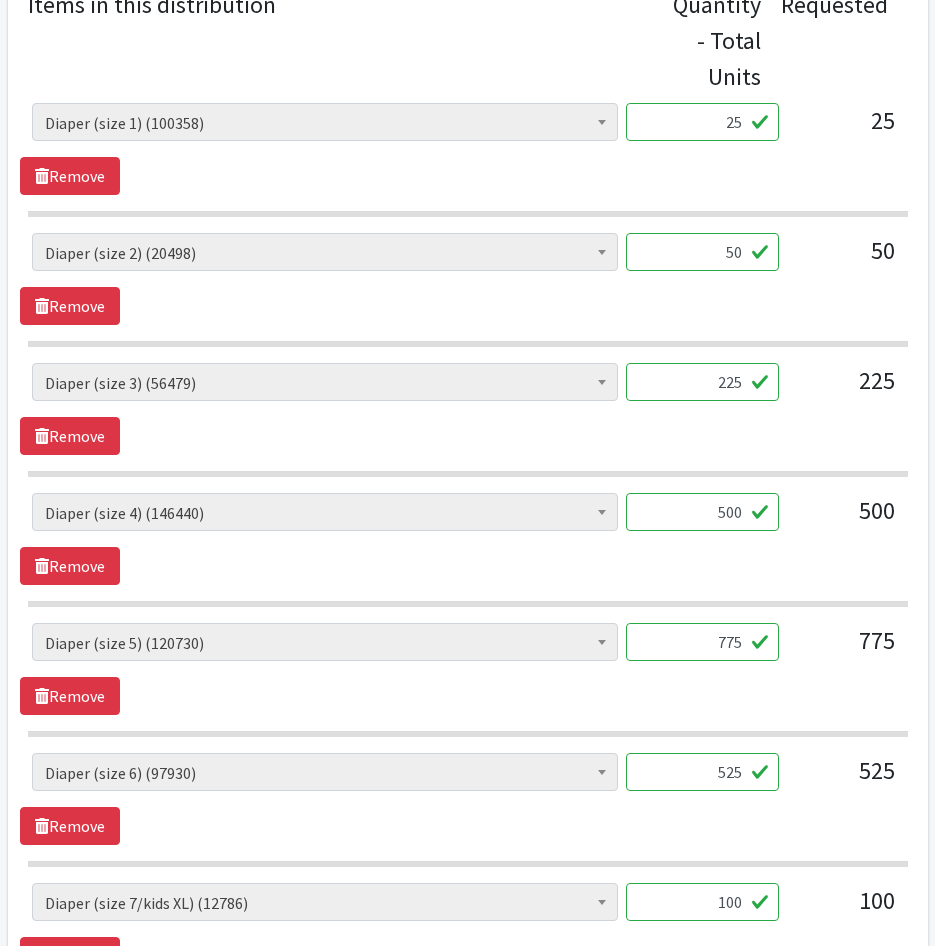 type on "25" 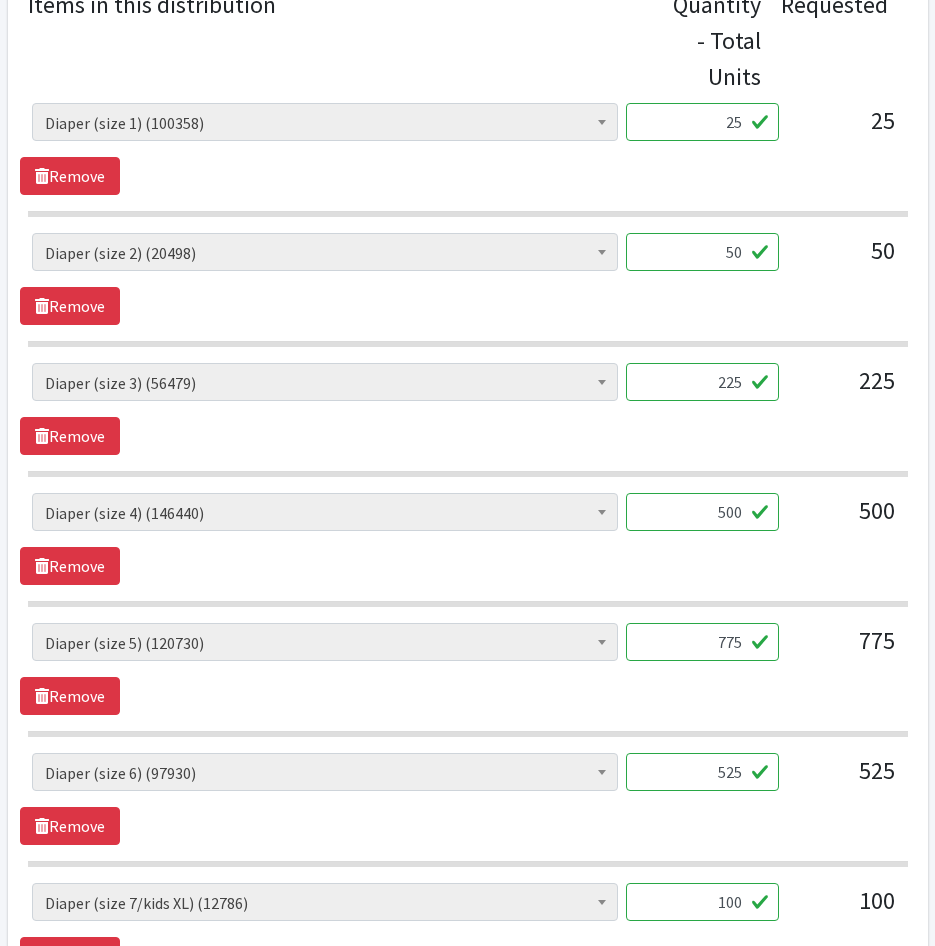 click on "50" at bounding box center (845, 260) 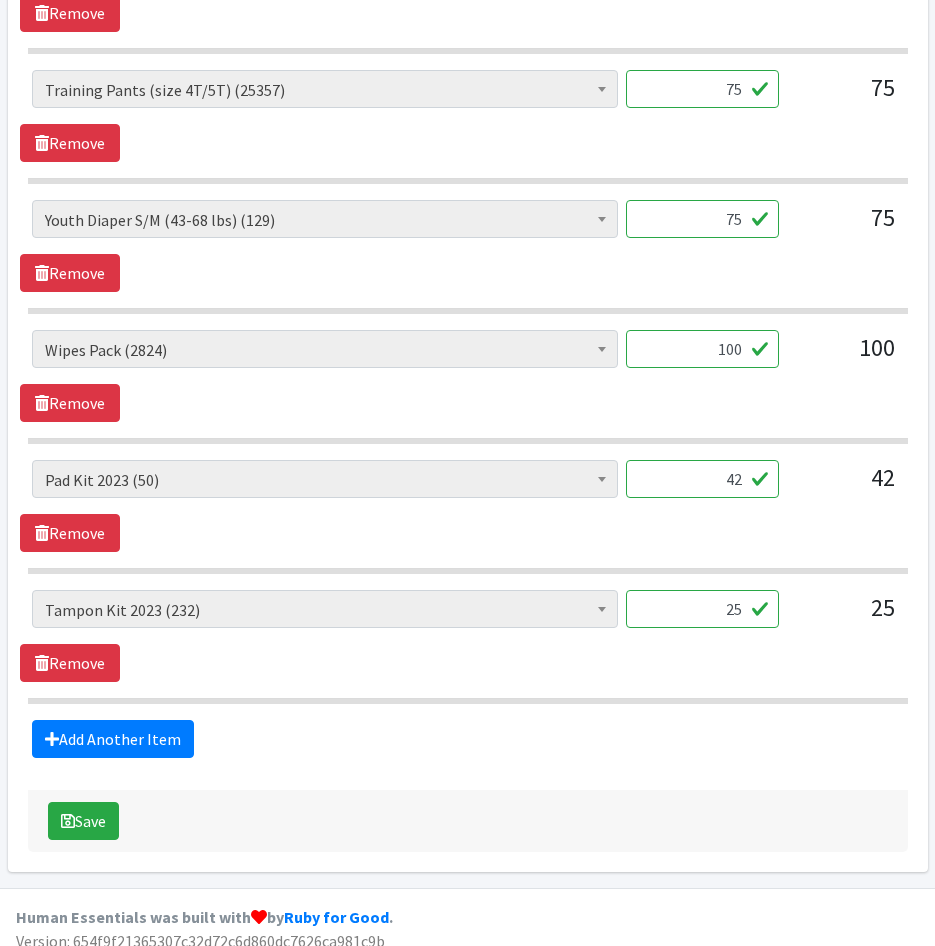 scroll, scrollTop: 2120, scrollLeft: 0, axis: vertical 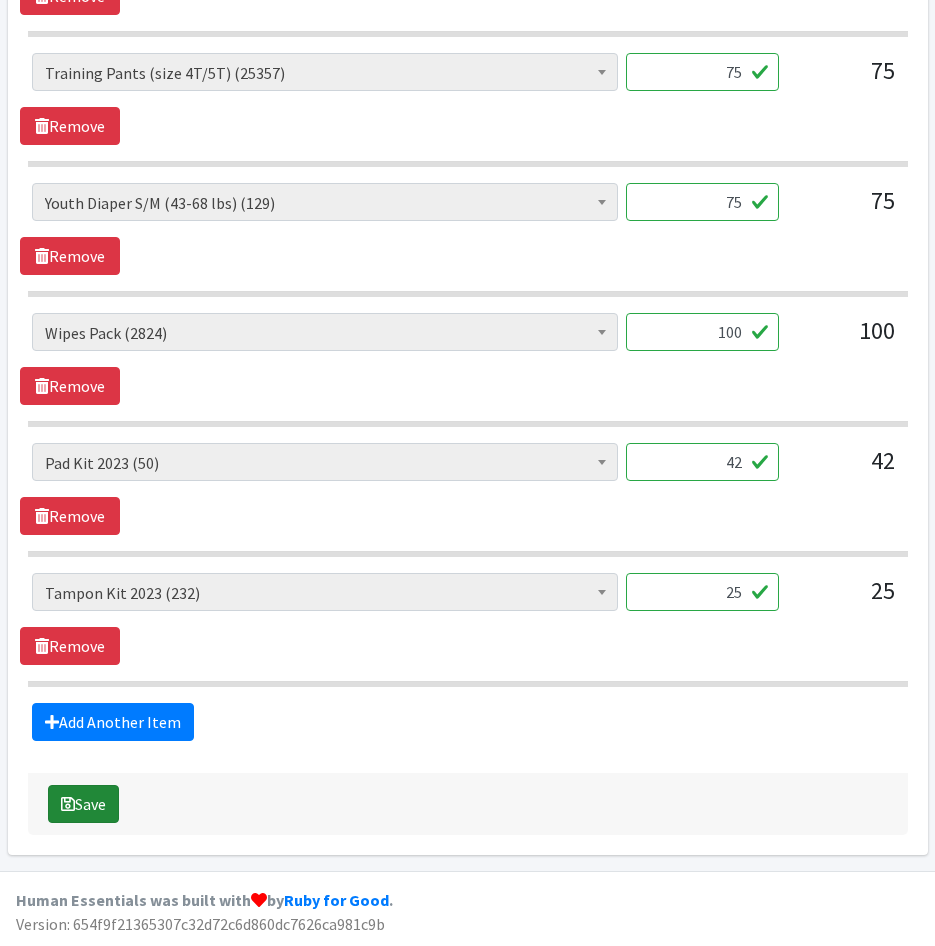 click on "Save" at bounding box center (83, 804) 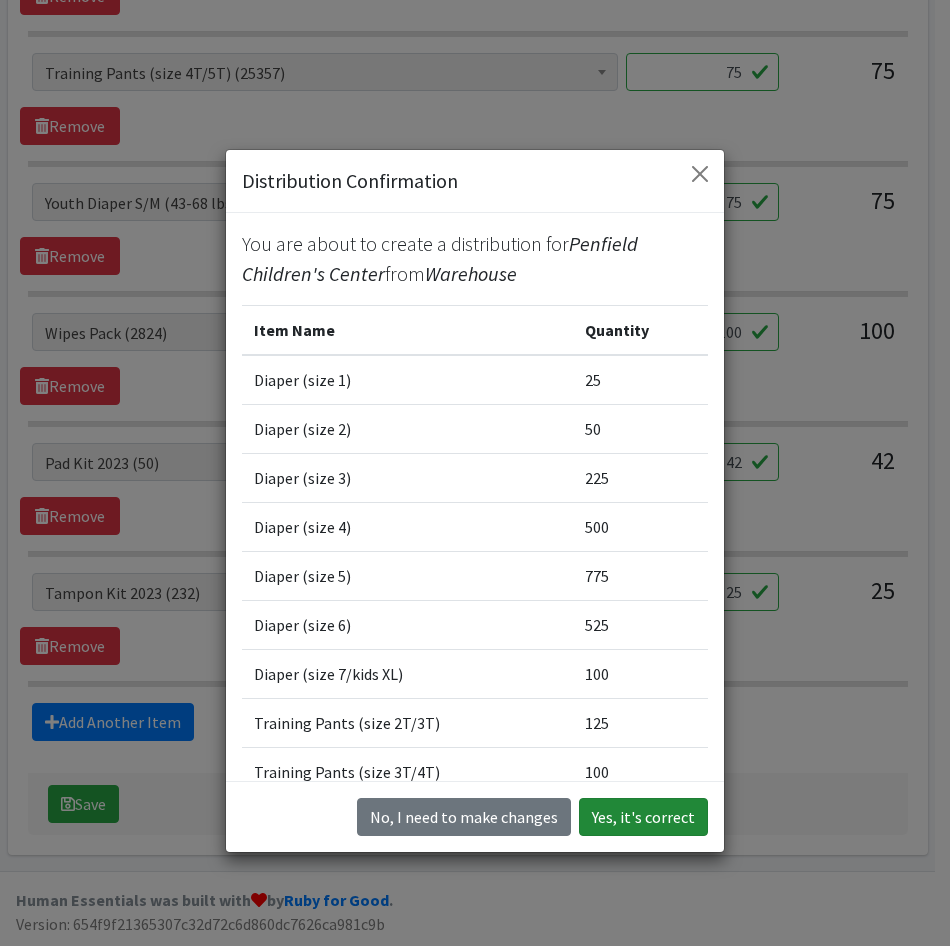 click on "Yes, it's correct" at bounding box center (643, 817) 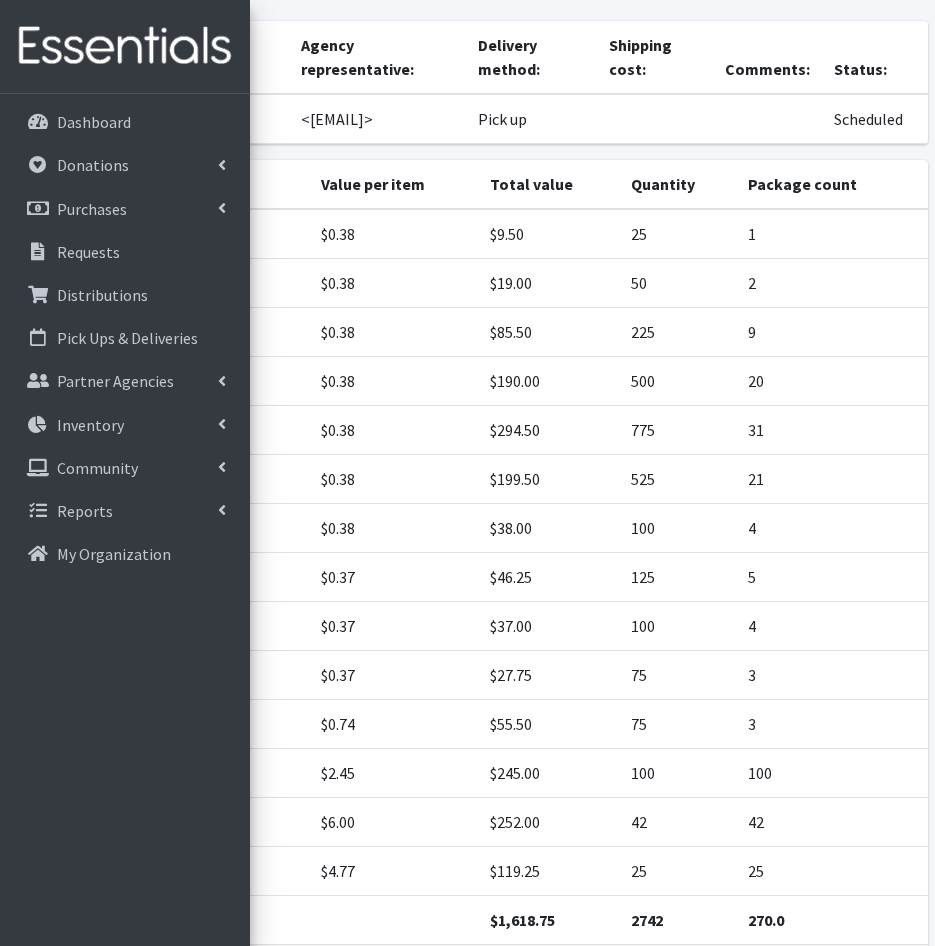 scroll, scrollTop: 361, scrollLeft: 0, axis: vertical 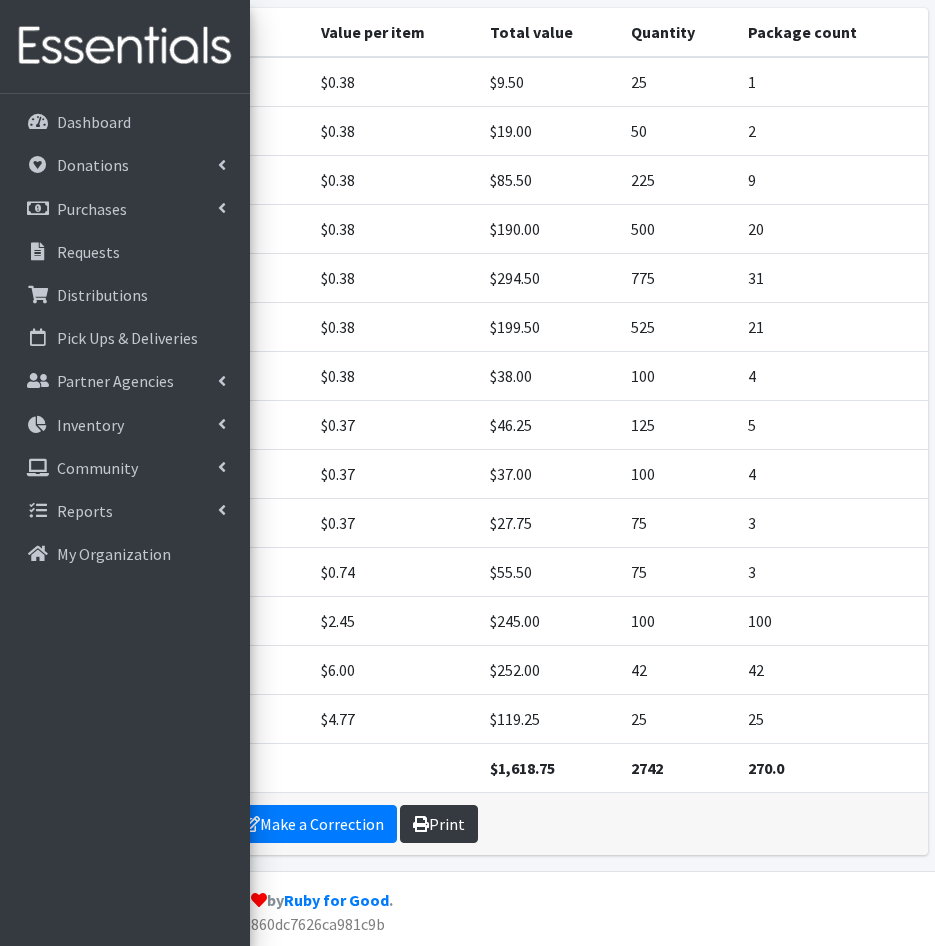 click on "Print" at bounding box center (439, 824) 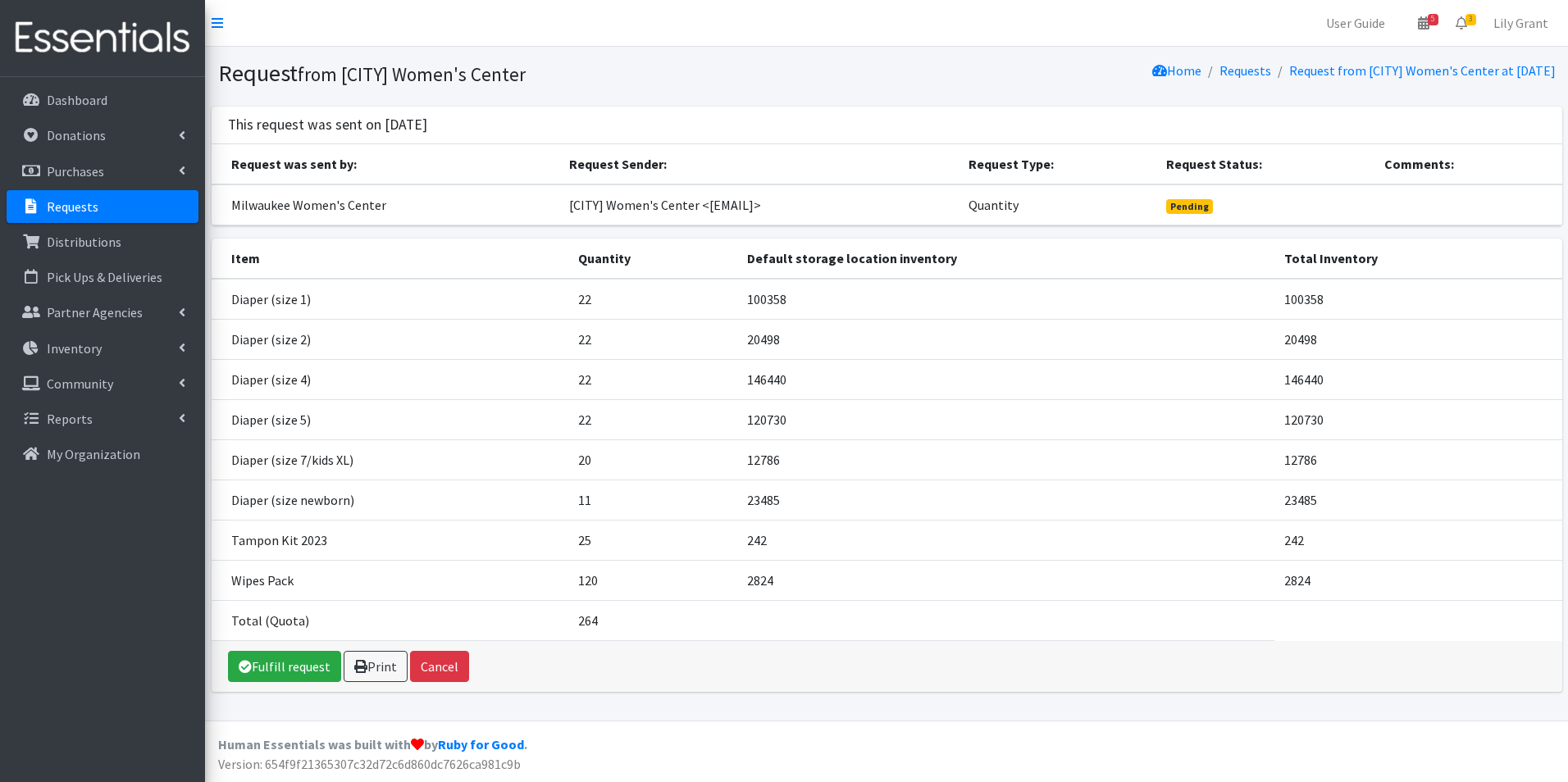 scroll, scrollTop: 0, scrollLeft: 0, axis: both 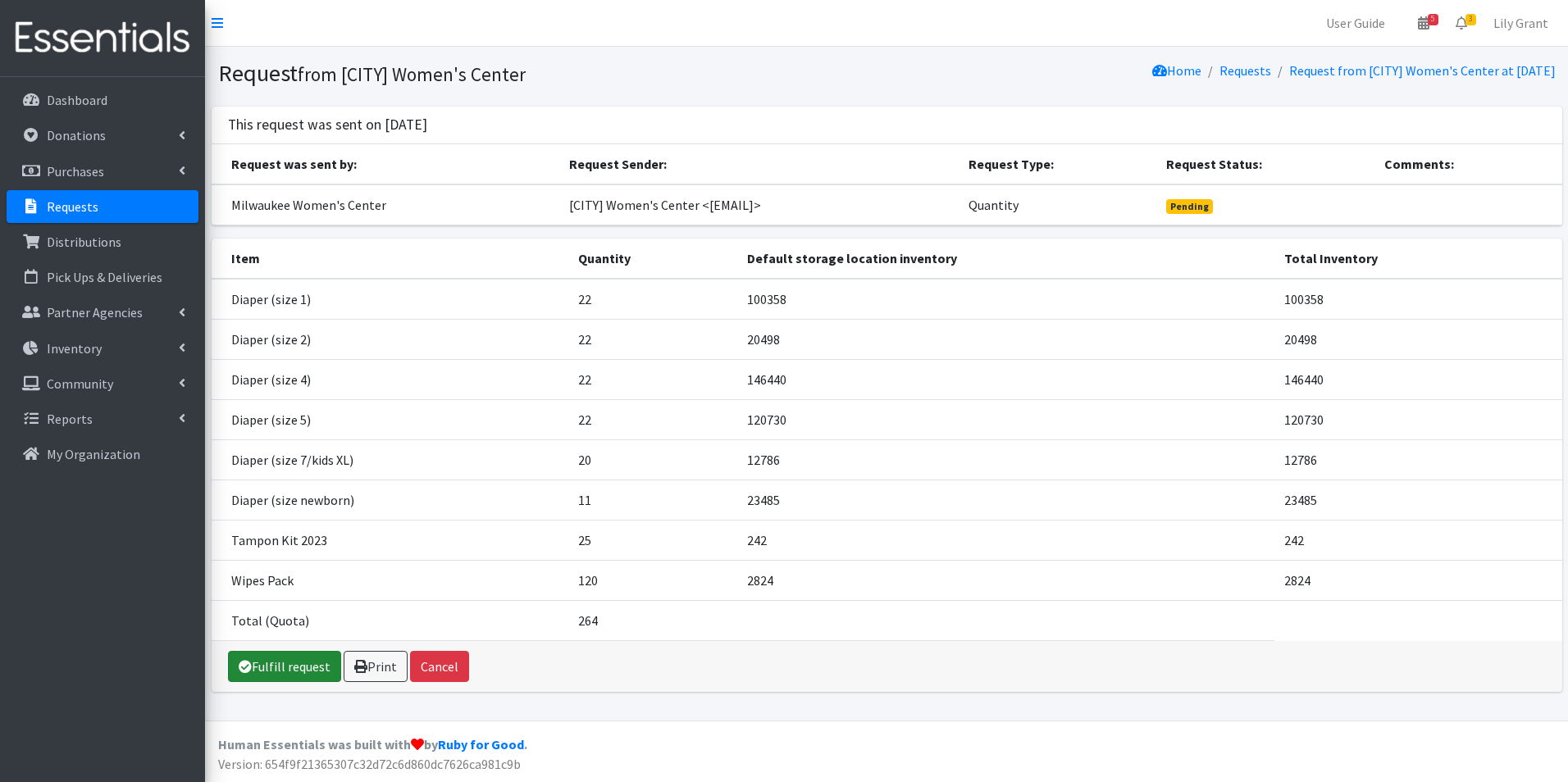 click on "Fulfill request" at bounding box center [285, 666] 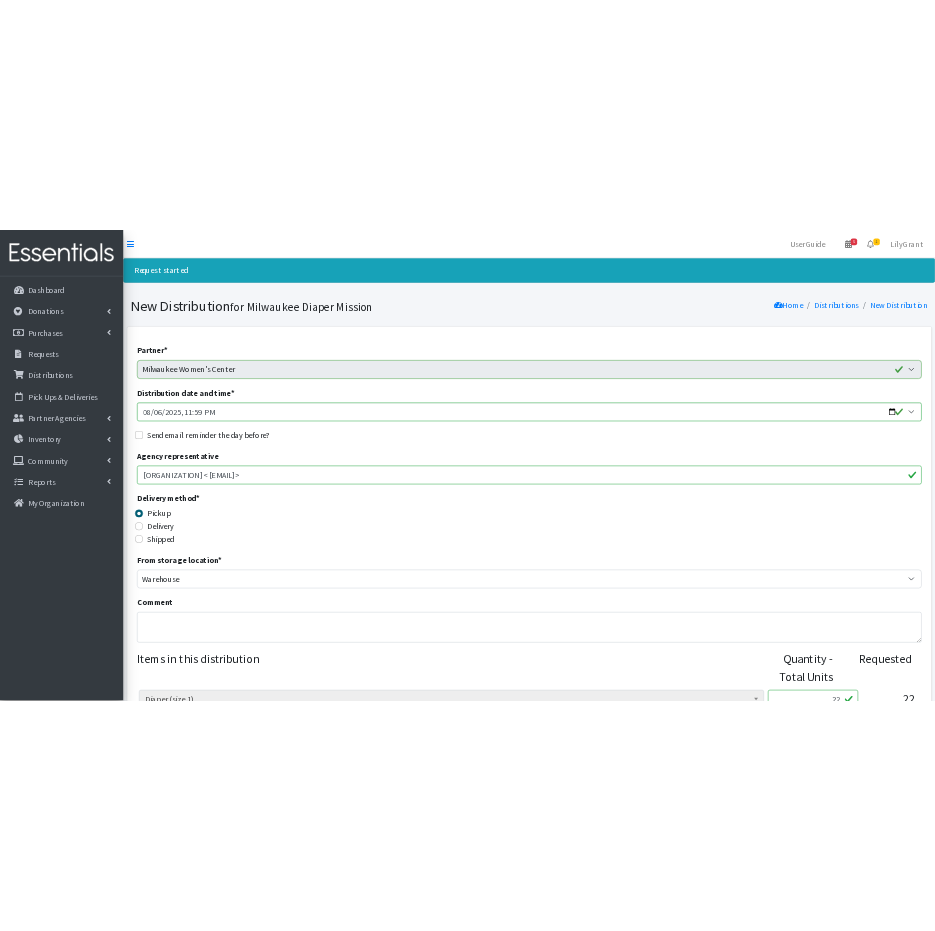scroll, scrollTop: 0, scrollLeft: 0, axis: both 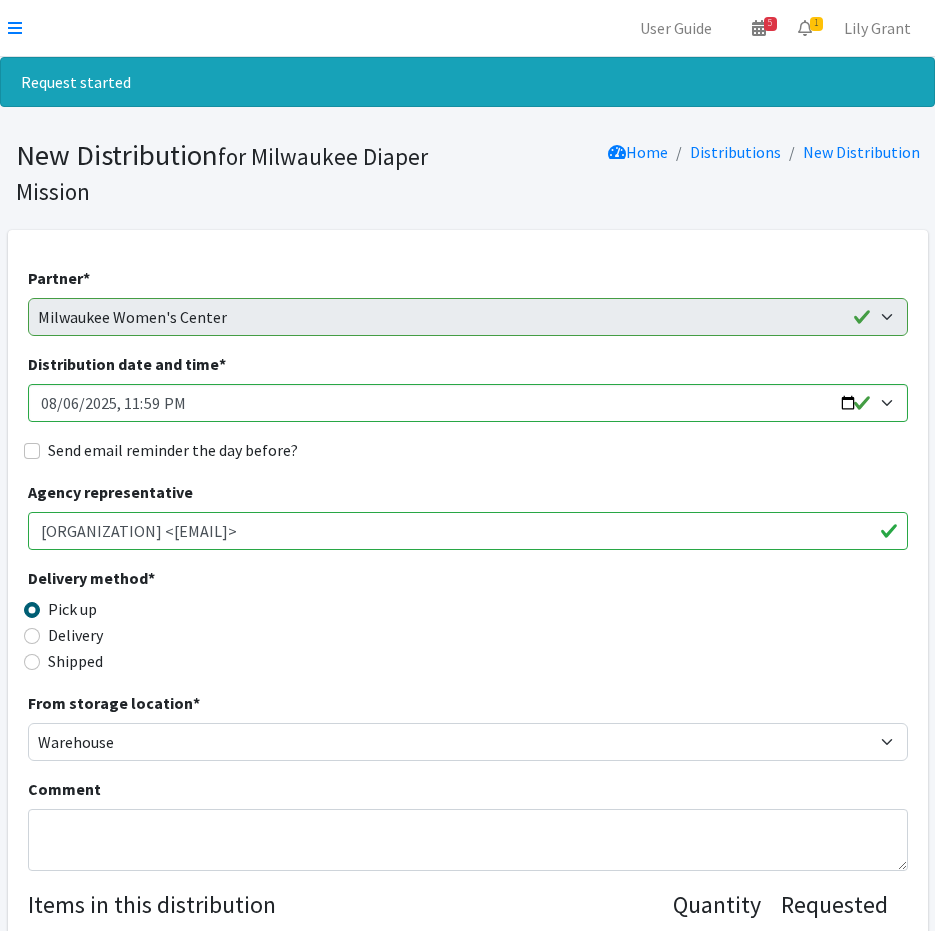 click on "Delivery method  * Pick up Delivery Shipped
Shipping cost" at bounding box center (468, 628) 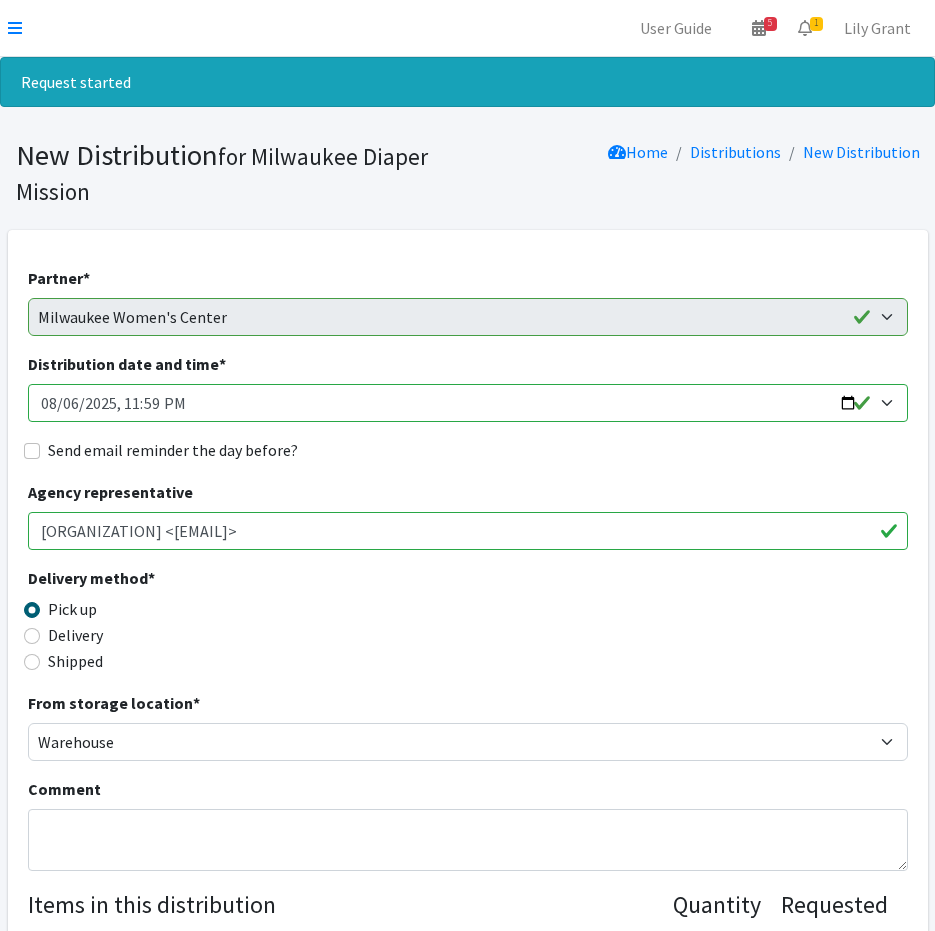 click on "Distribution date and time  *" at bounding box center (468, 403) 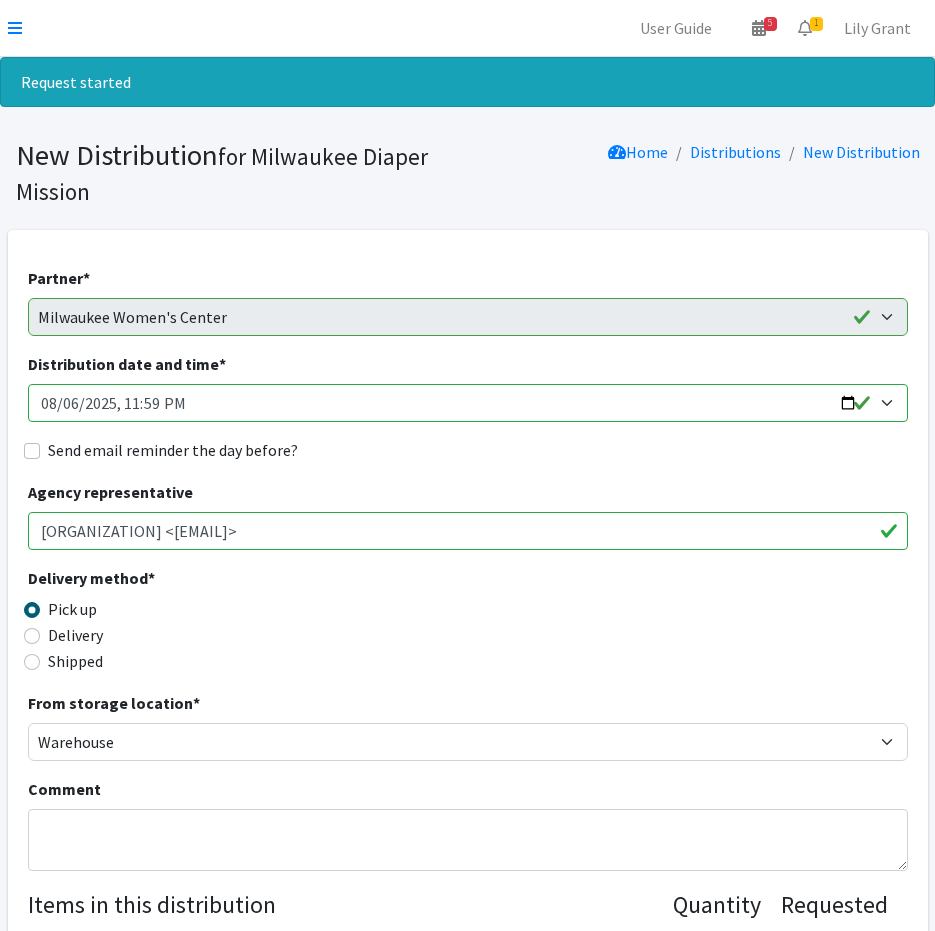 type on "2025-08-12T12:30" 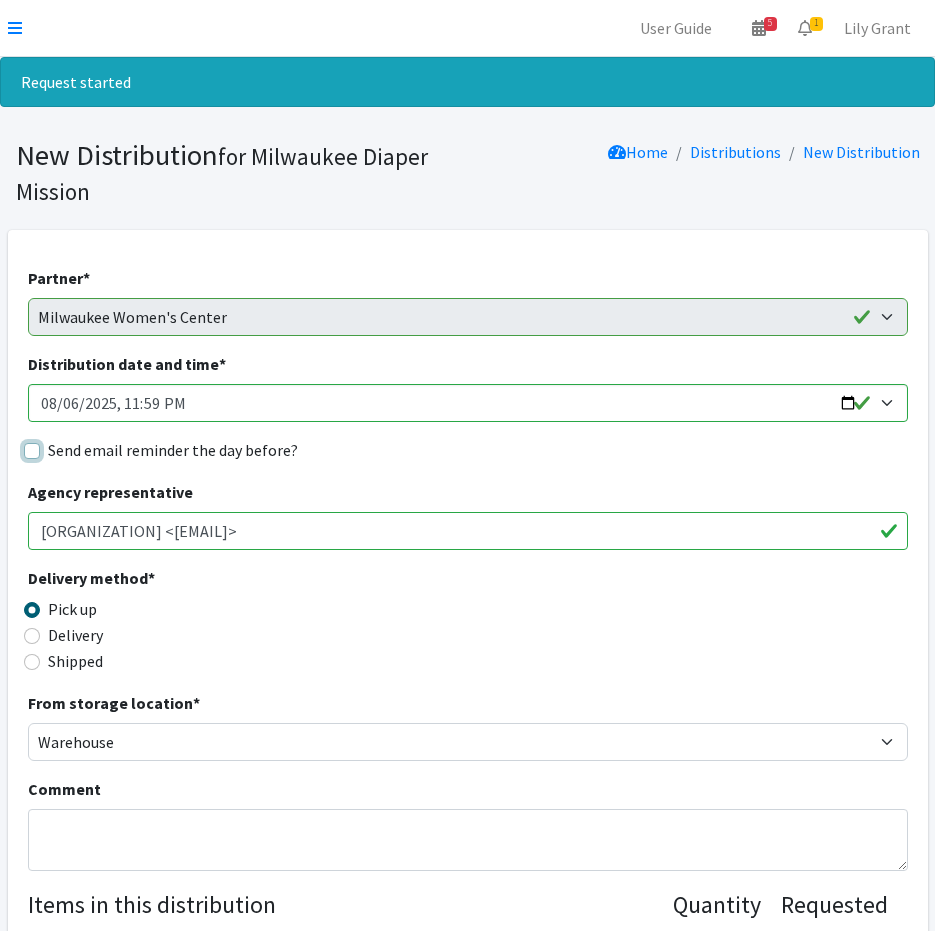 click on "Send email reminder the day before?" at bounding box center [32, 451] 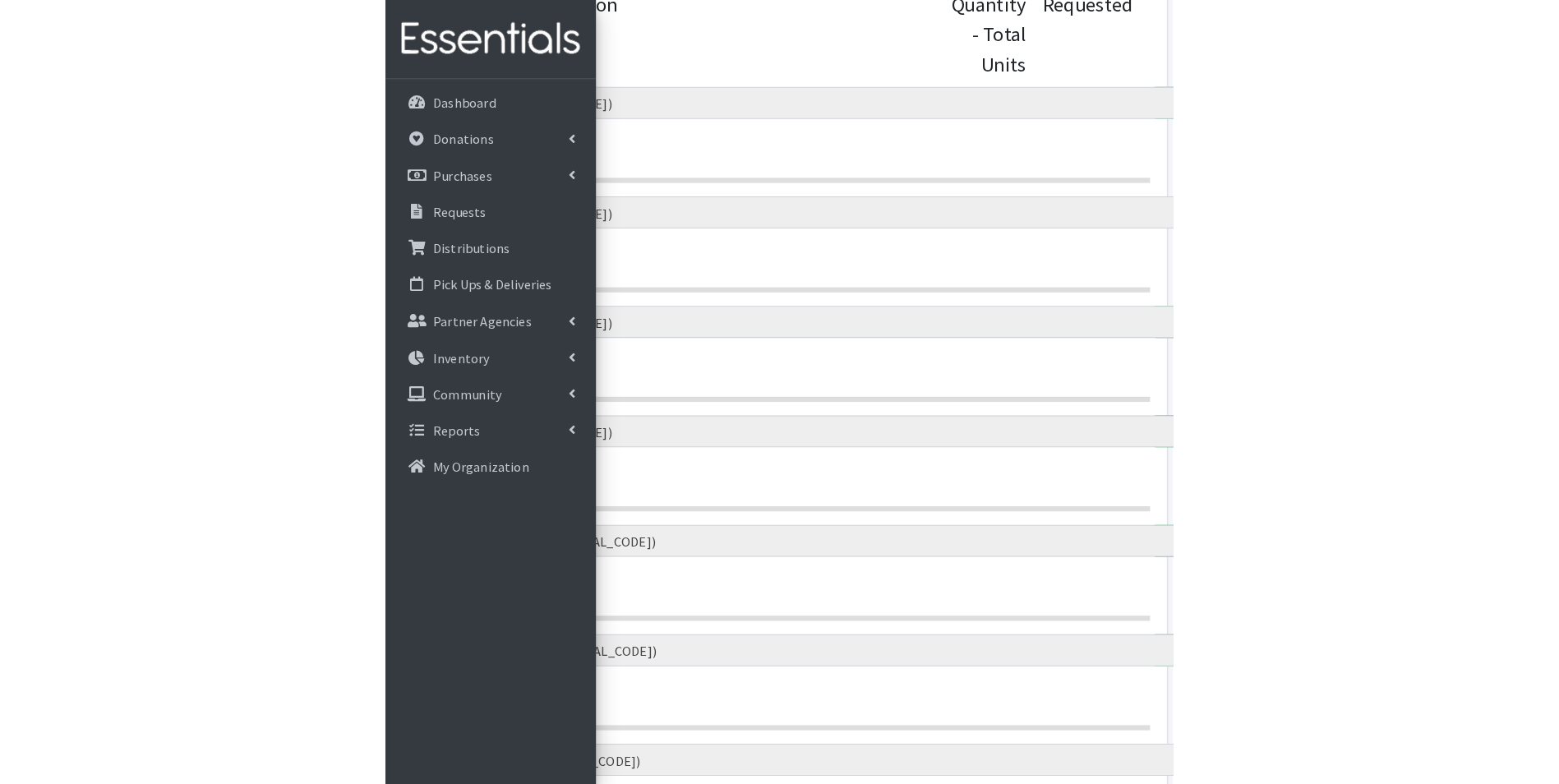 scroll, scrollTop: 712, scrollLeft: 0, axis: vertical 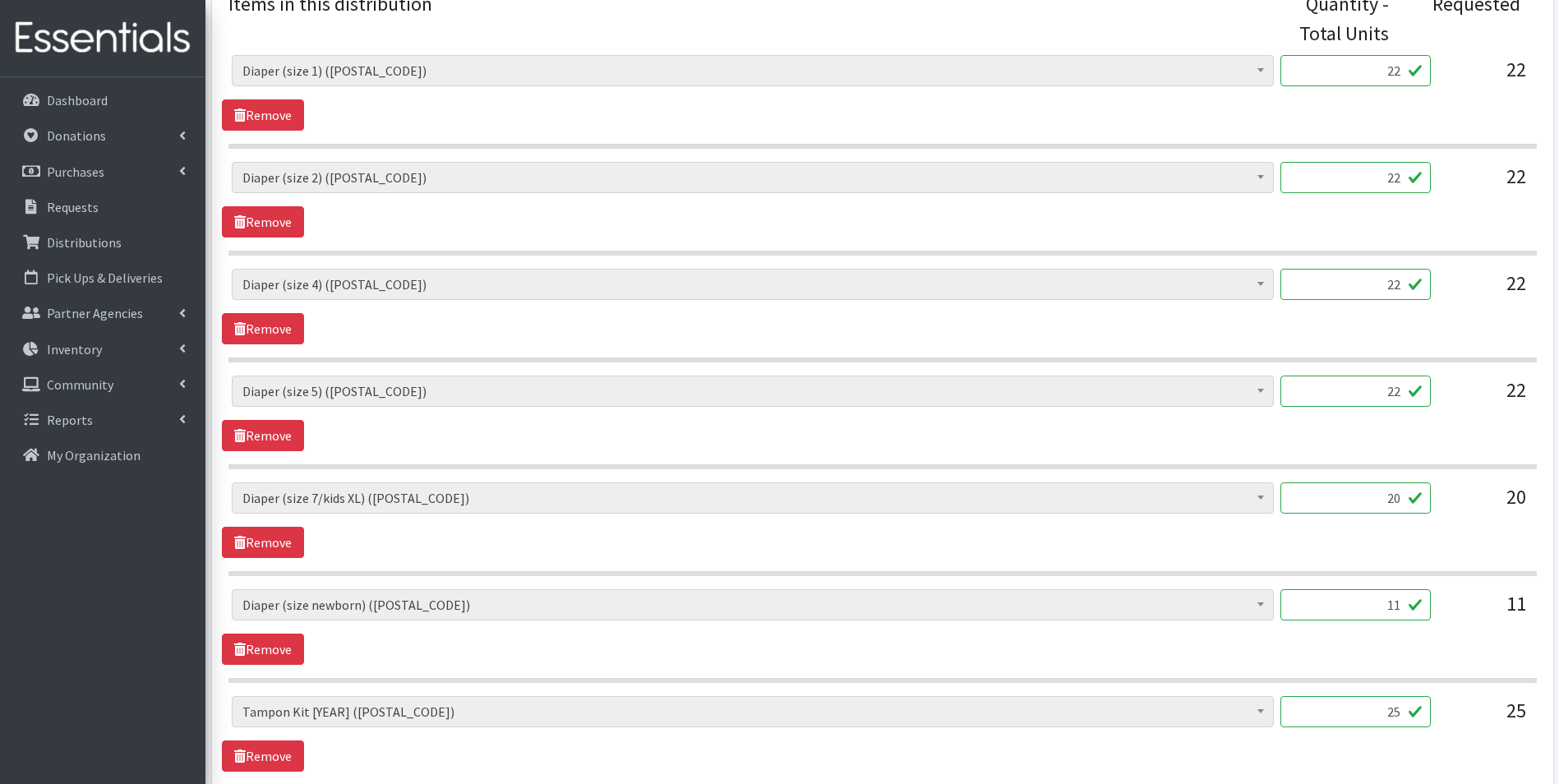 drag, startPoint x: 1377, startPoint y: 70, endPoint x: 1446, endPoint y: 68, distance: 69.02898 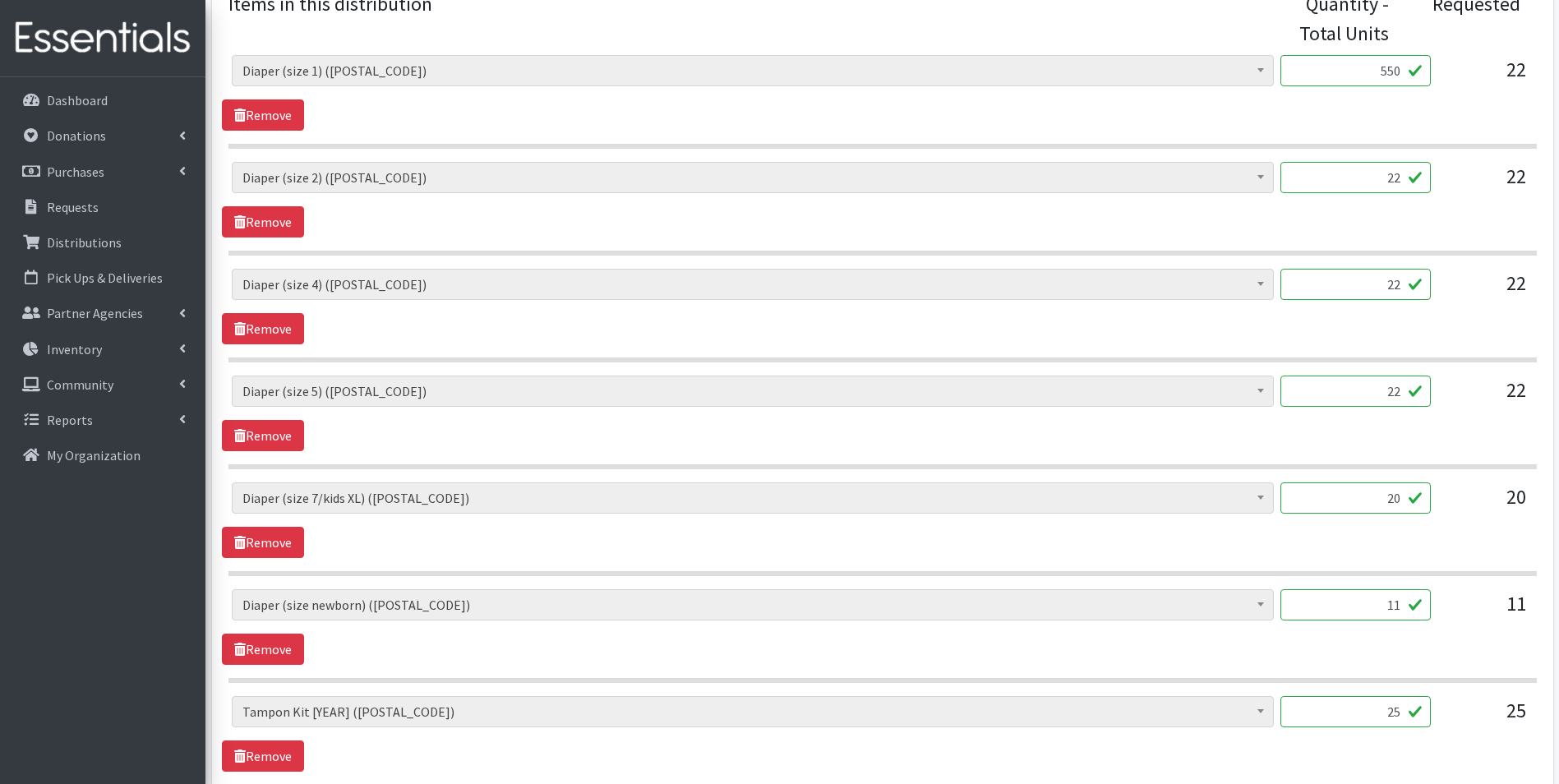 type on "550" 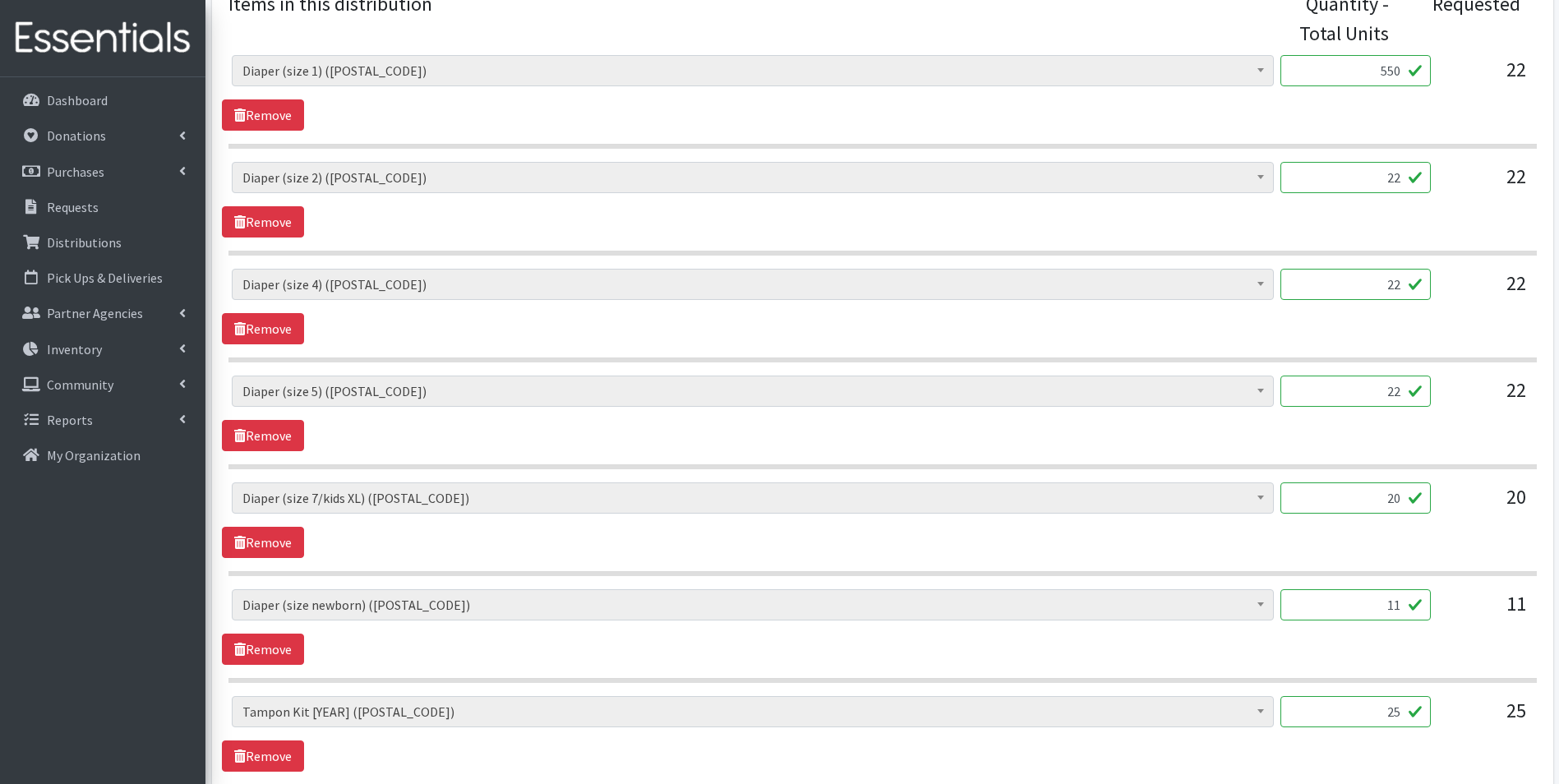 drag, startPoint x: 1487, startPoint y: 178, endPoint x: 1527, endPoint y: 180, distance: 40.04997 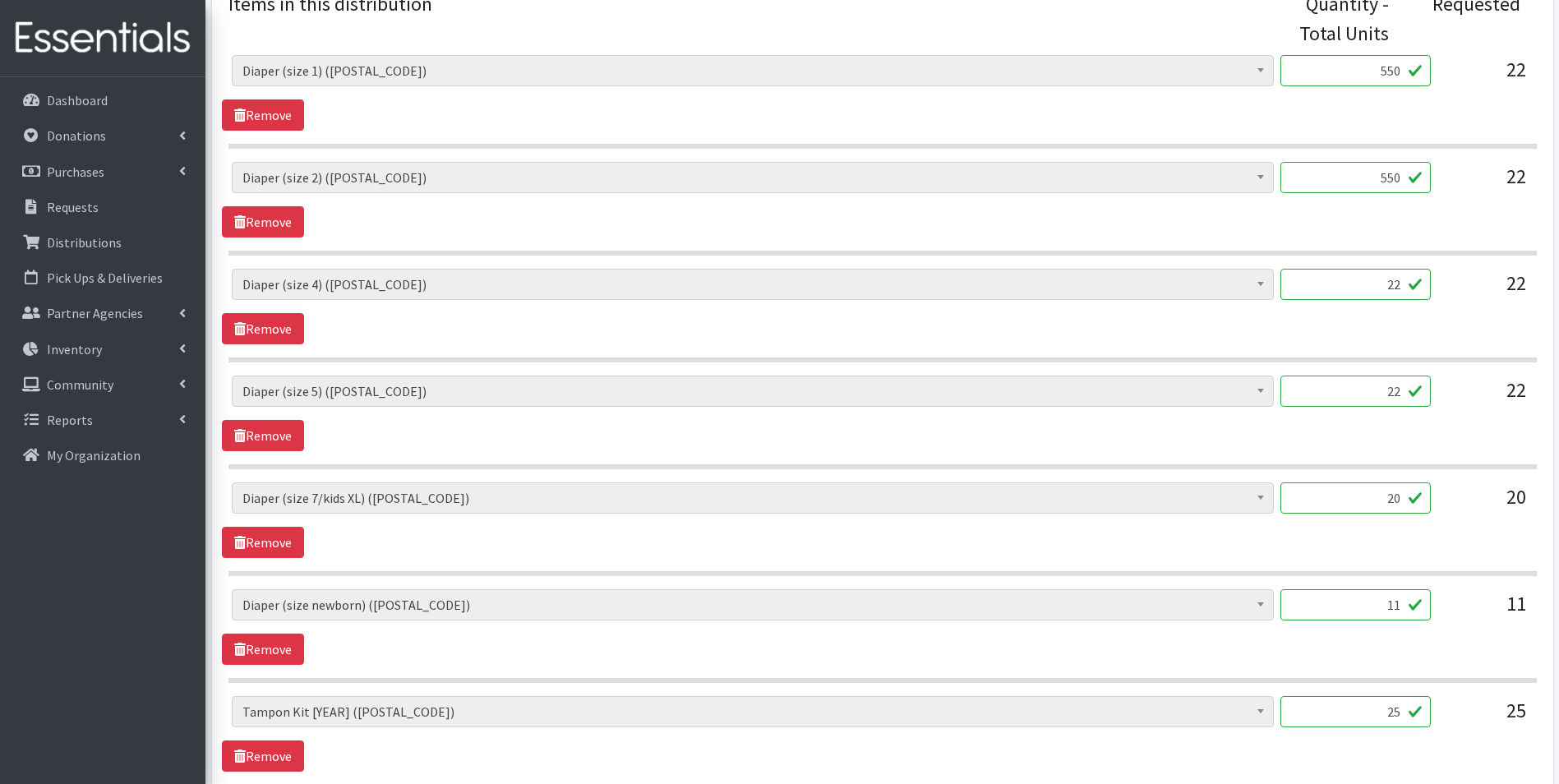 type on "550" 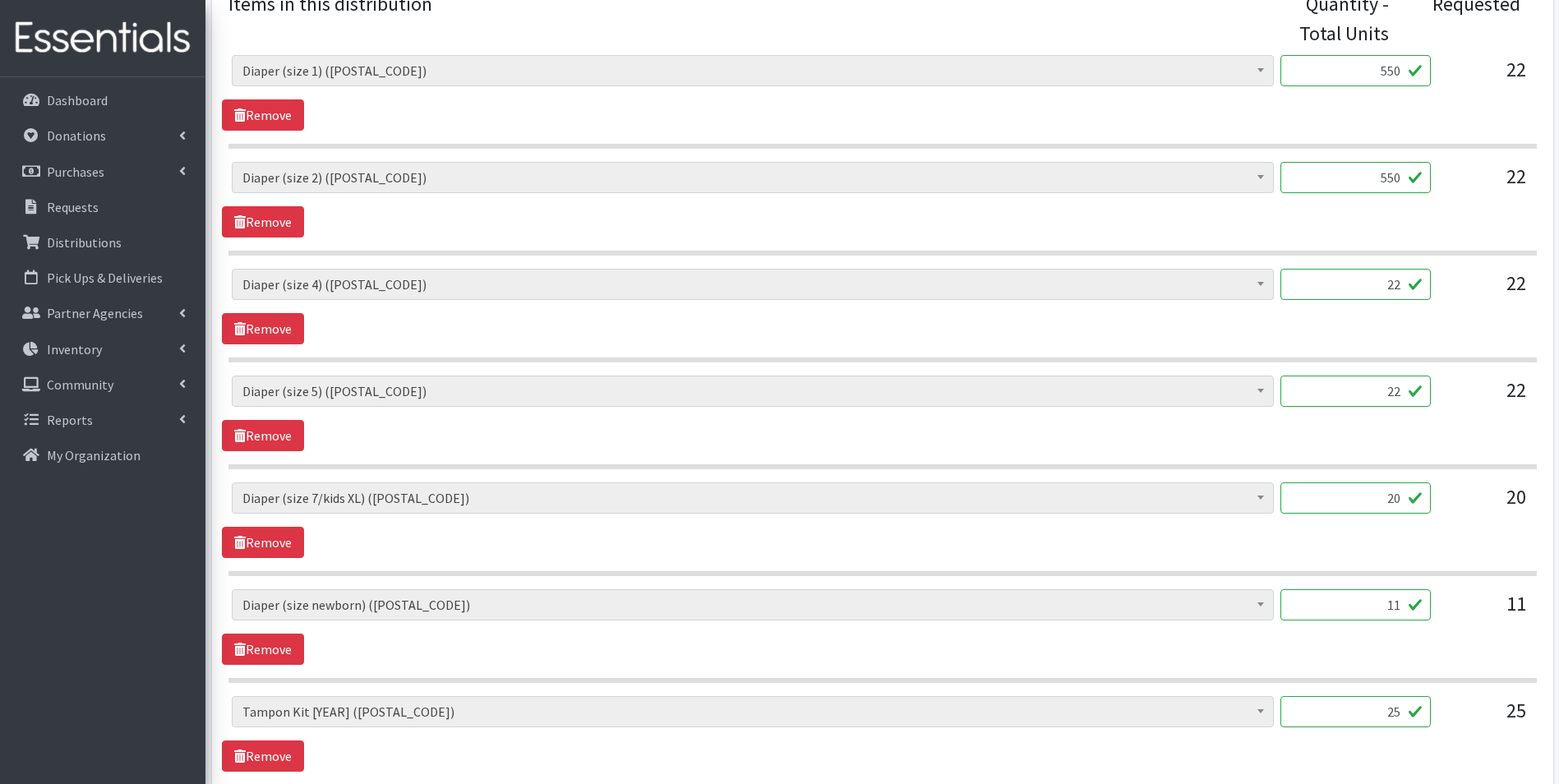 drag, startPoint x: 1389, startPoint y: 288, endPoint x: 1530, endPoint y: 287, distance: 141.00355 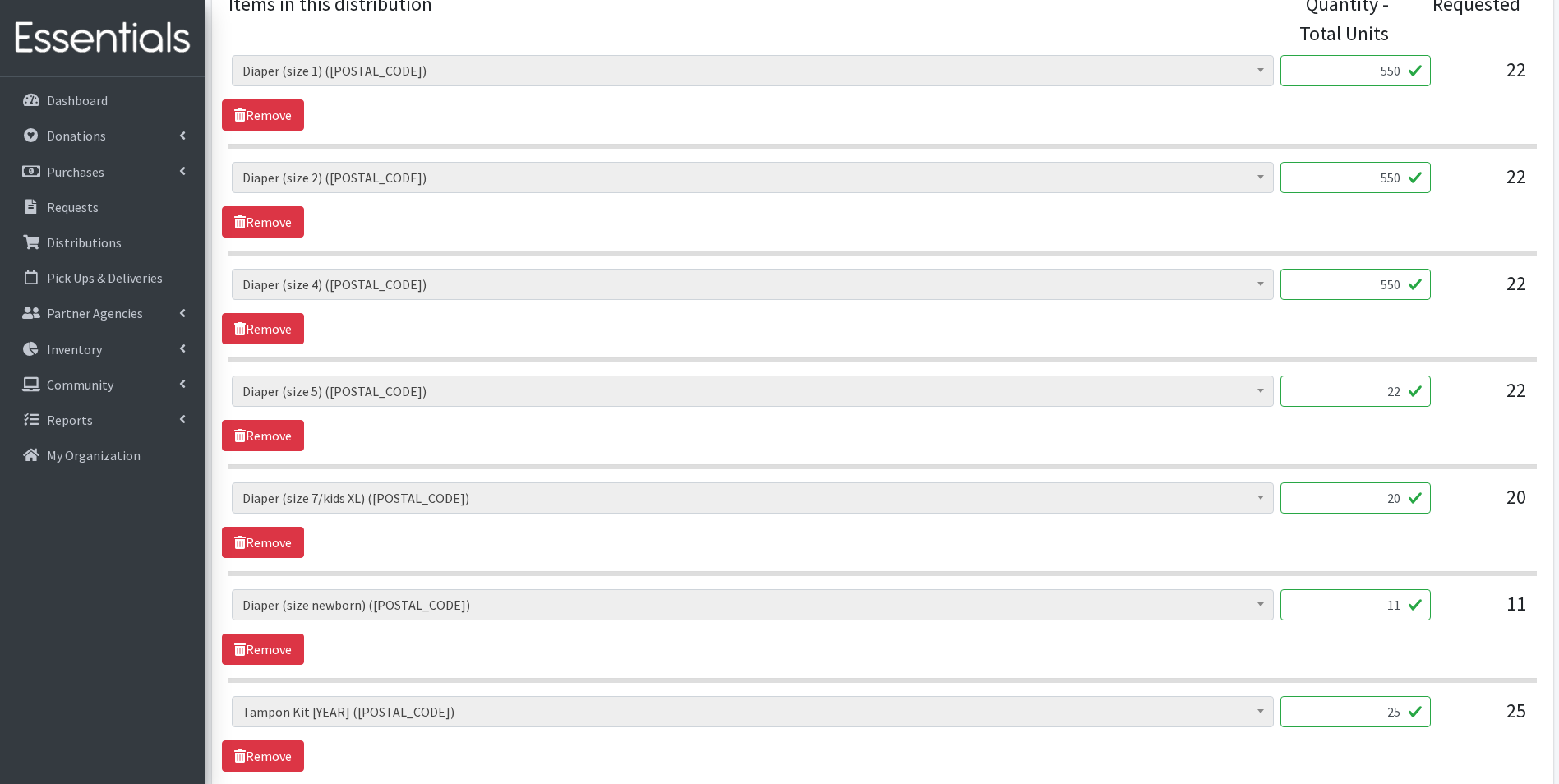 type on "550" 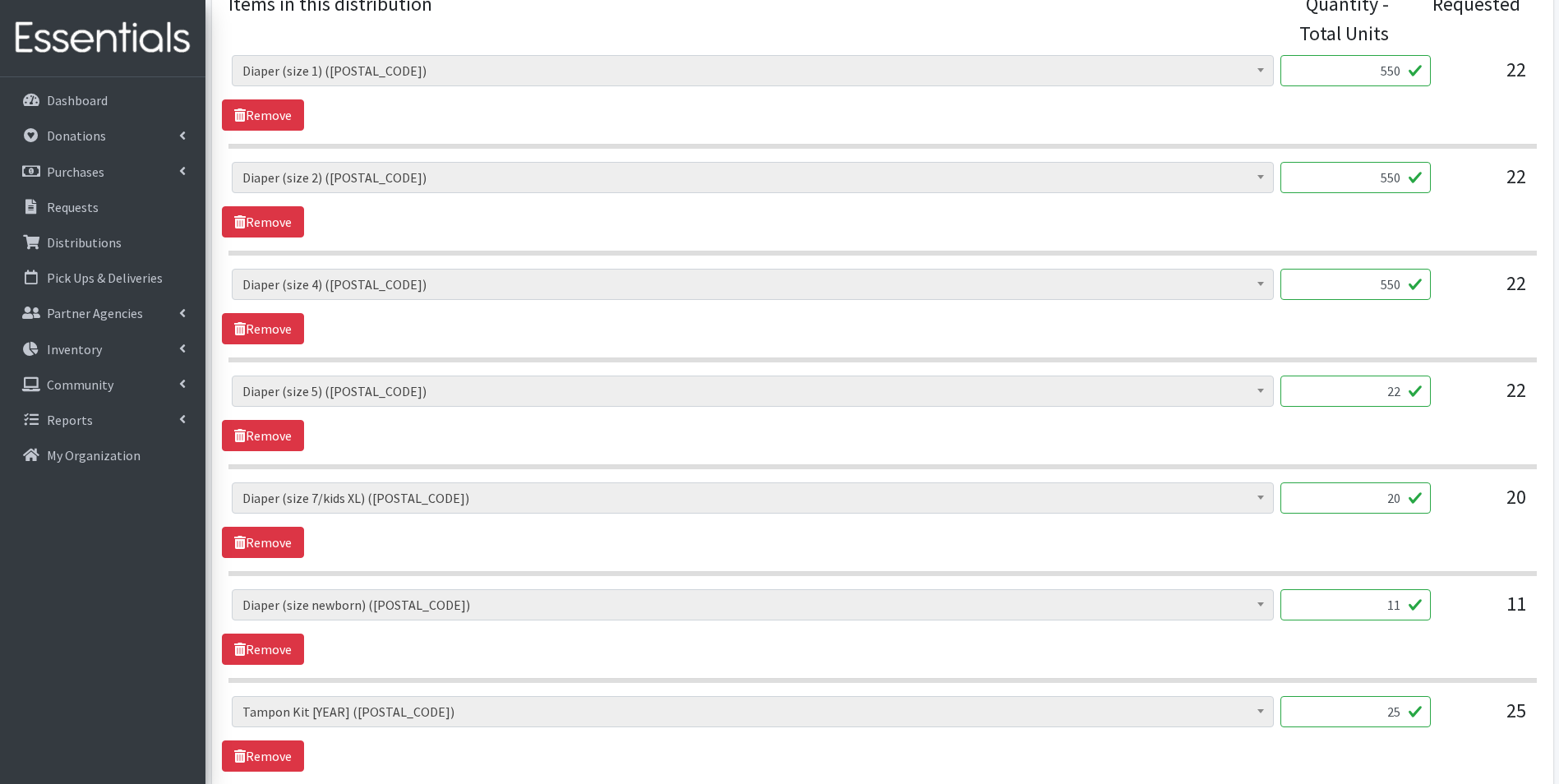 drag, startPoint x: 1391, startPoint y: 394, endPoint x: 1514, endPoint y: 393, distance: 123.00406 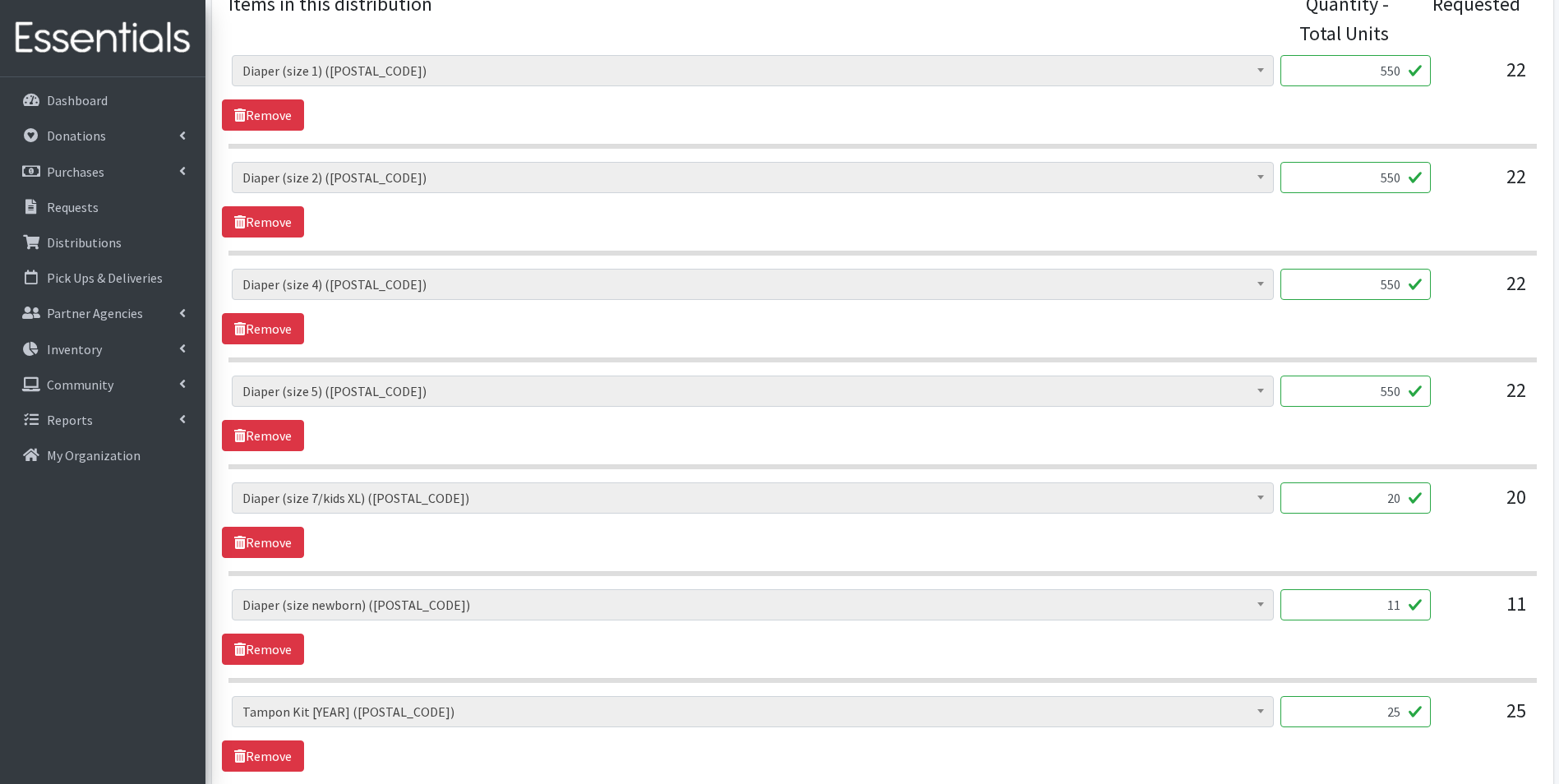 type on "550" 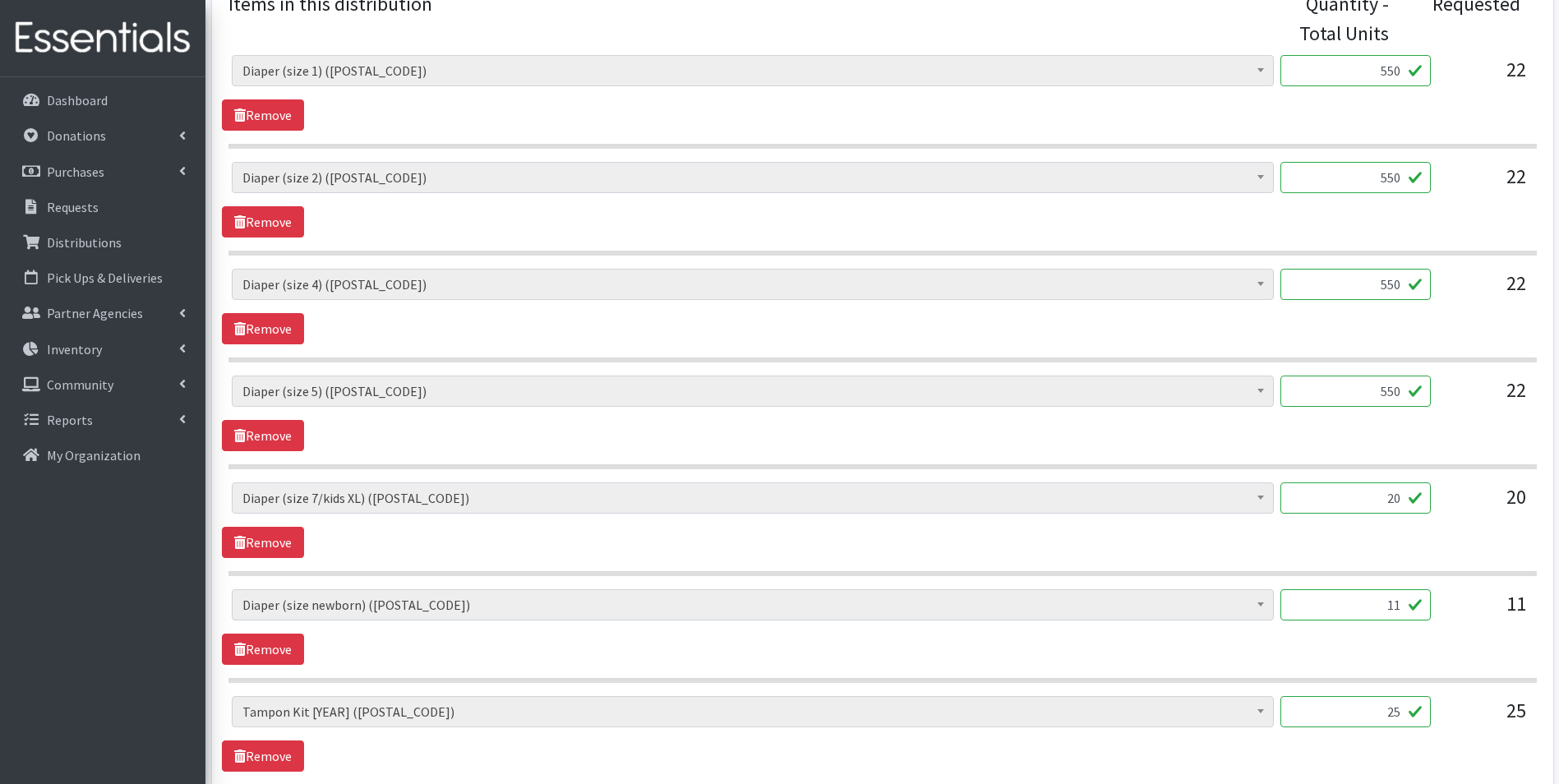 drag, startPoint x: 1460, startPoint y: 499, endPoint x: 1484, endPoint y: 498, distance: 24.020824 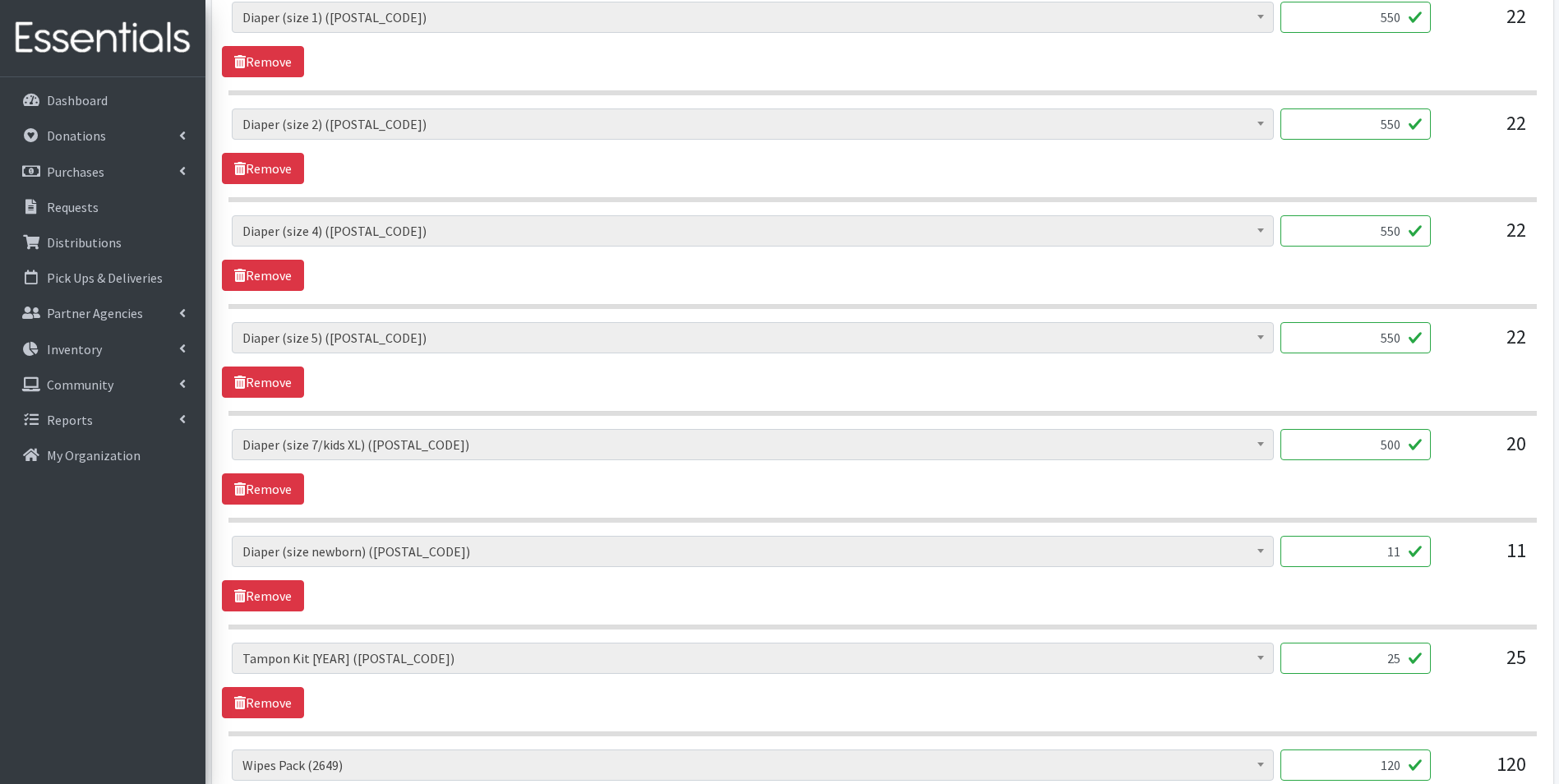 scroll, scrollTop: 876, scrollLeft: 0, axis: vertical 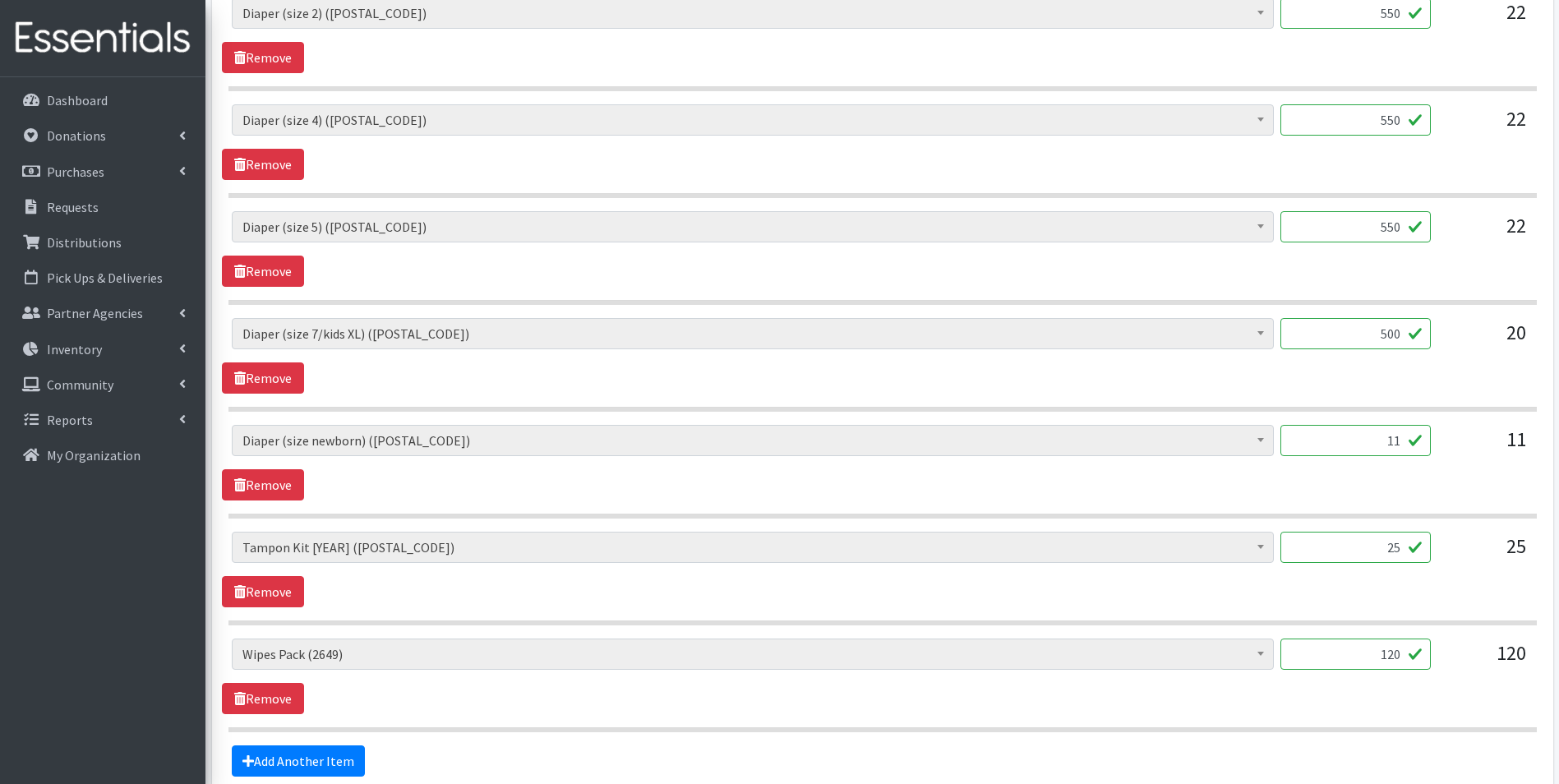 type on "500" 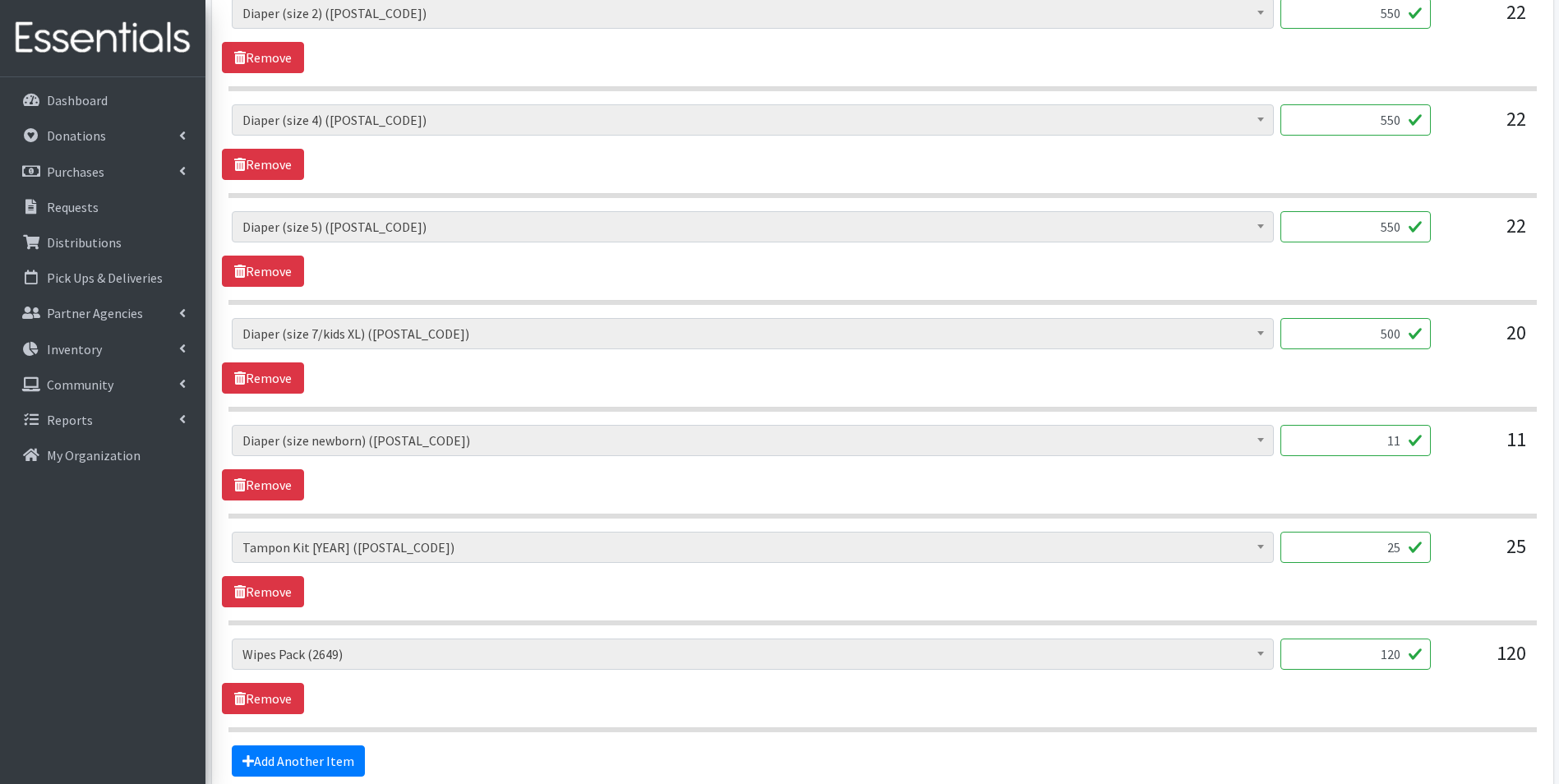 drag, startPoint x: 1363, startPoint y: 443, endPoint x: 1485, endPoint y: 453, distance: 122.40915 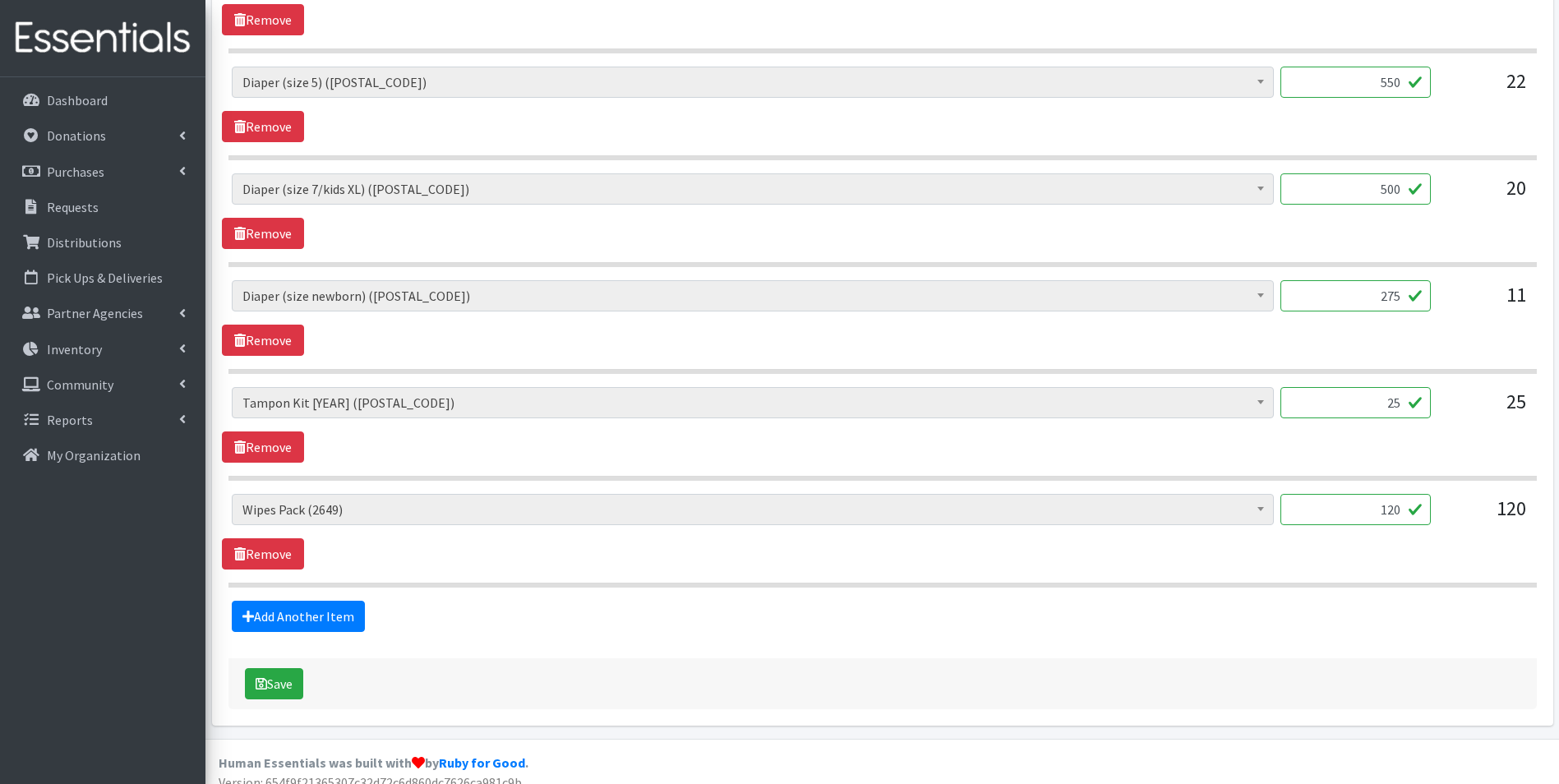 scroll, scrollTop: 1037, scrollLeft: 0, axis: vertical 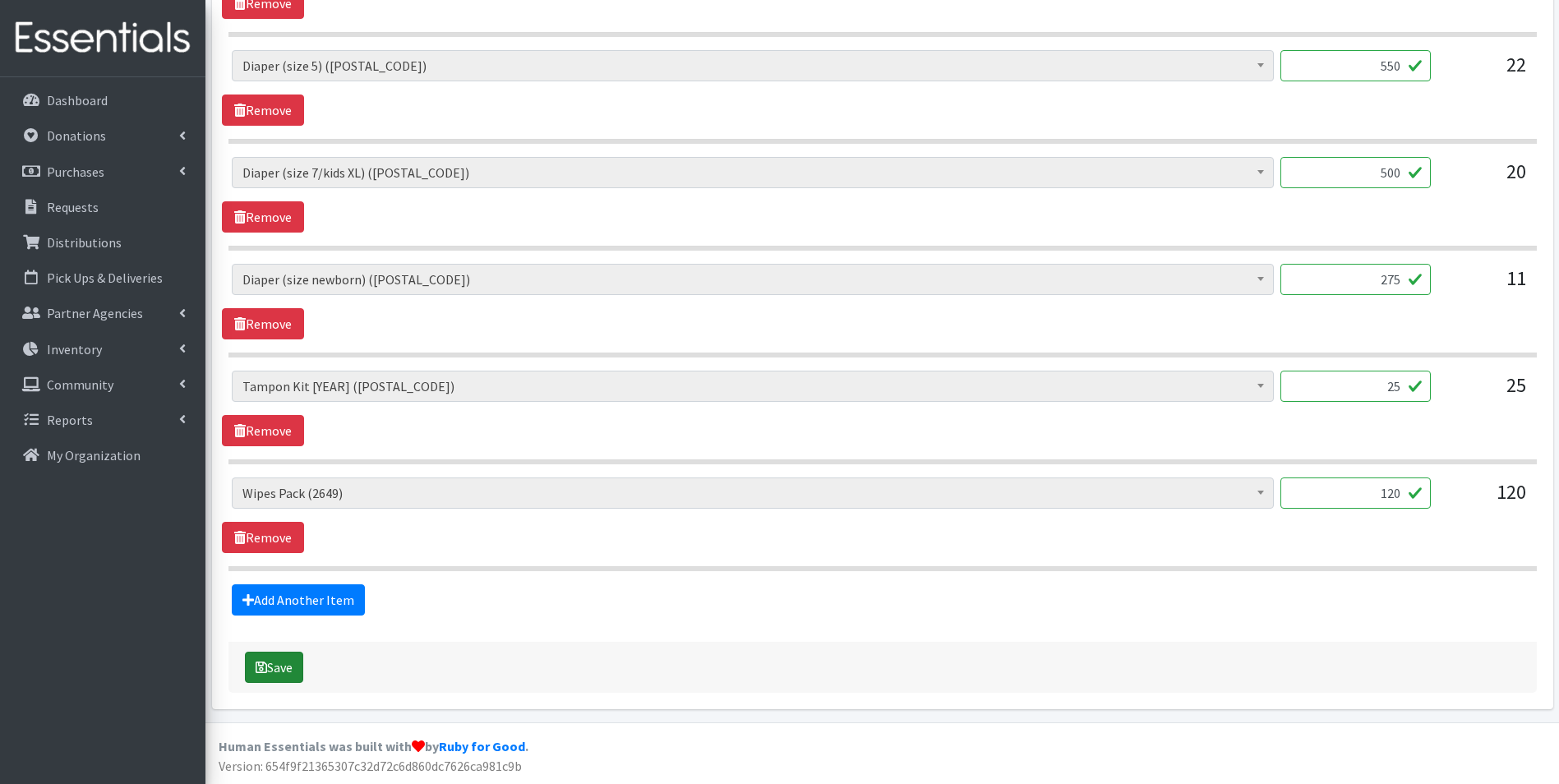 type on "275" 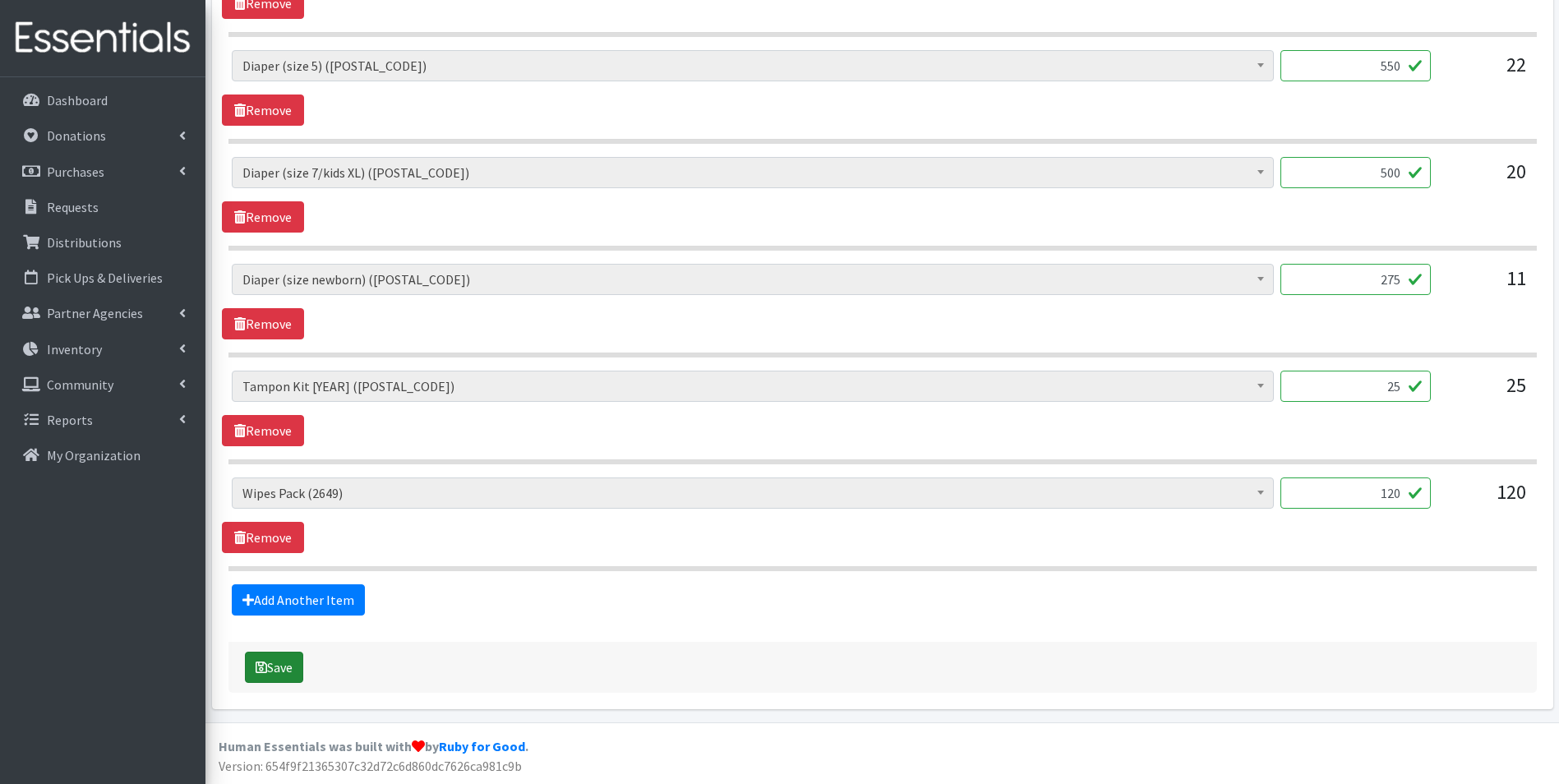 click on "Save" at bounding box center [274, 667] 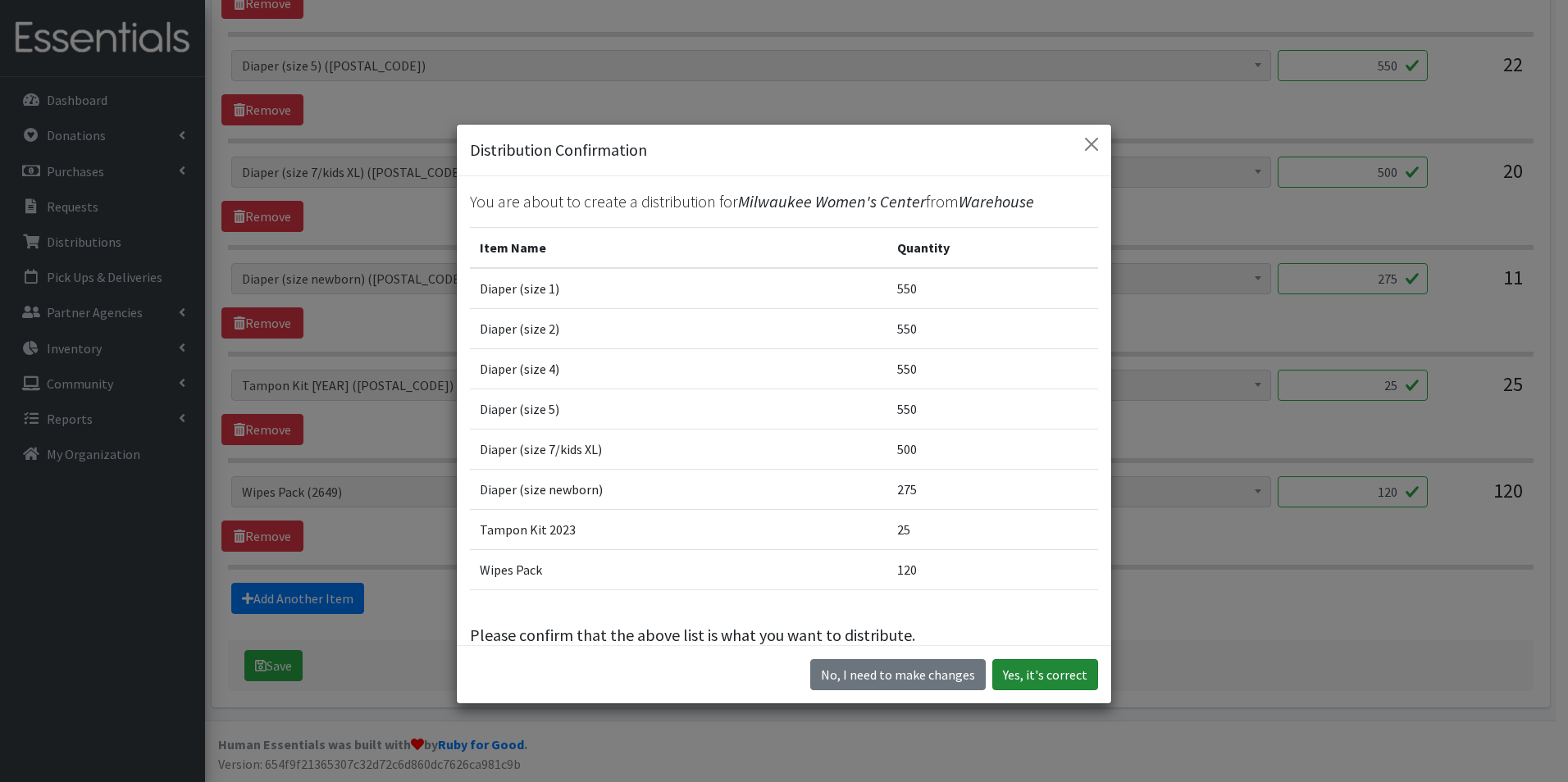 click on "Yes, it's correct" at bounding box center (1045, 675) 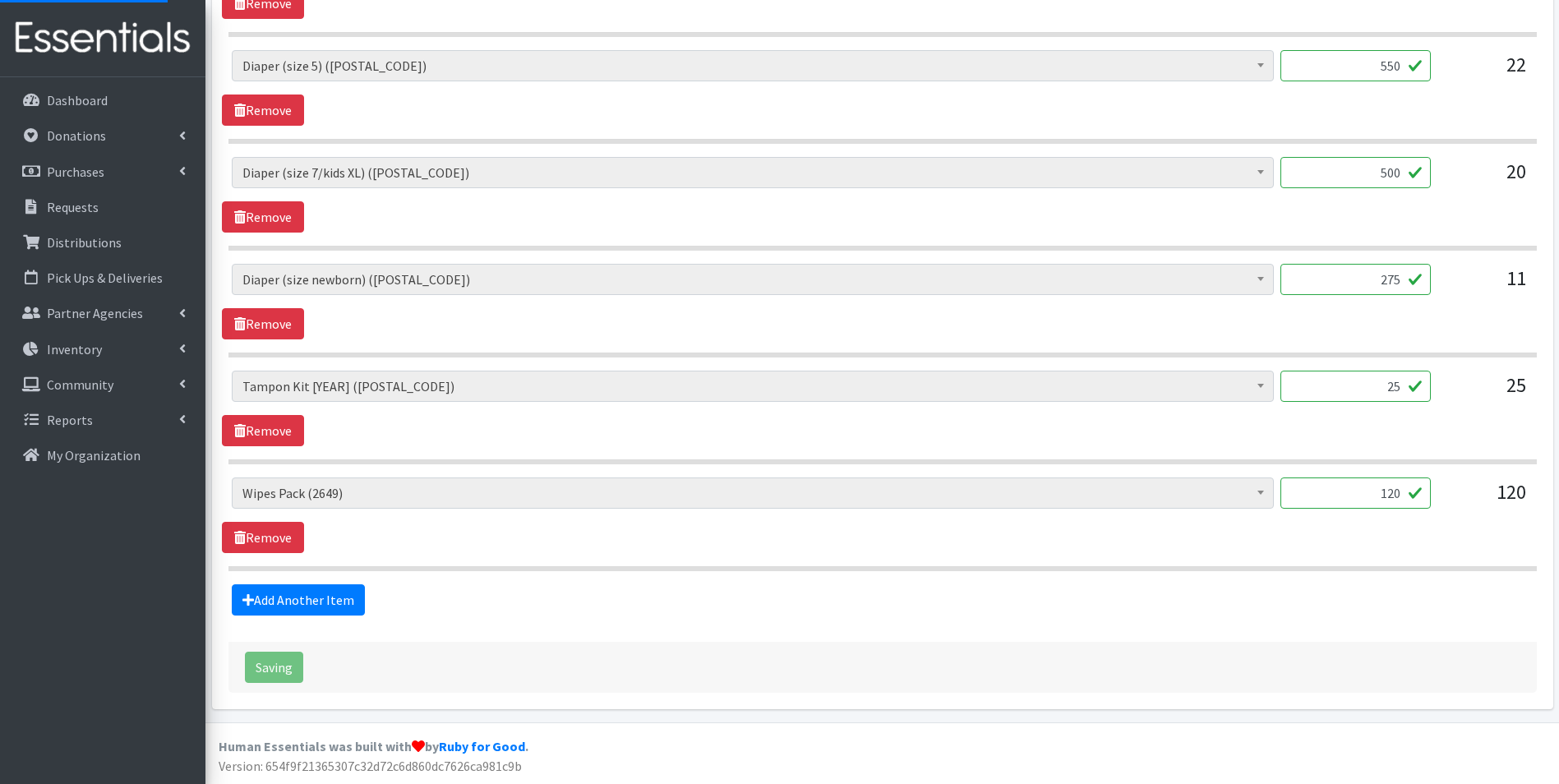 scroll, scrollTop: 0, scrollLeft: 0, axis: both 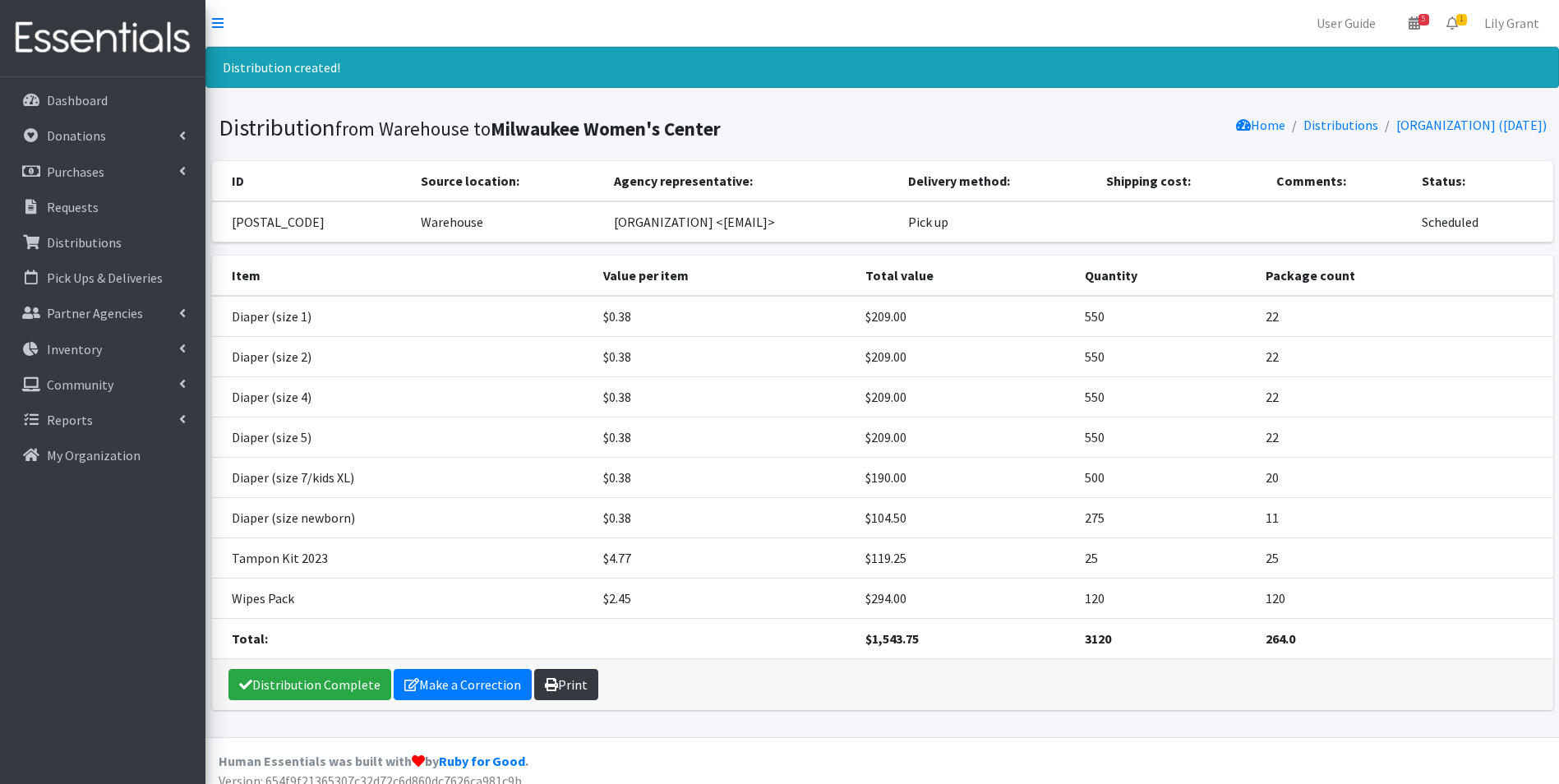 click on "Print" at bounding box center (566, 685) 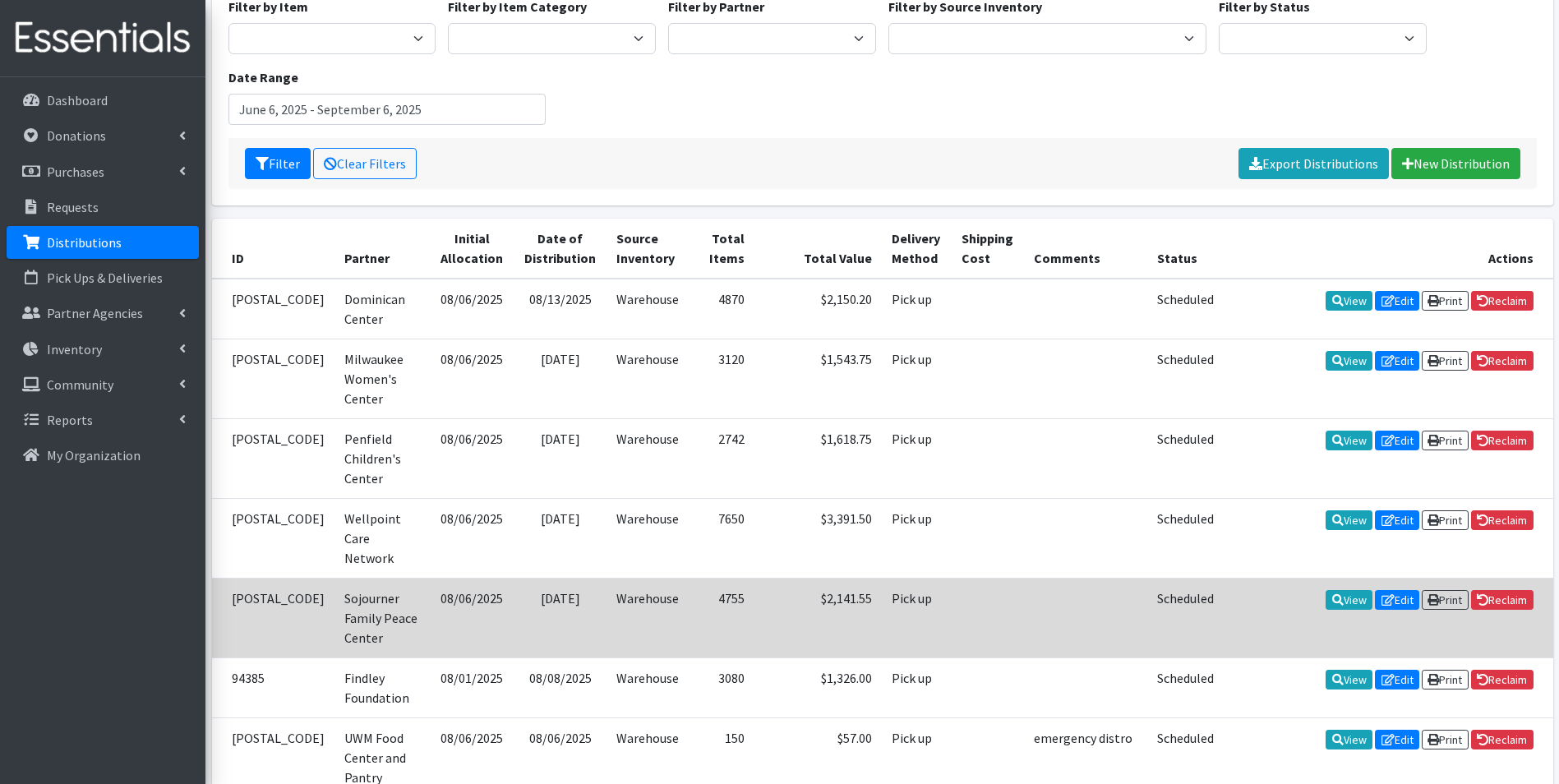 scroll, scrollTop: 247, scrollLeft: 0, axis: vertical 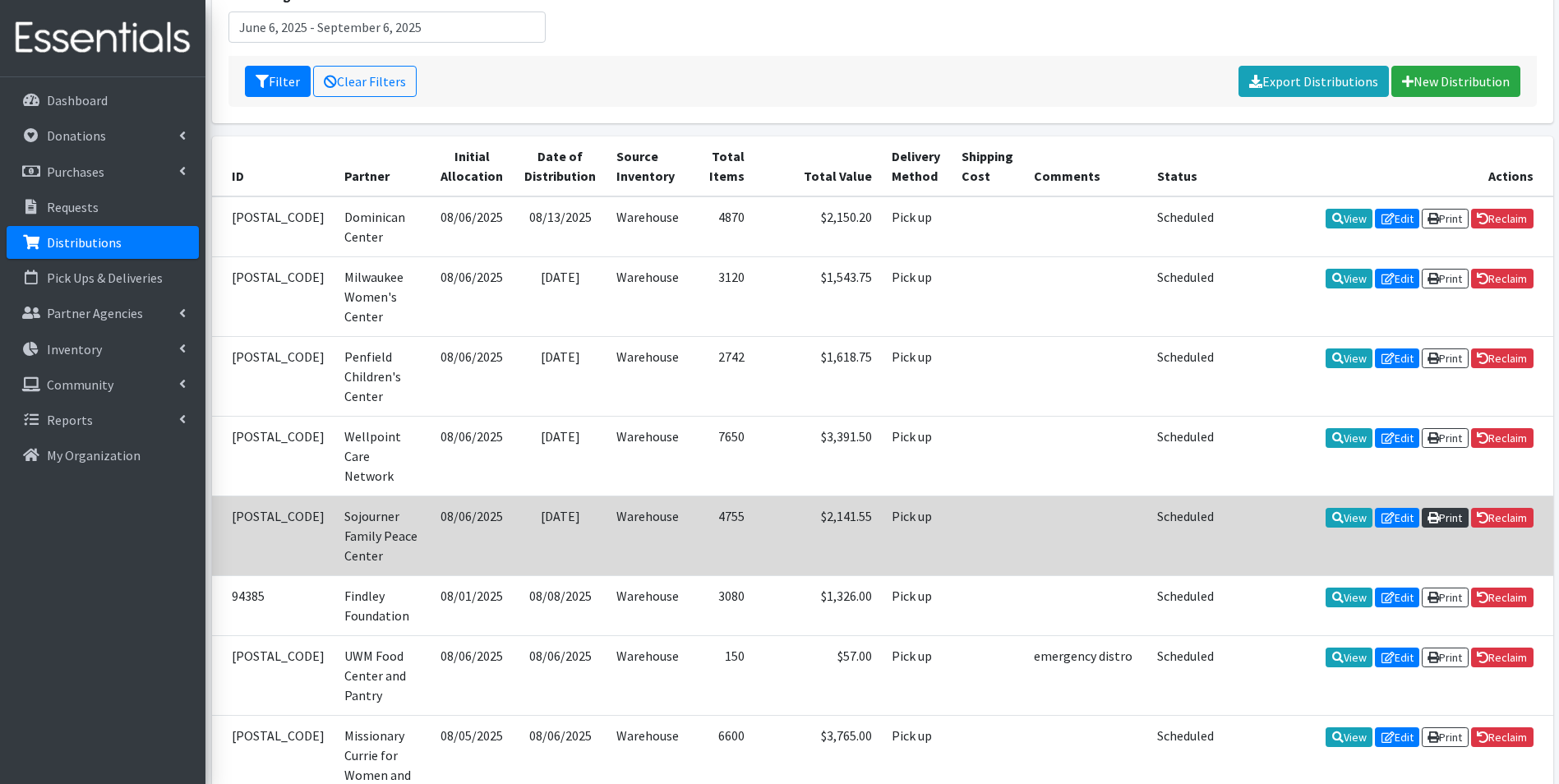 click on "Print" at bounding box center [1445, 518] 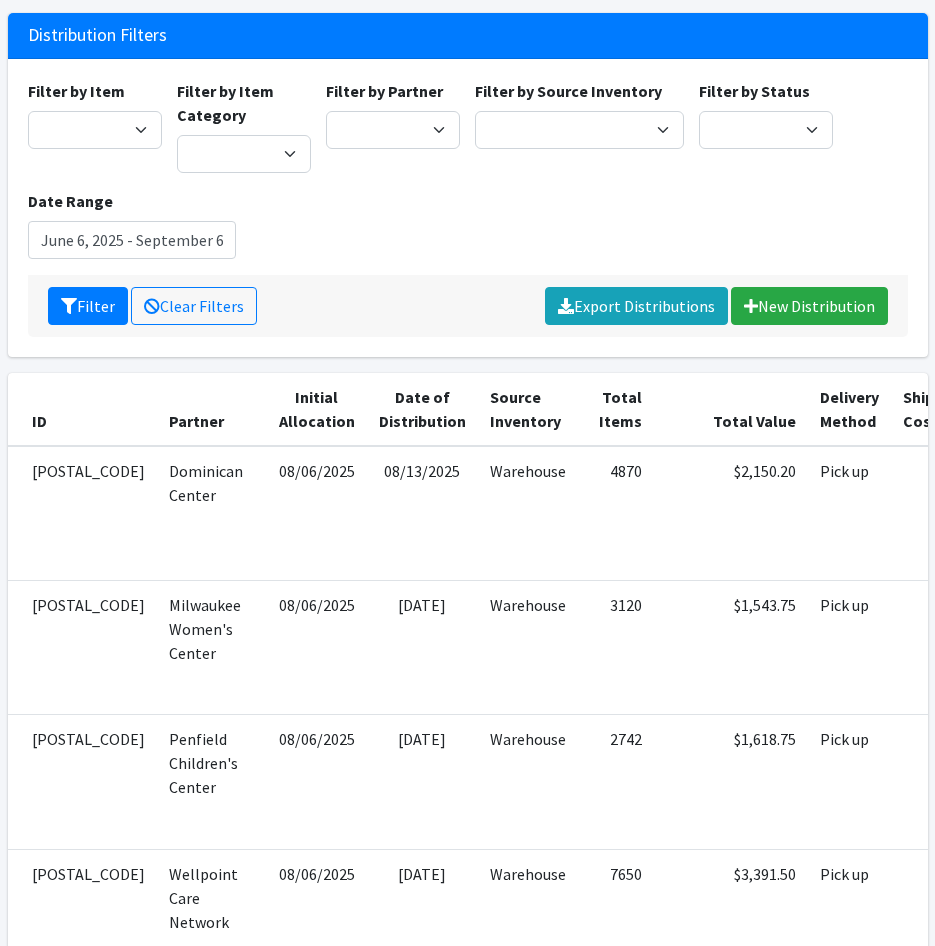 scroll, scrollTop: 0, scrollLeft: 0, axis: both 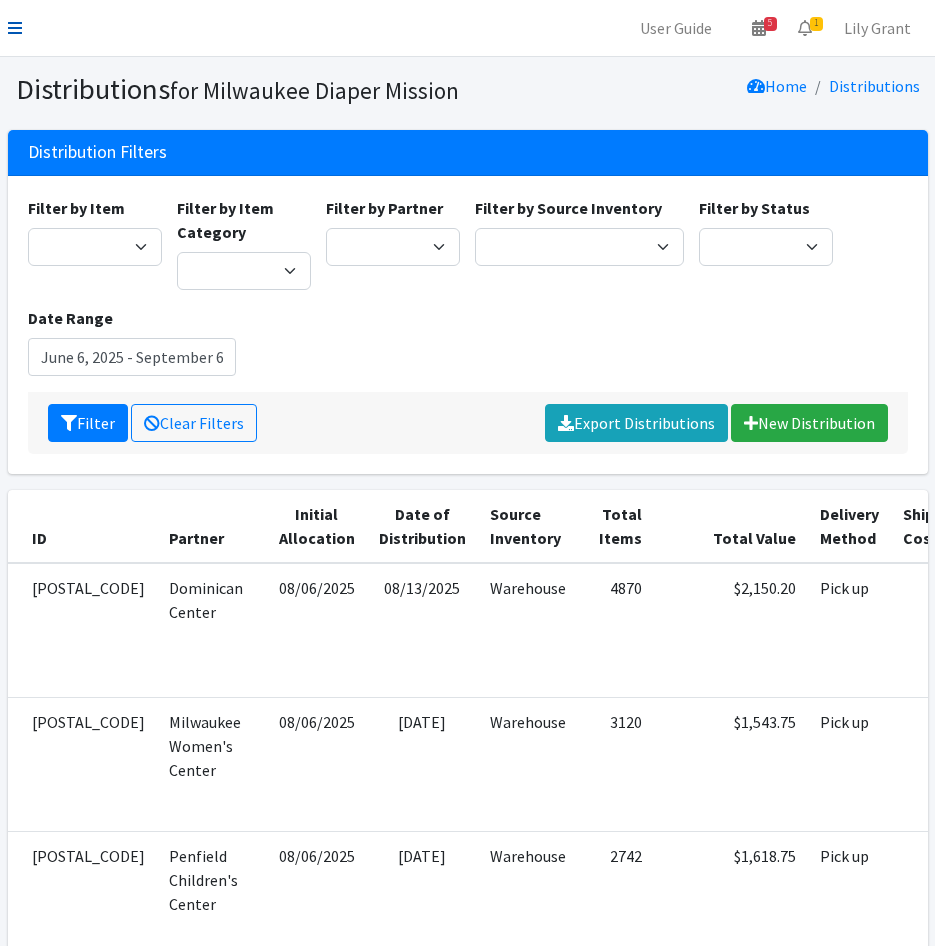 click at bounding box center (15, 28) 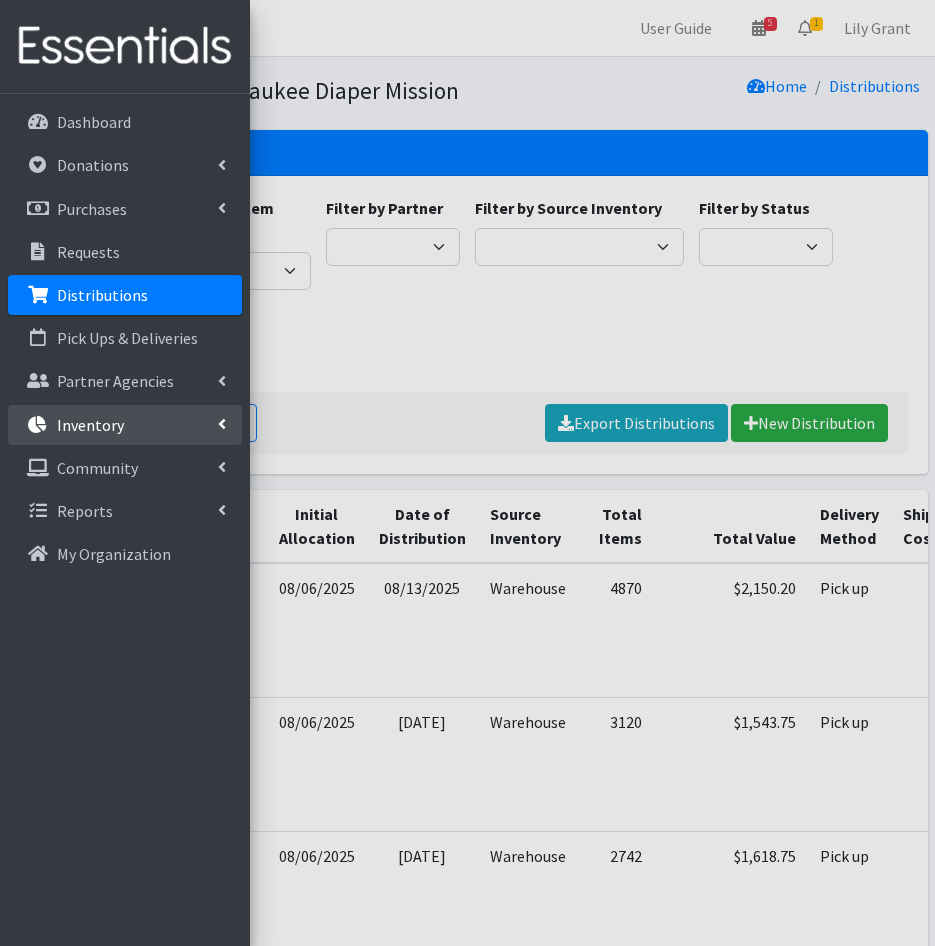 click at bounding box center [38, 425] 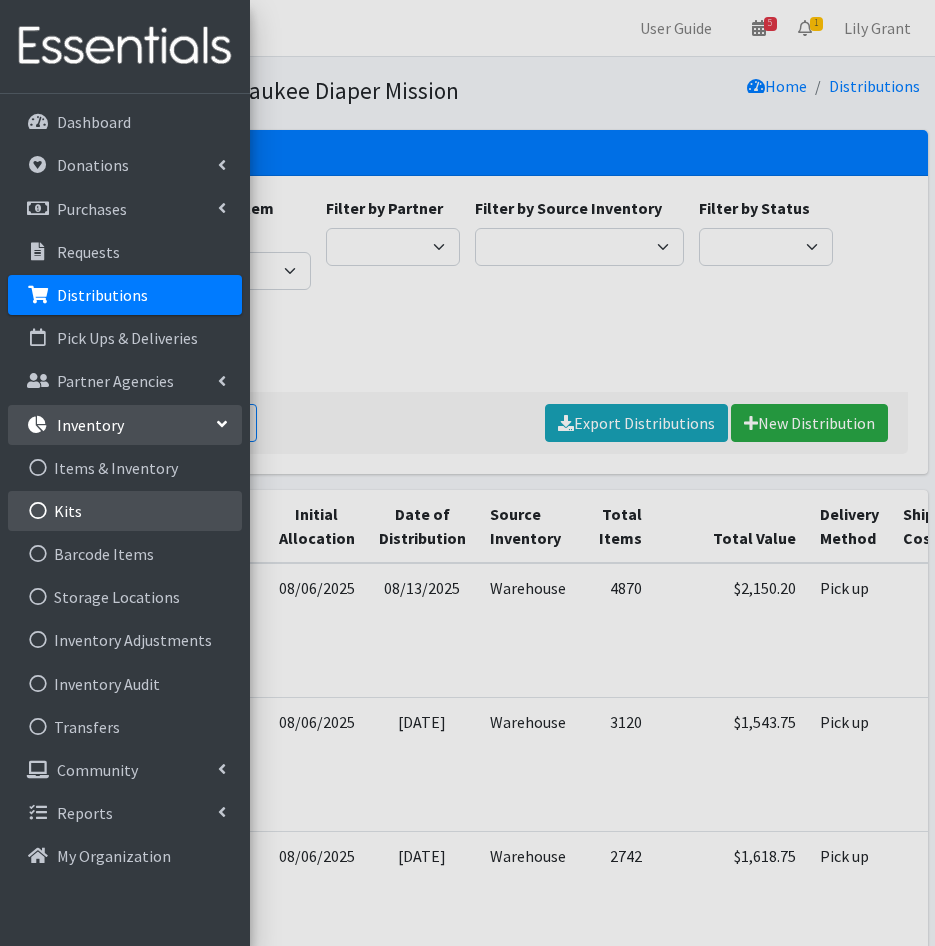 click on "Kits" at bounding box center (125, 511) 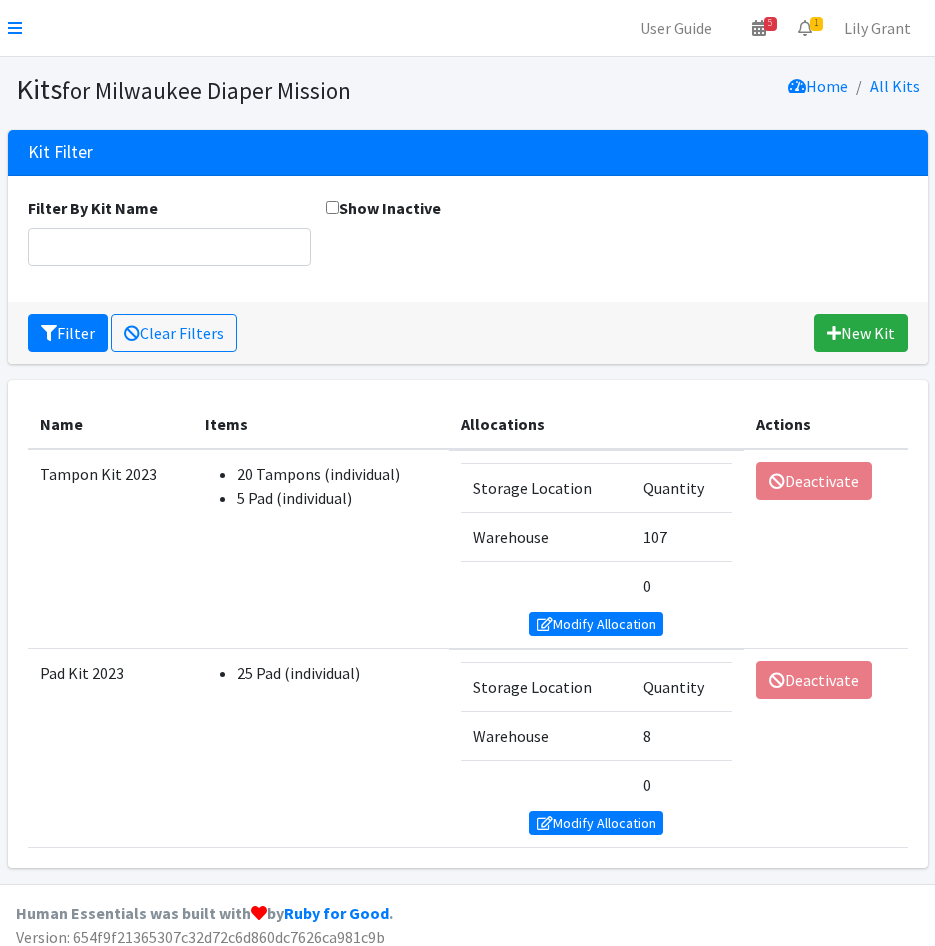 scroll, scrollTop: 0, scrollLeft: 0, axis: both 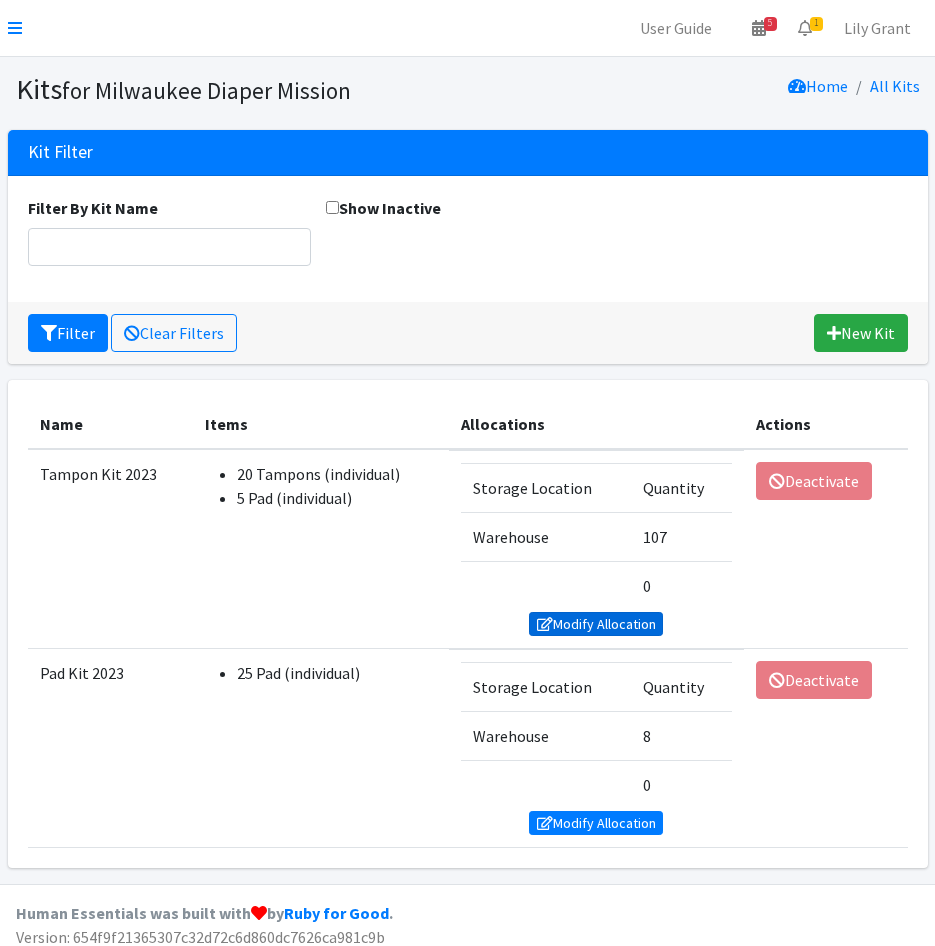 click at bounding box center (545, 624) 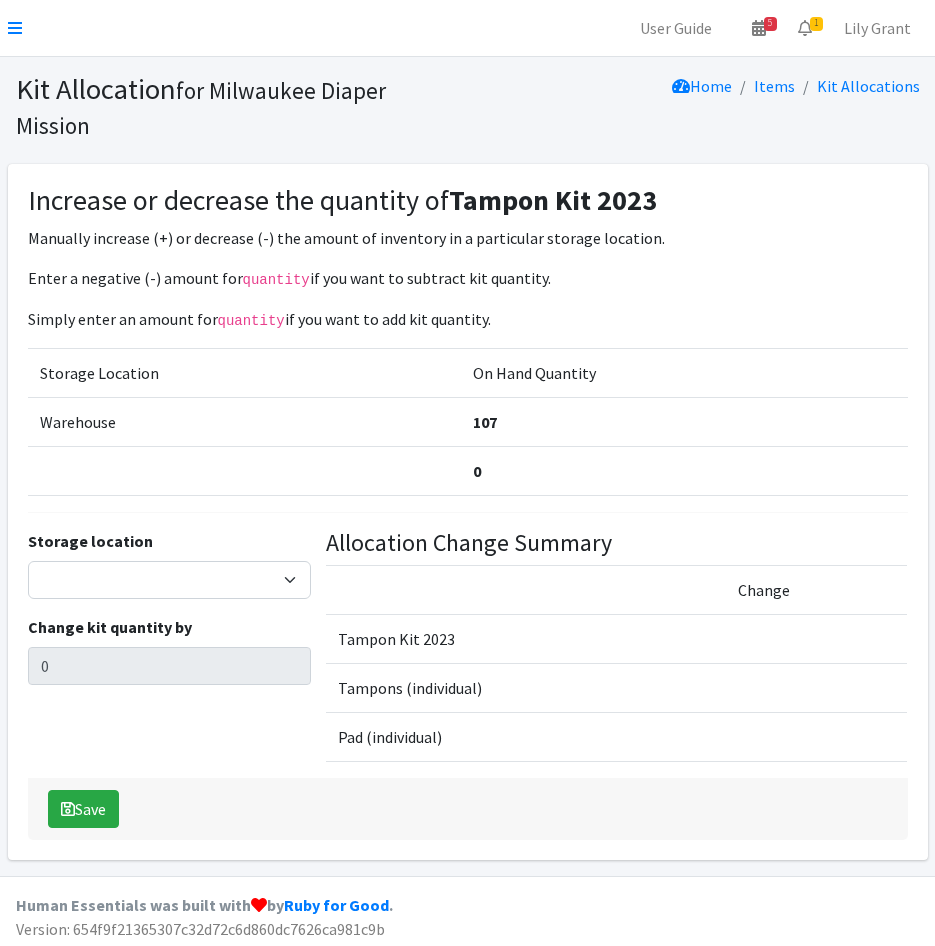 scroll, scrollTop: 0, scrollLeft: 0, axis: both 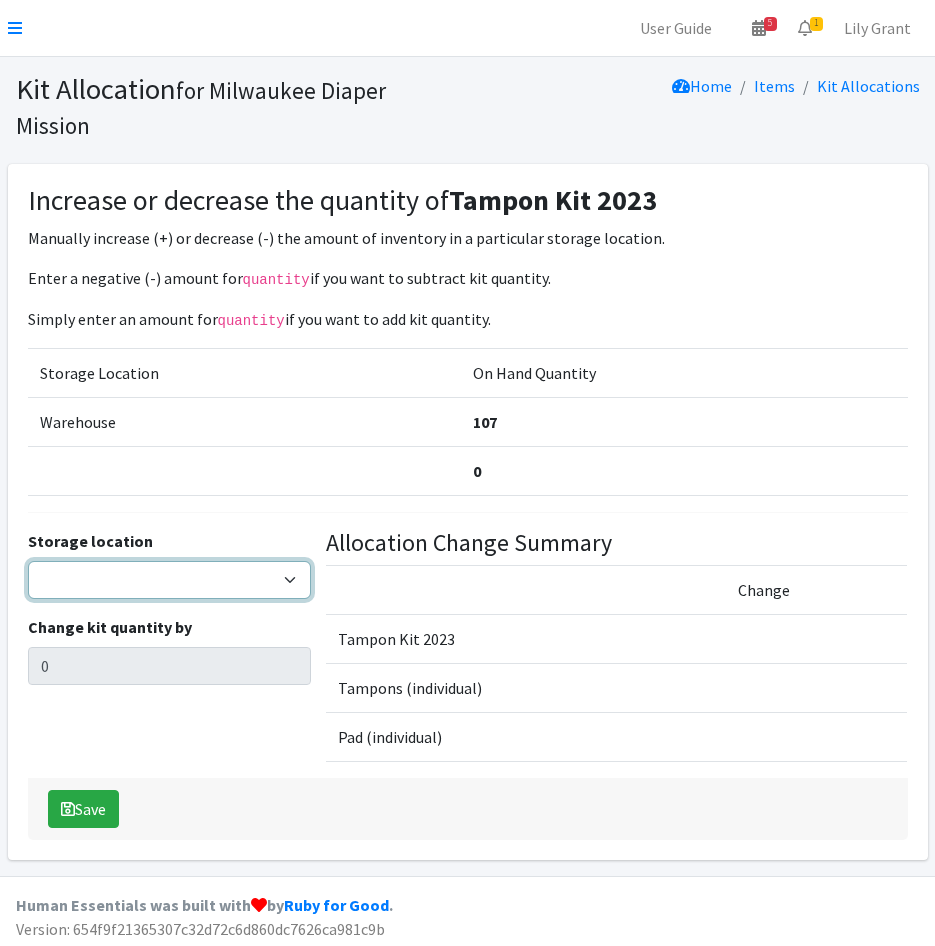 click on "Warehouse" at bounding box center (169, 580) 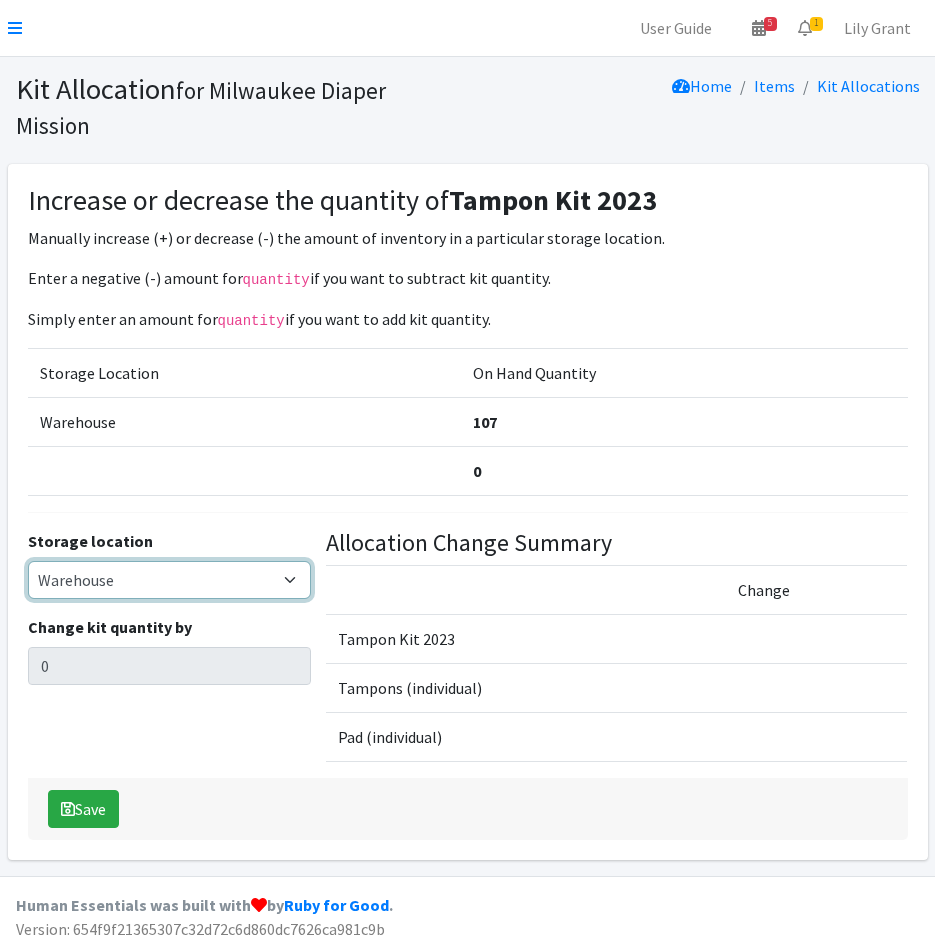 click on "Warehouse" at bounding box center (169, 580) 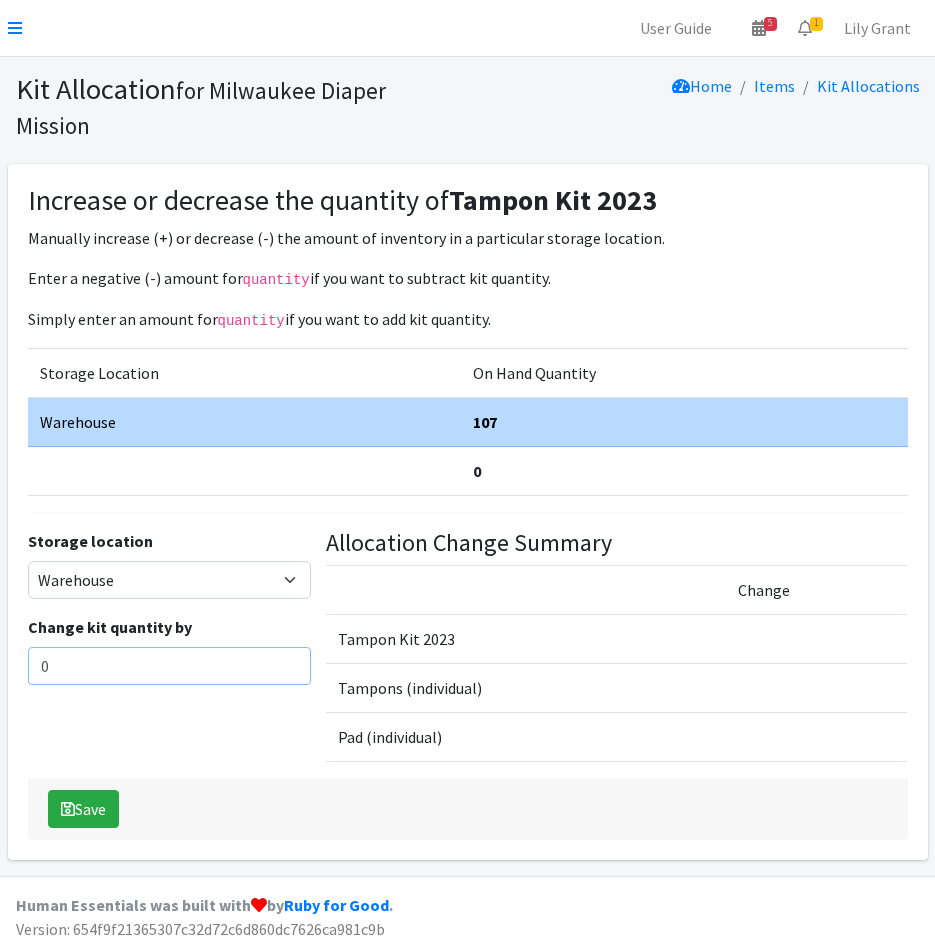 drag, startPoint x: 55, startPoint y: 688, endPoint x: 49, endPoint y: 679, distance: 10.816654 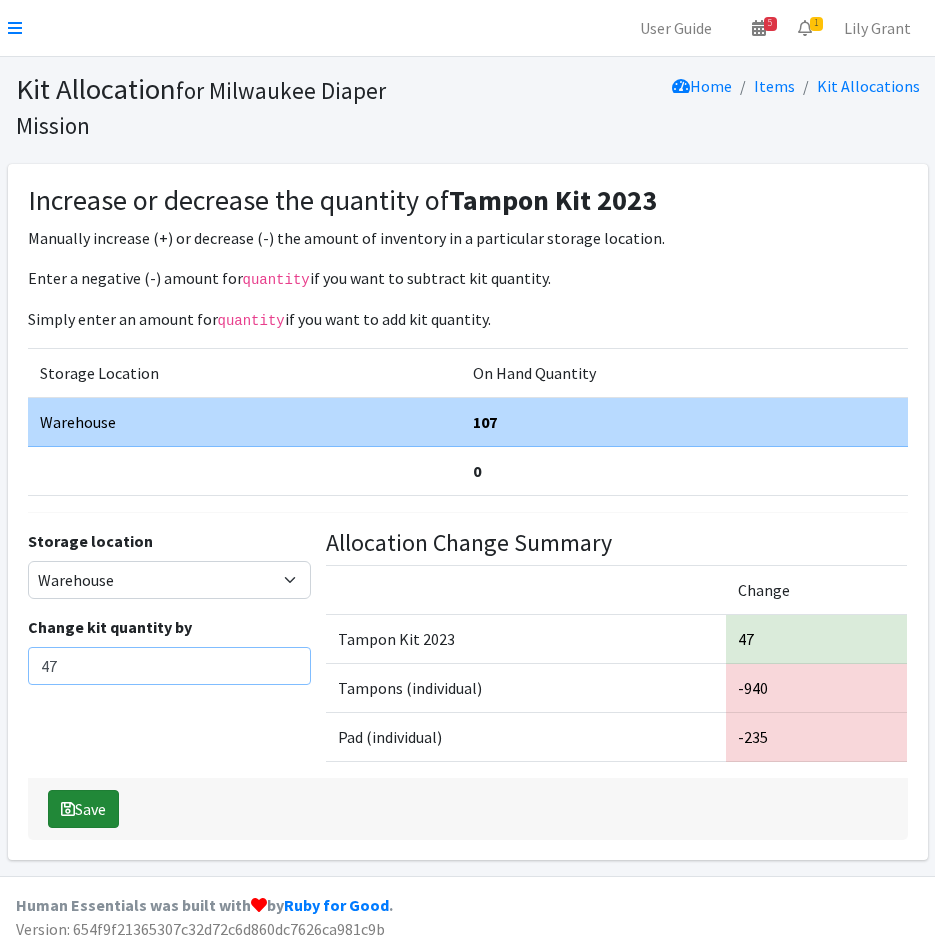 type on "47" 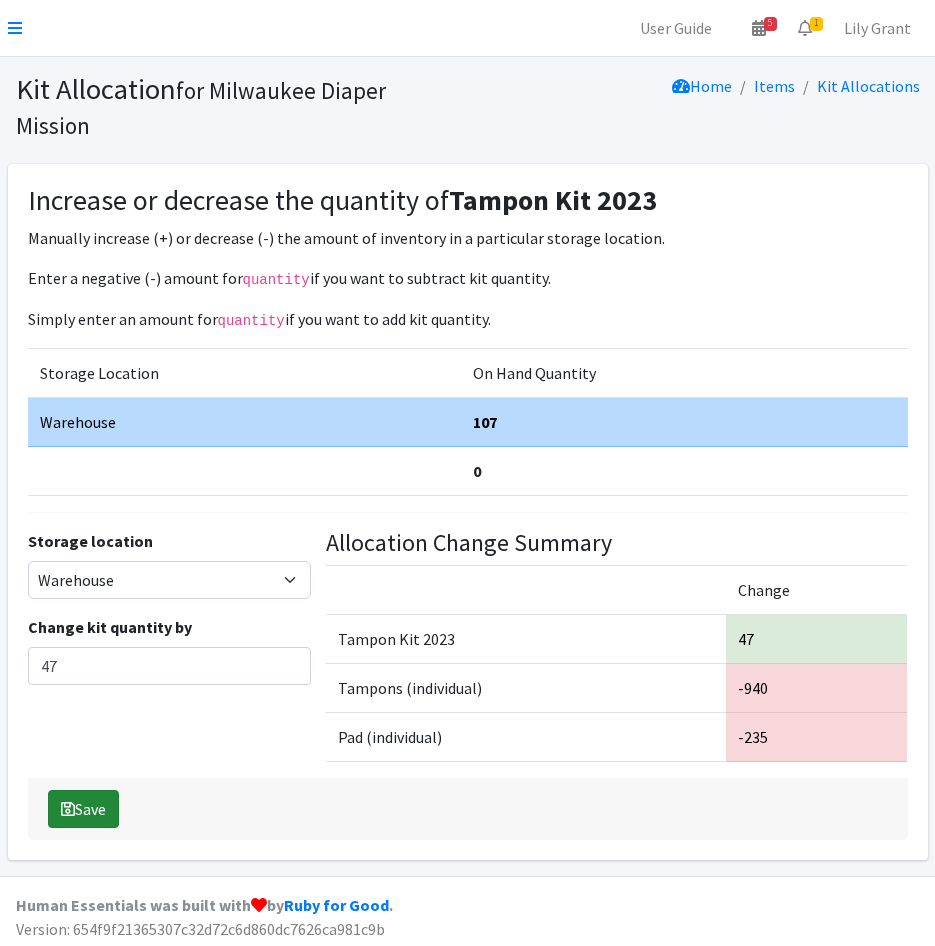 click on "Save" at bounding box center [83, 809] 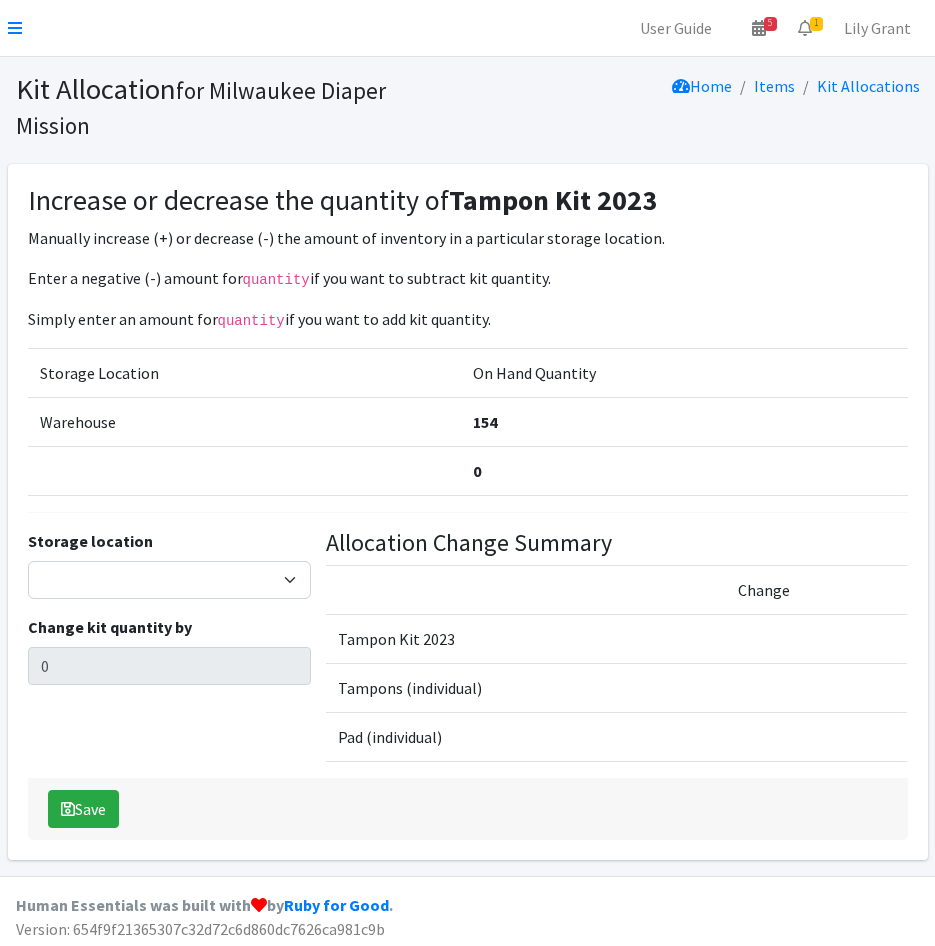 scroll, scrollTop: 0, scrollLeft: 0, axis: both 